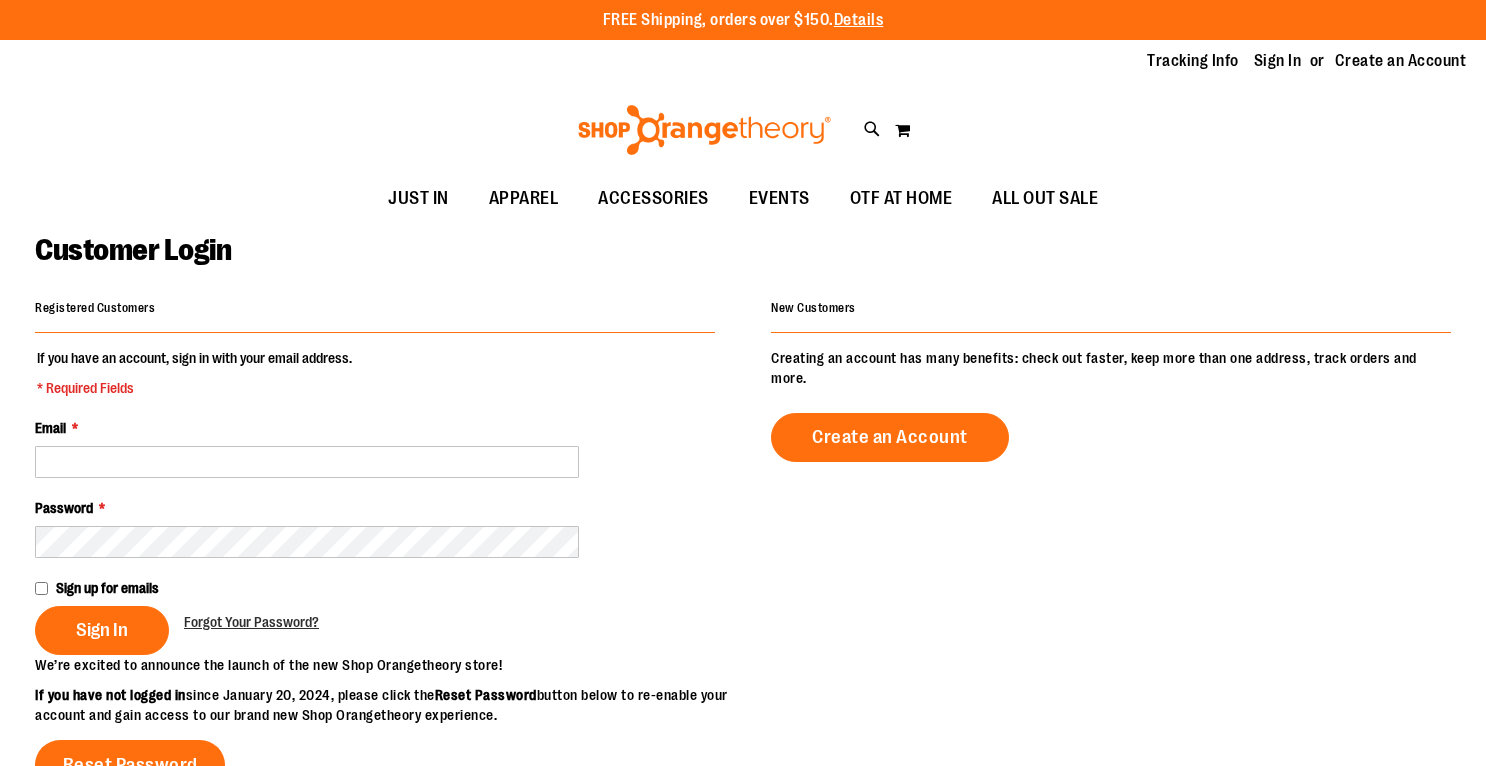 scroll, scrollTop: 0, scrollLeft: 0, axis: both 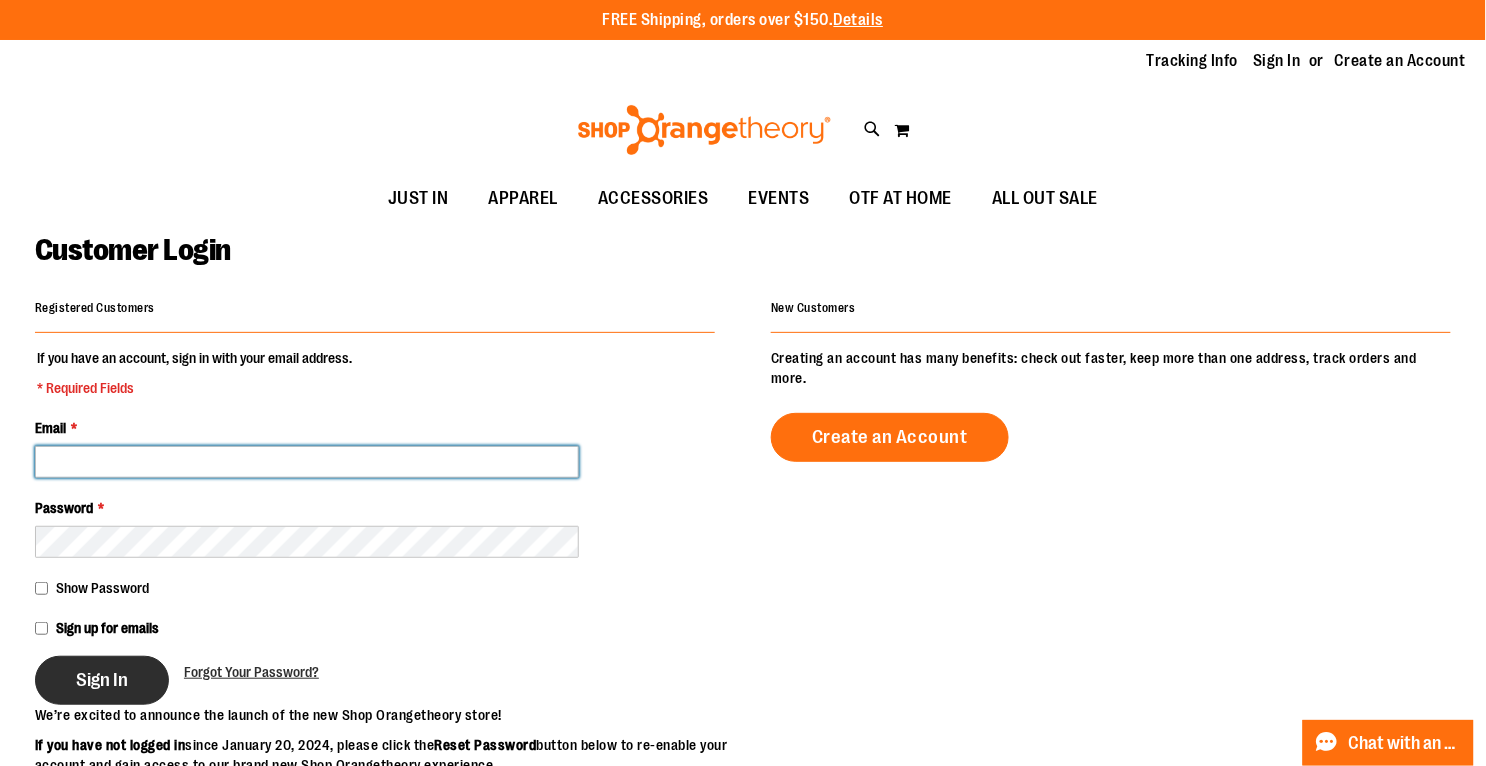 type on "**********" 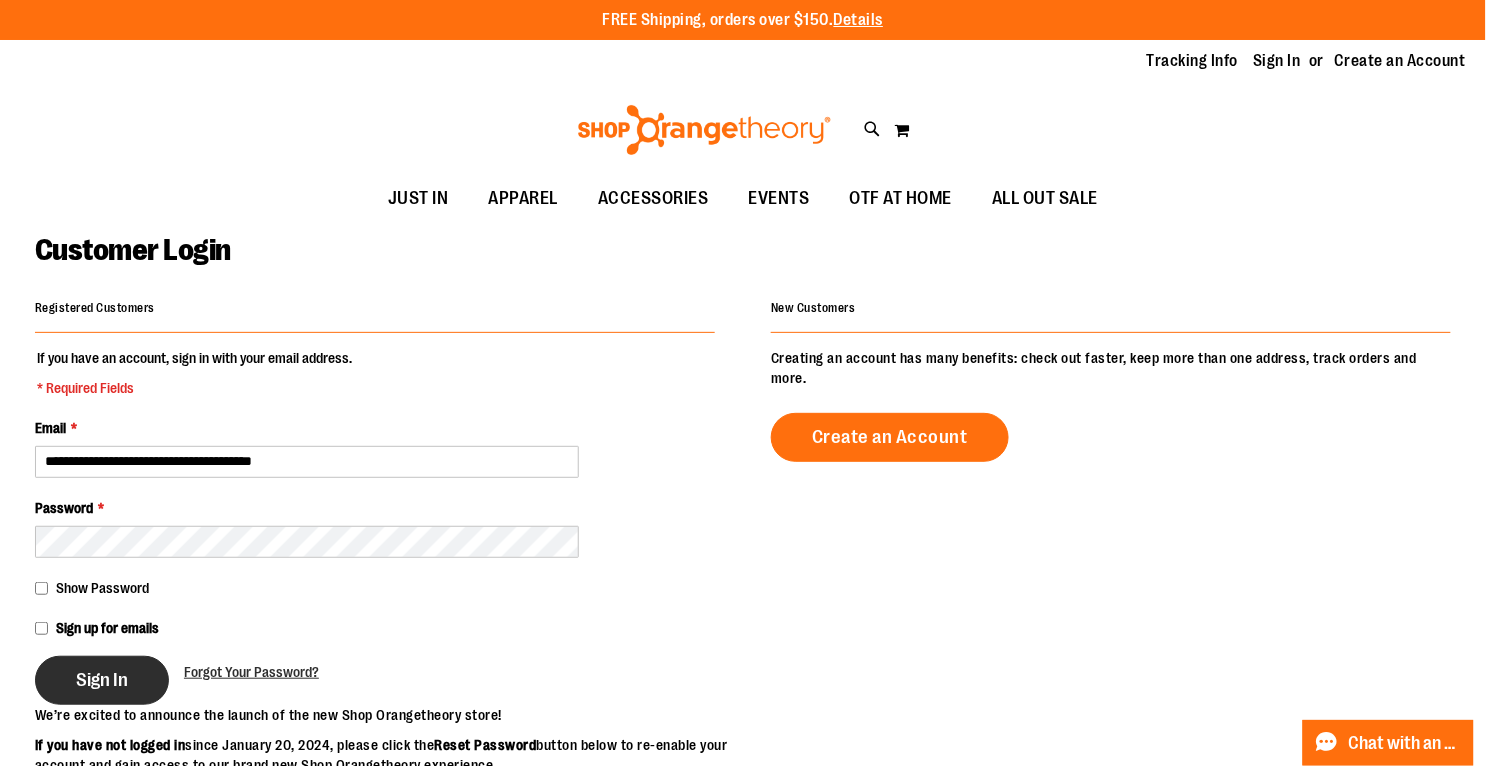 type on "**********" 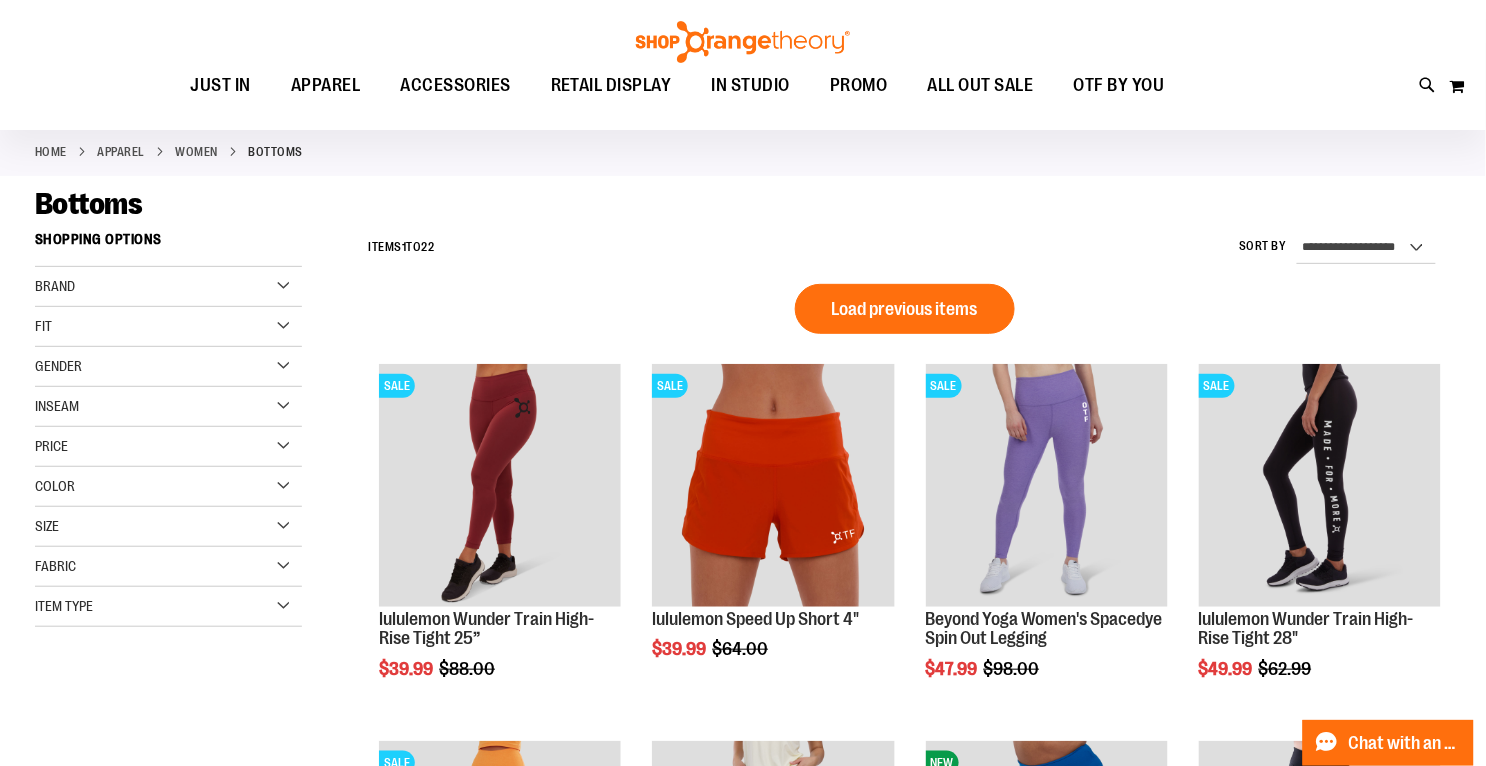 scroll, scrollTop: 0, scrollLeft: 0, axis: both 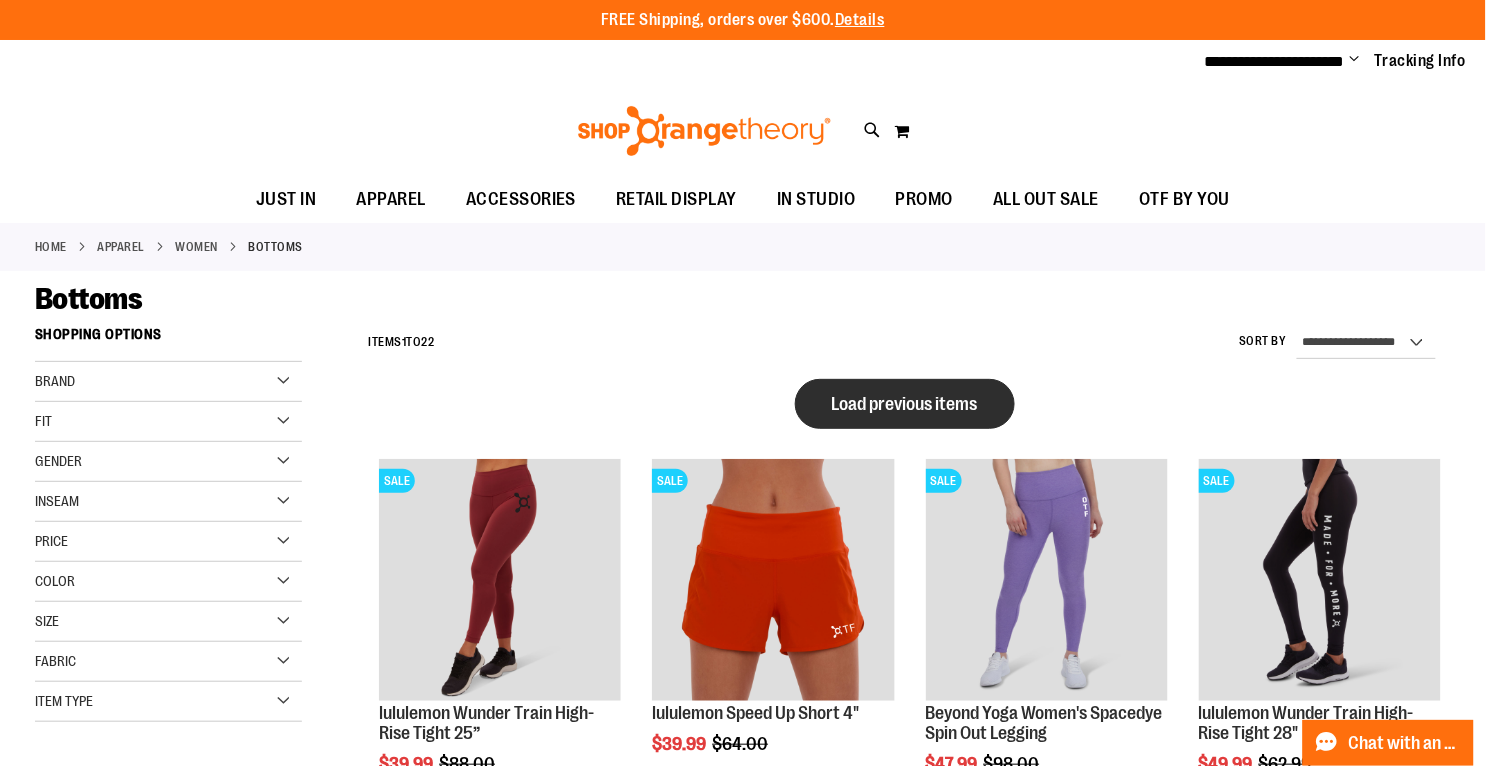 type on "**********" 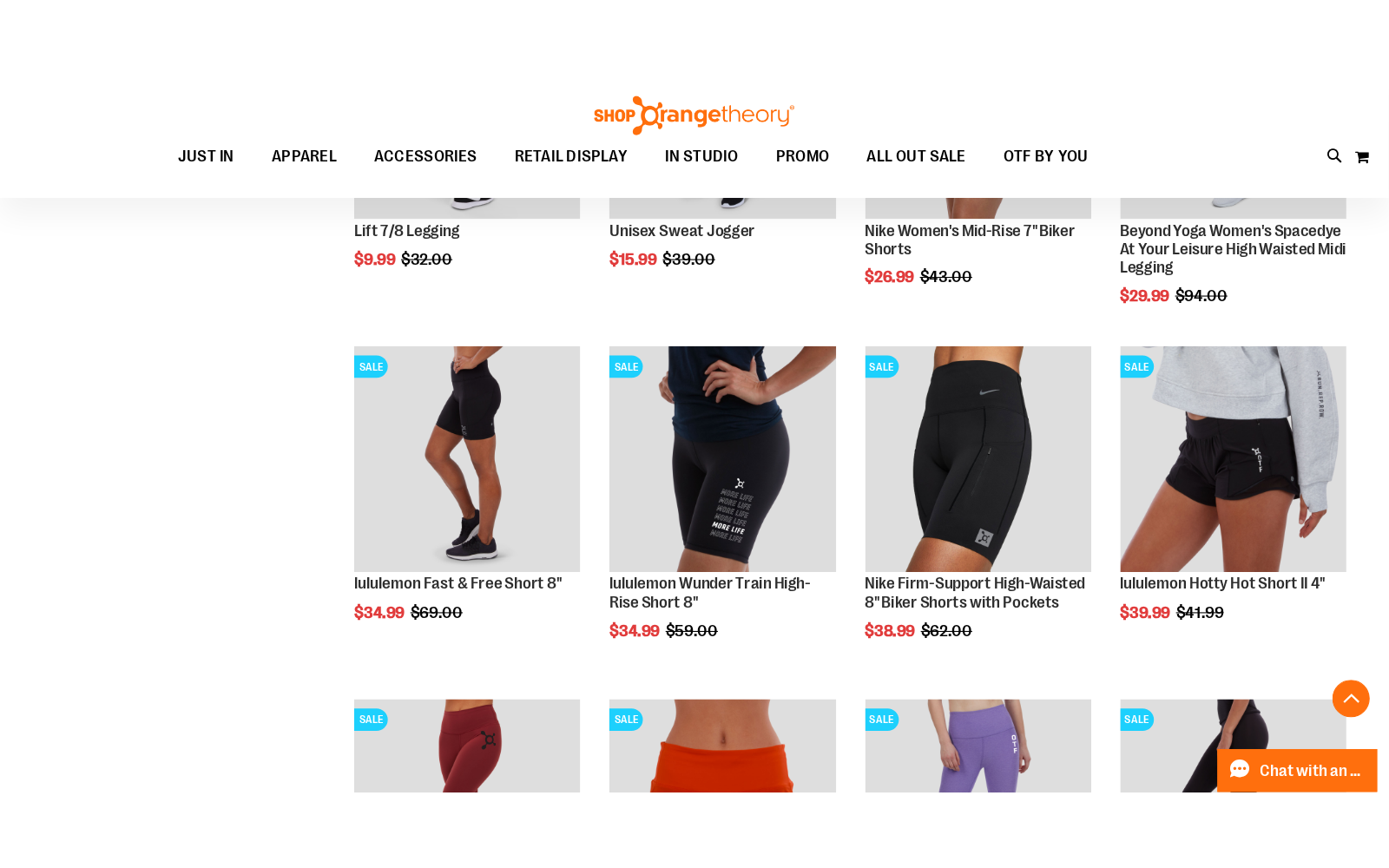 scroll, scrollTop: 777, scrollLeft: 0, axis: vertical 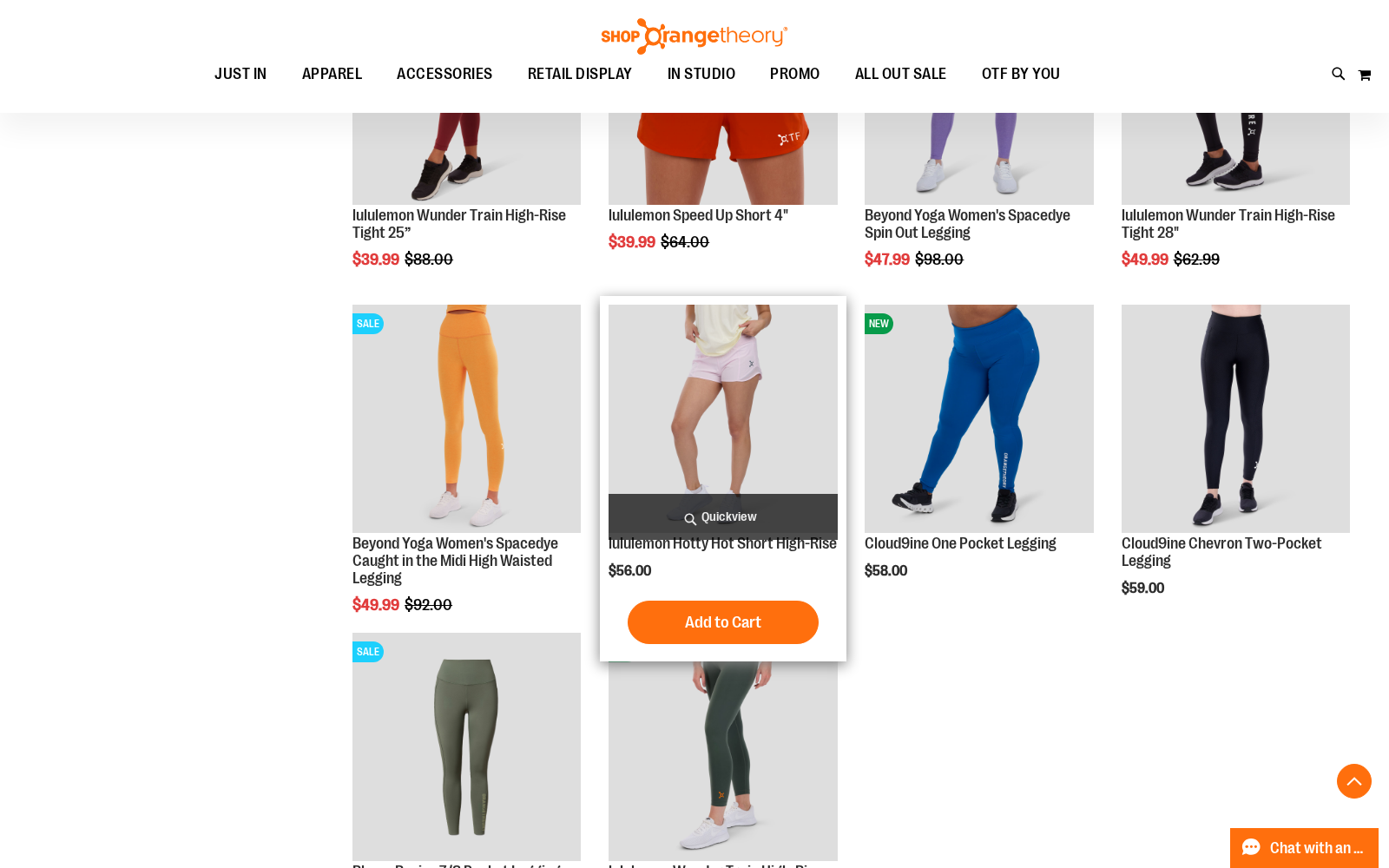 click at bounding box center (722, 418) 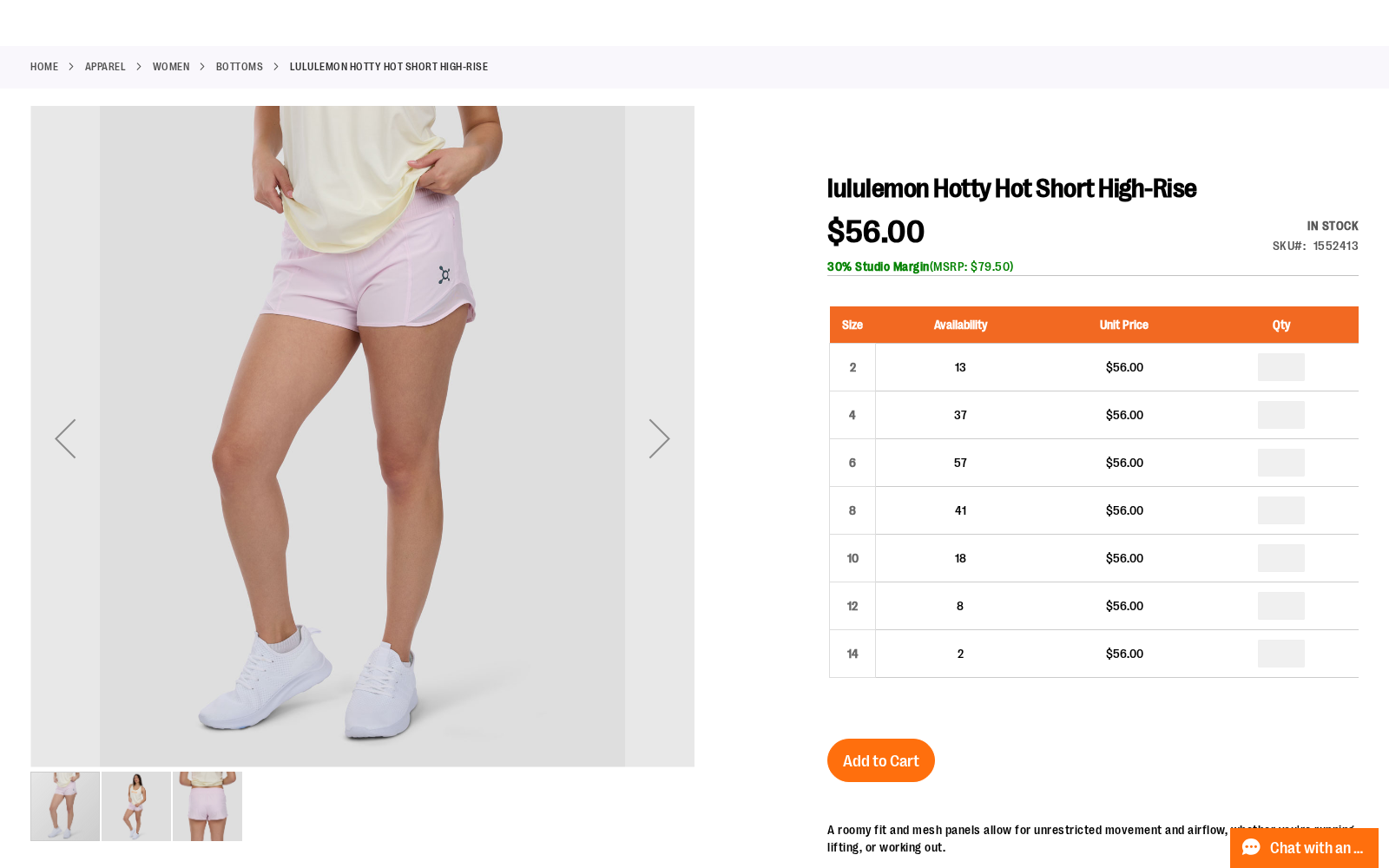 scroll, scrollTop: 0, scrollLeft: 0, axis: both 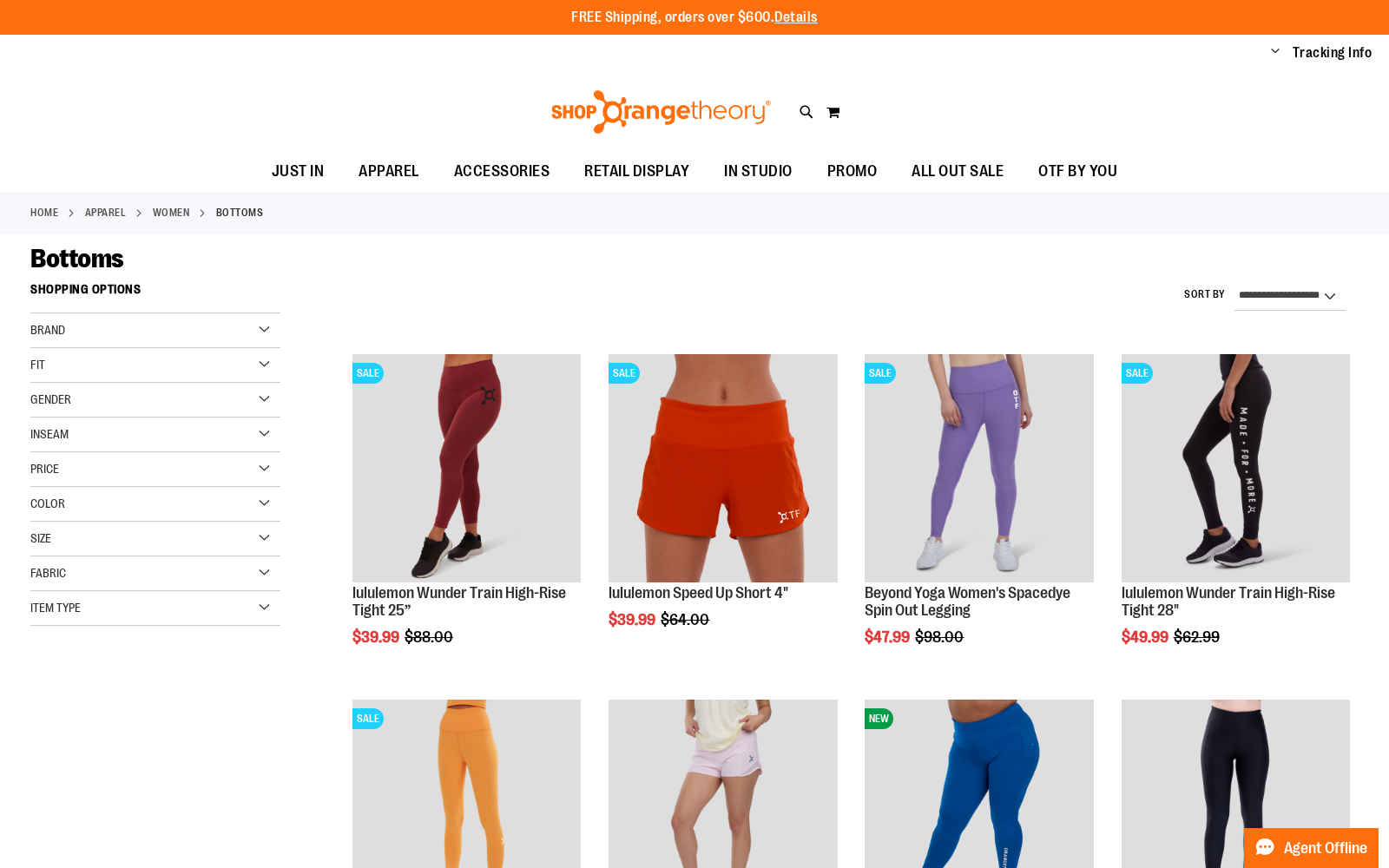 click at bounding box center (722, 468) 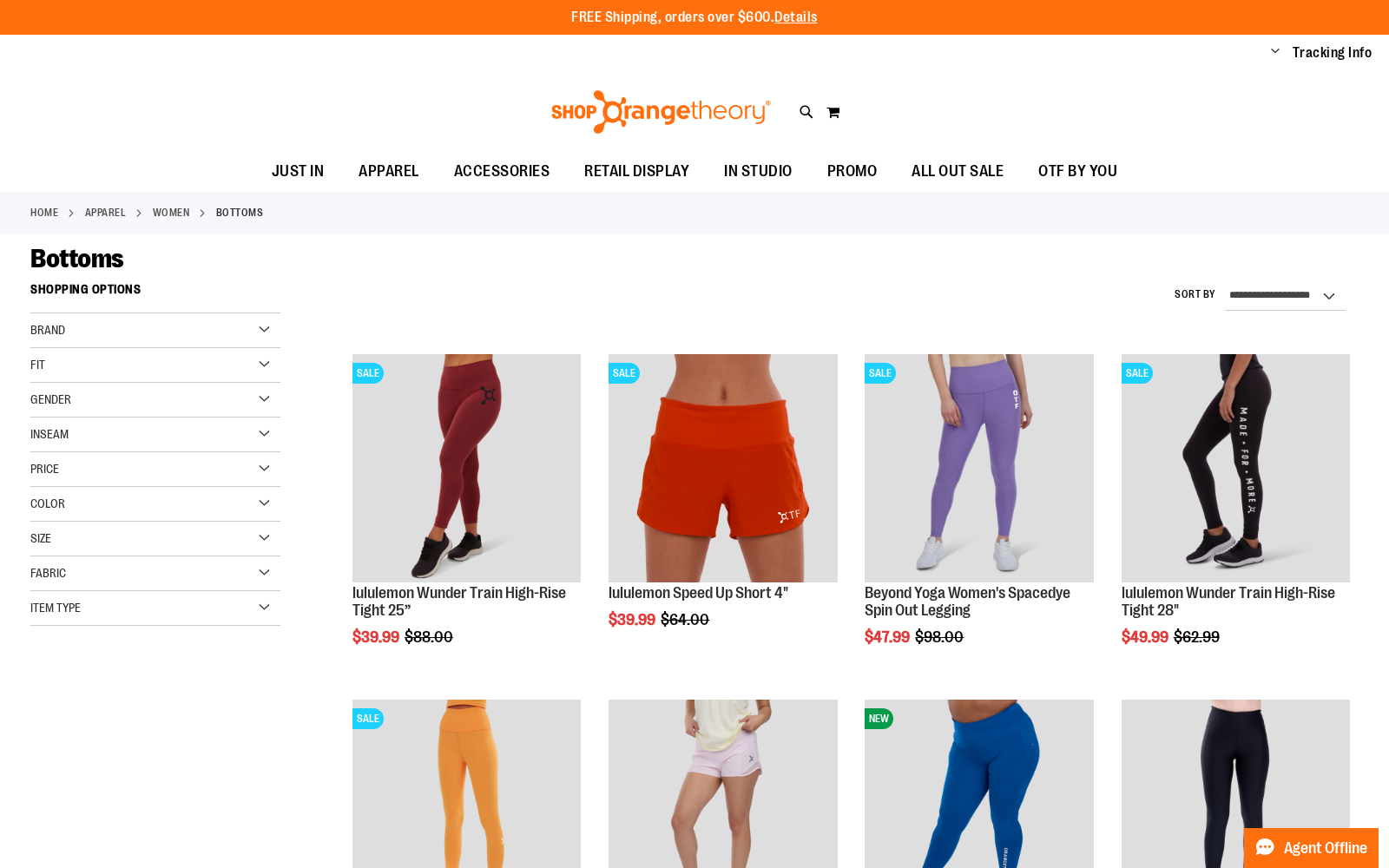 scroll, scrollTop: 0, scrollLeft: 0, axis: both 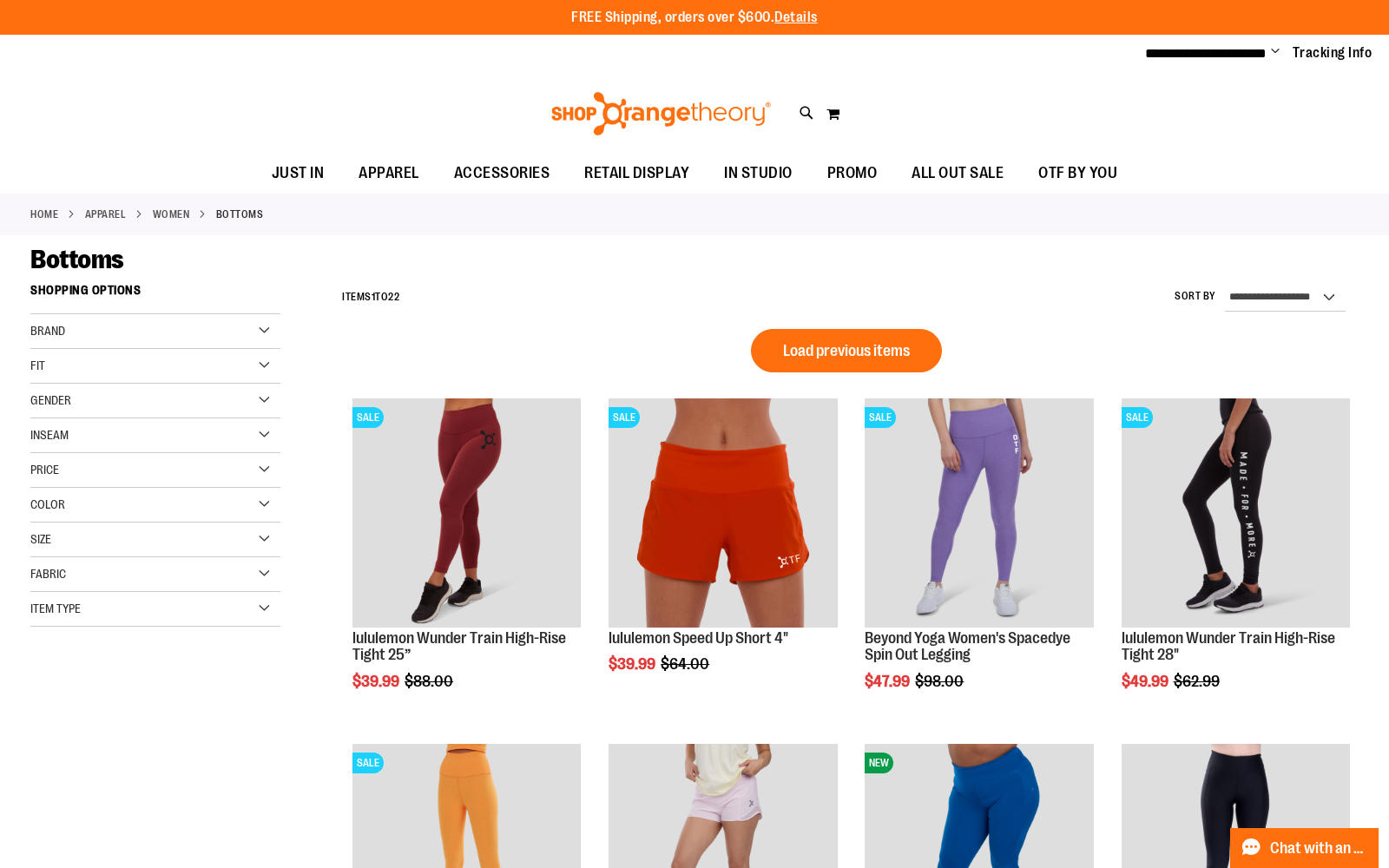 type on "**********" 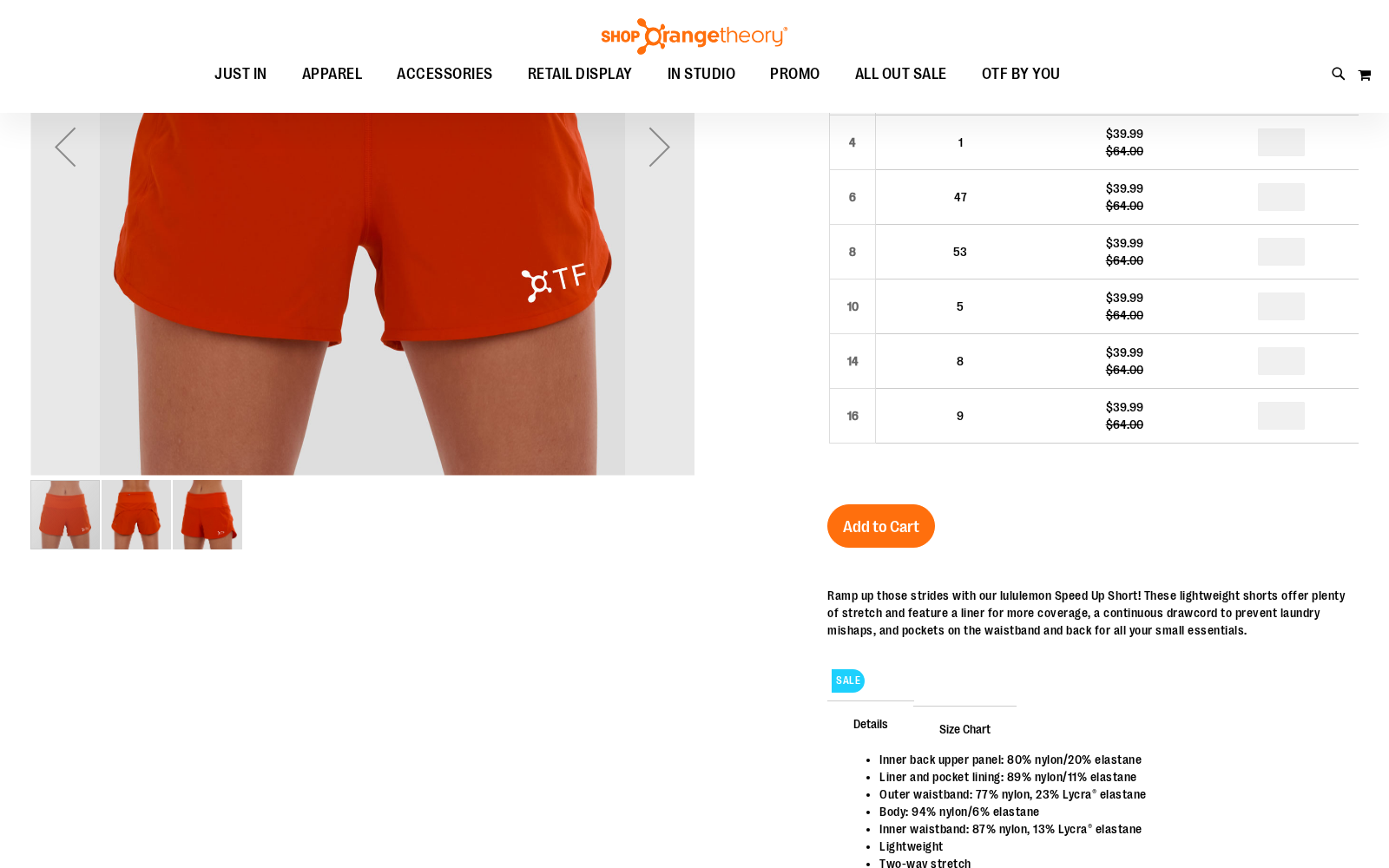 scroll, scrollTop: 49, scrollLeft: 0, axis: vertical 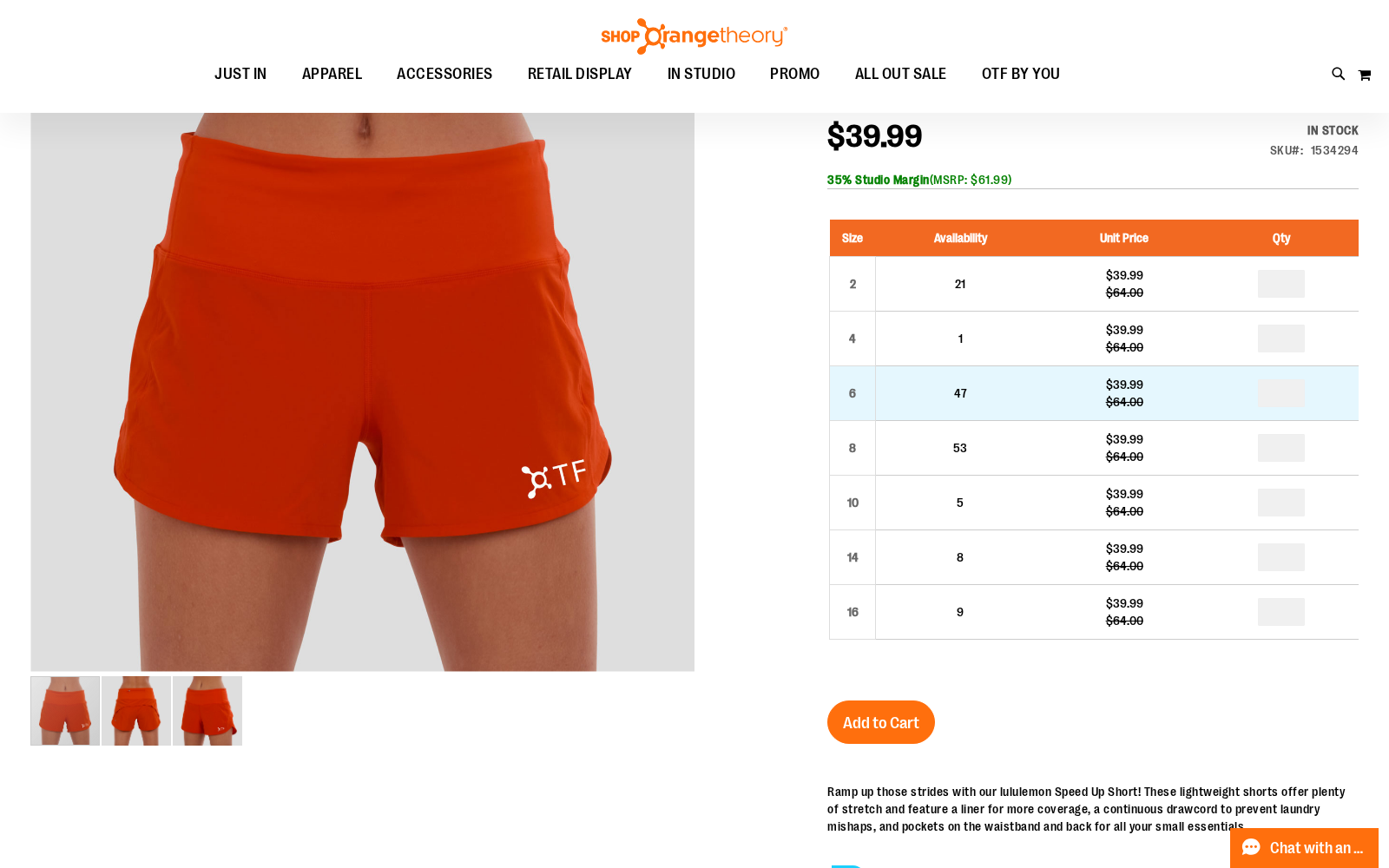 type on "**********" 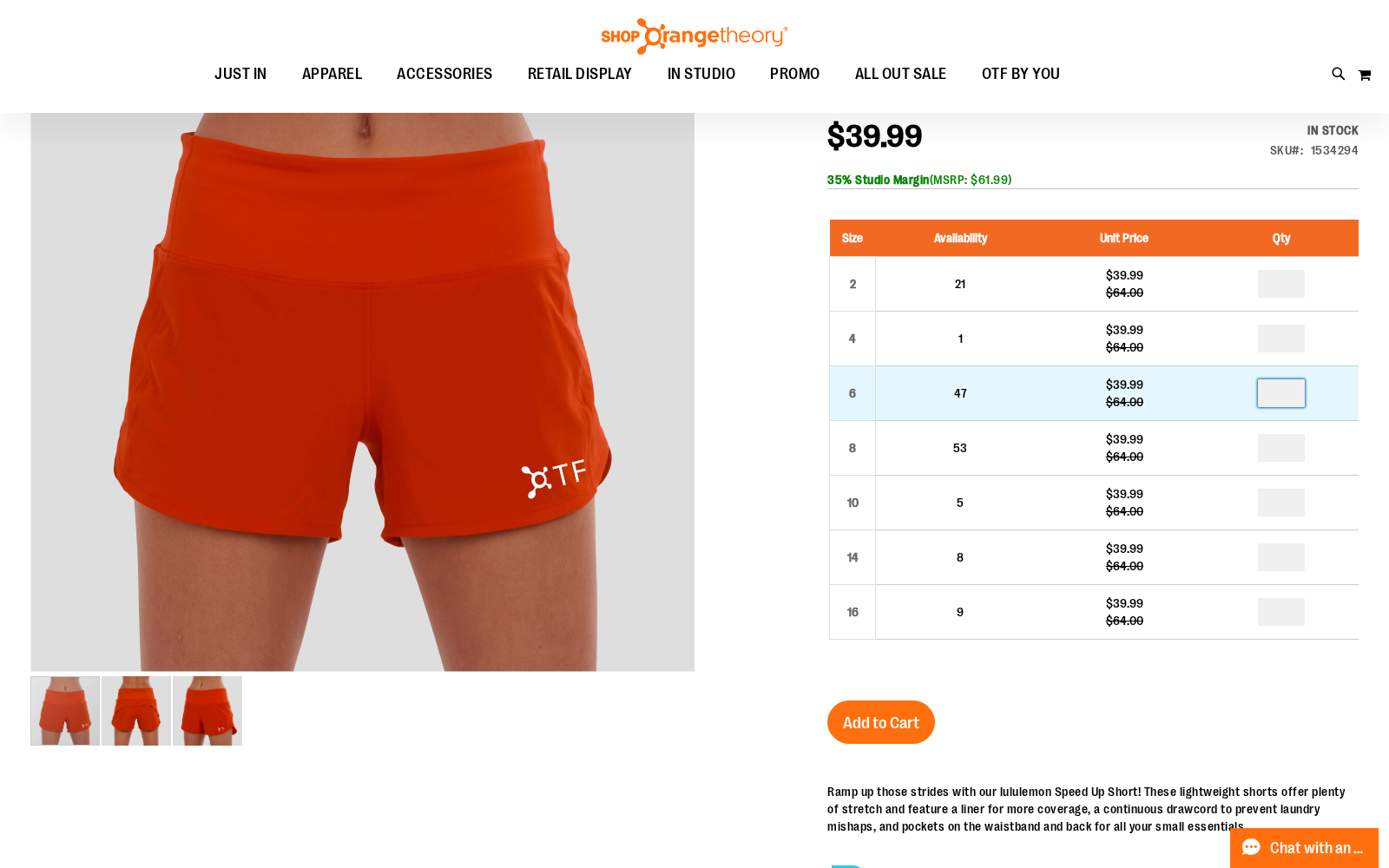 click at bounding box center (1281, 393) 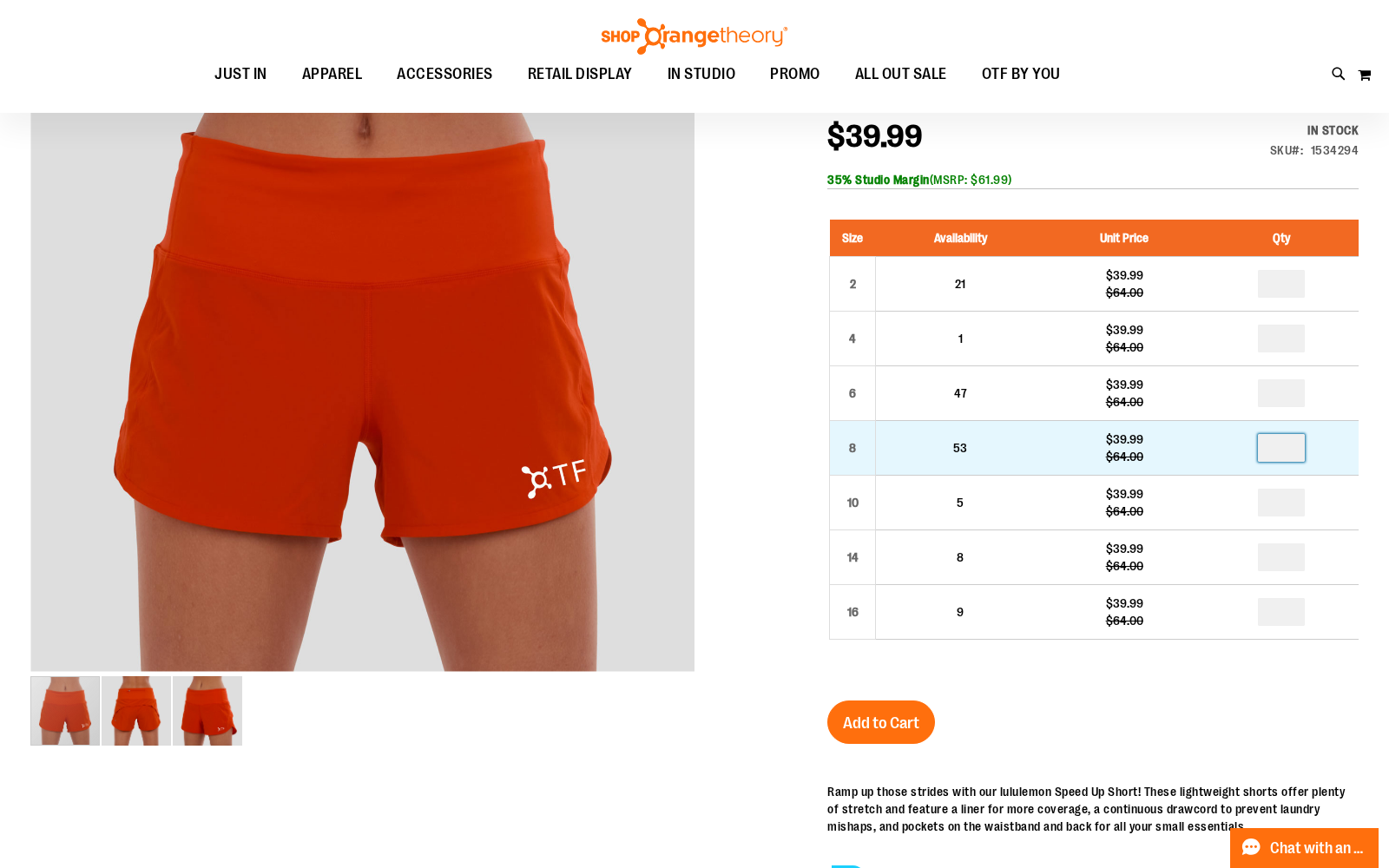 click at bounding box center [1281, 448] 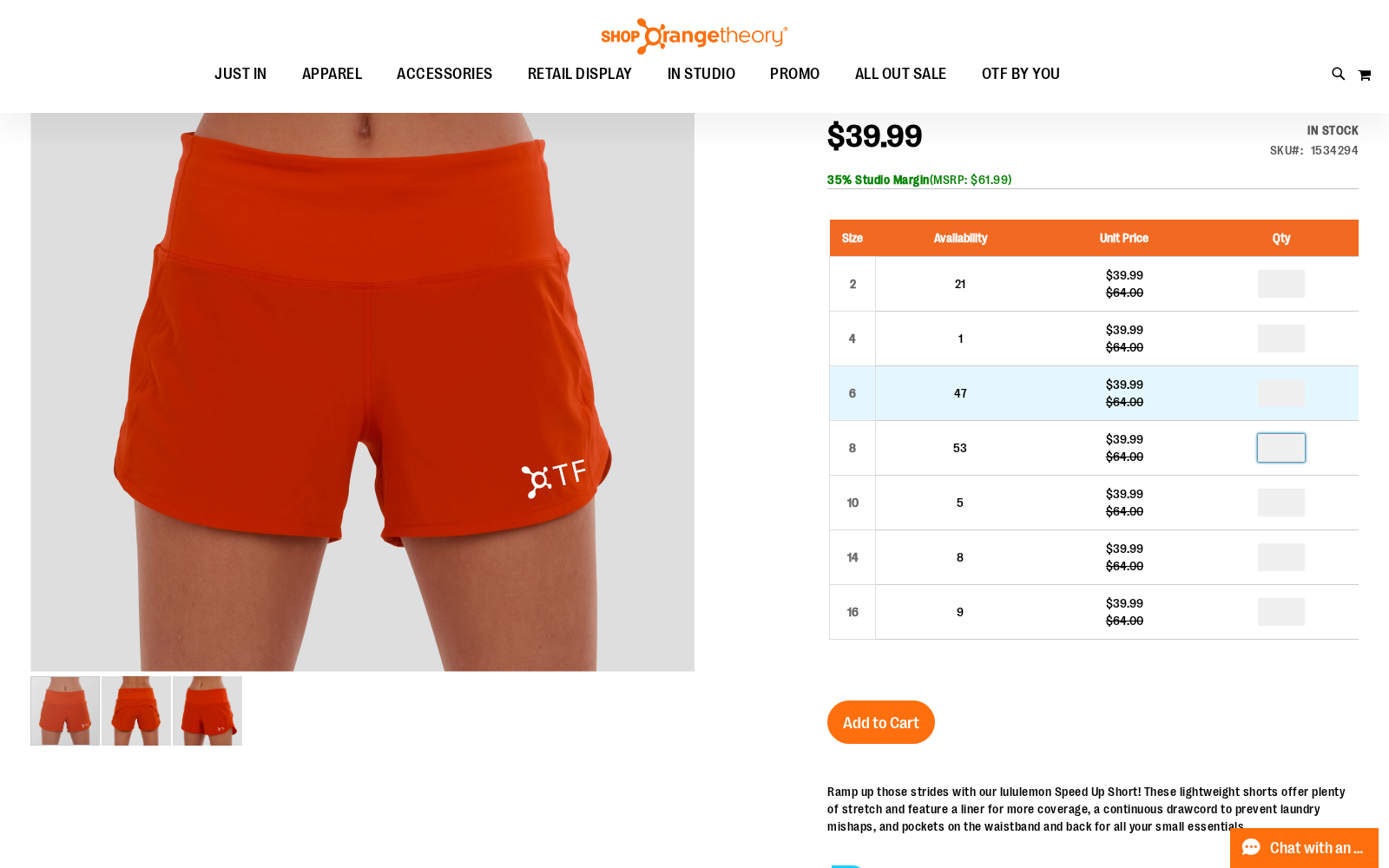 type on "*" 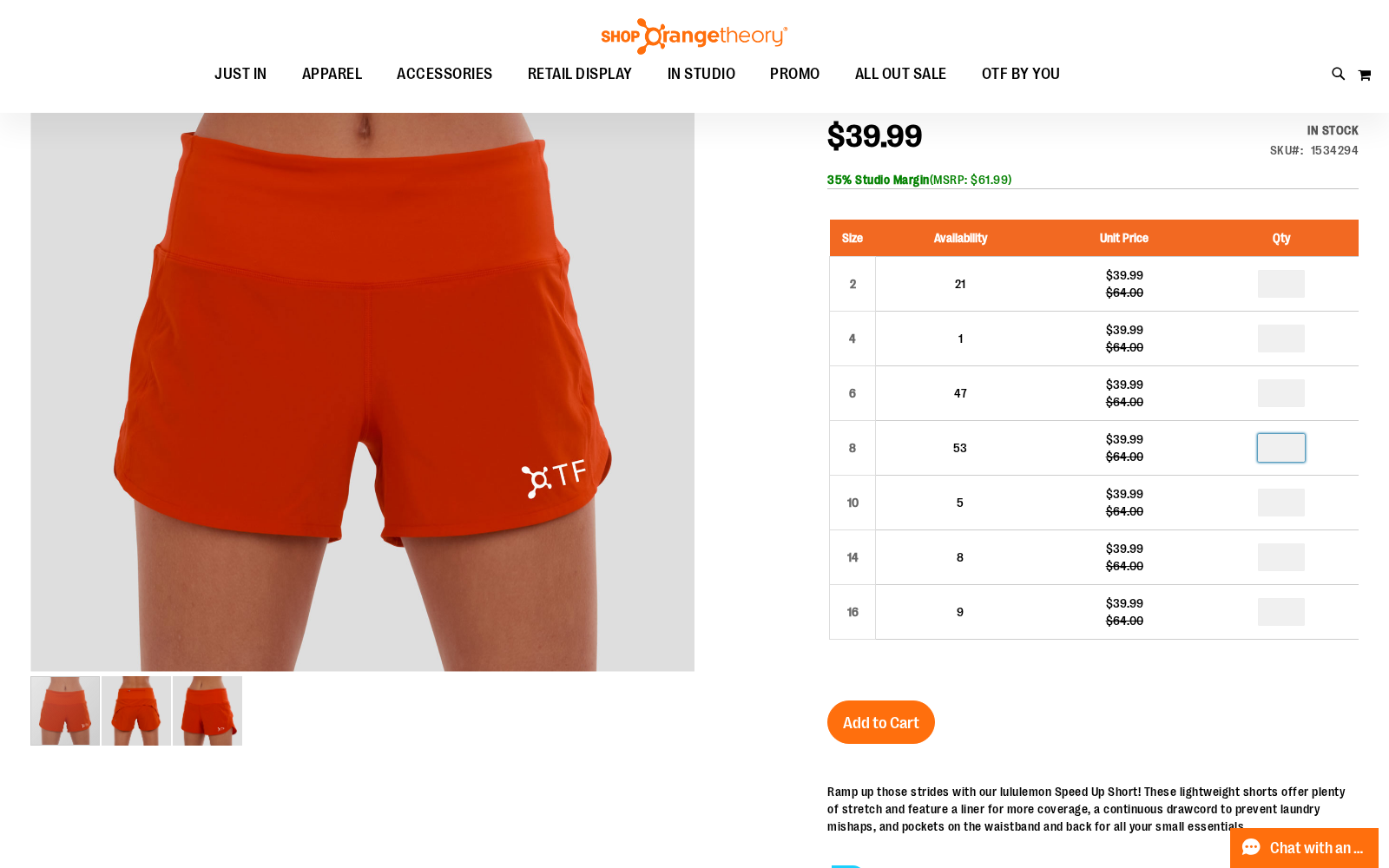 click on "lululemon Speed Up Short 4"
$39.99
Regular Price
$64.00
In stock
Only  %1  left
SKU
1534294
35% Studio Margin  (MSRP: $61.99)
Size
Availability
Unit Price
Qty
2
21" at bounding box center [694, 908] 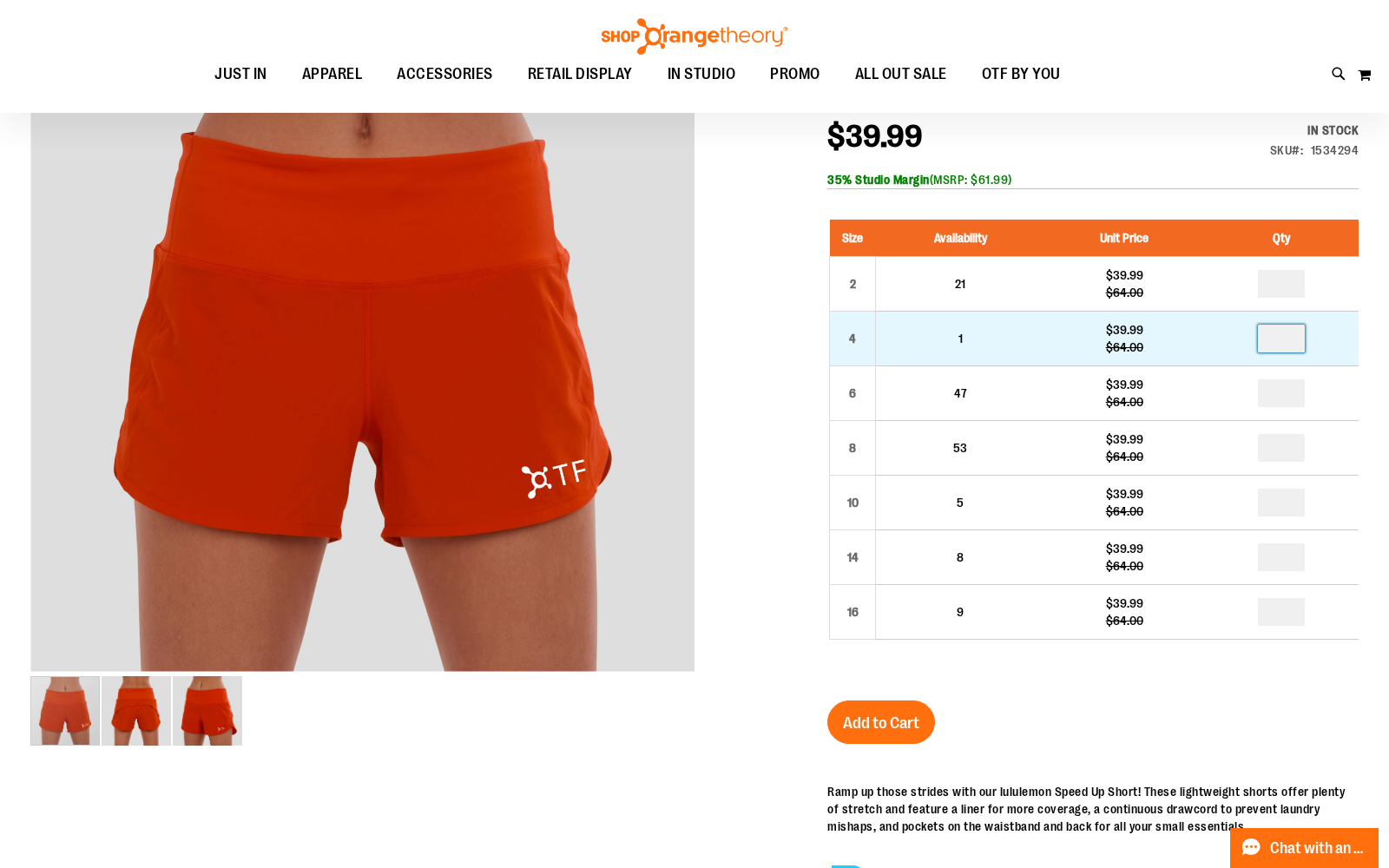 drag, startPoint x: 1293, startPoint y: 339, endPoint x: 1256, endPoint y: 339, distance: 37 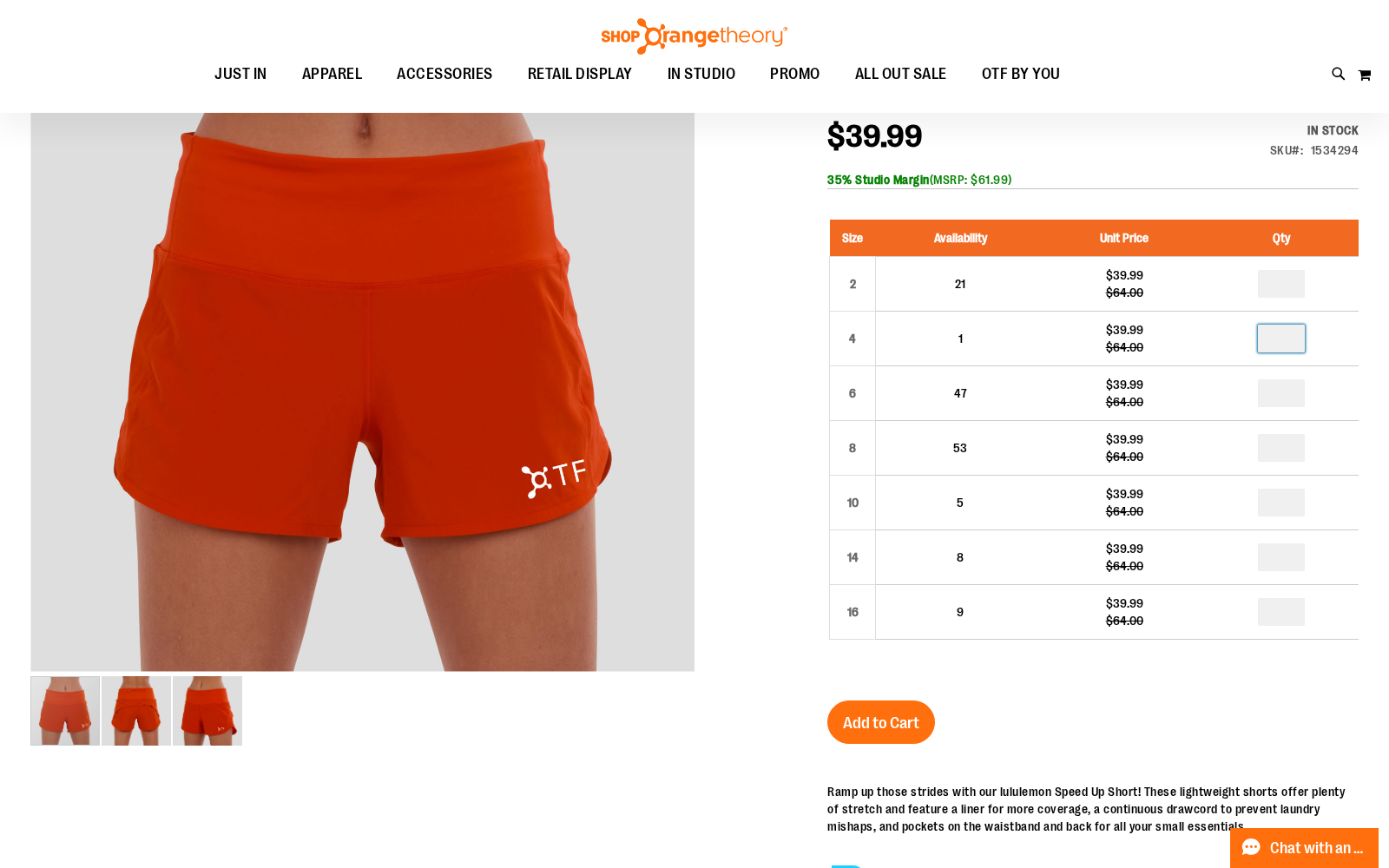 click on "lululemon Speed Up Short 4"
$39.99
Regular Price
$64.00
In stock
Only  %1  left
SKU
1534294
35% Studio Margin  (MSRP: $61.99)
Size
Availability
Unit Price
Qty
2
21
*" at bounding box center (1093, 651) 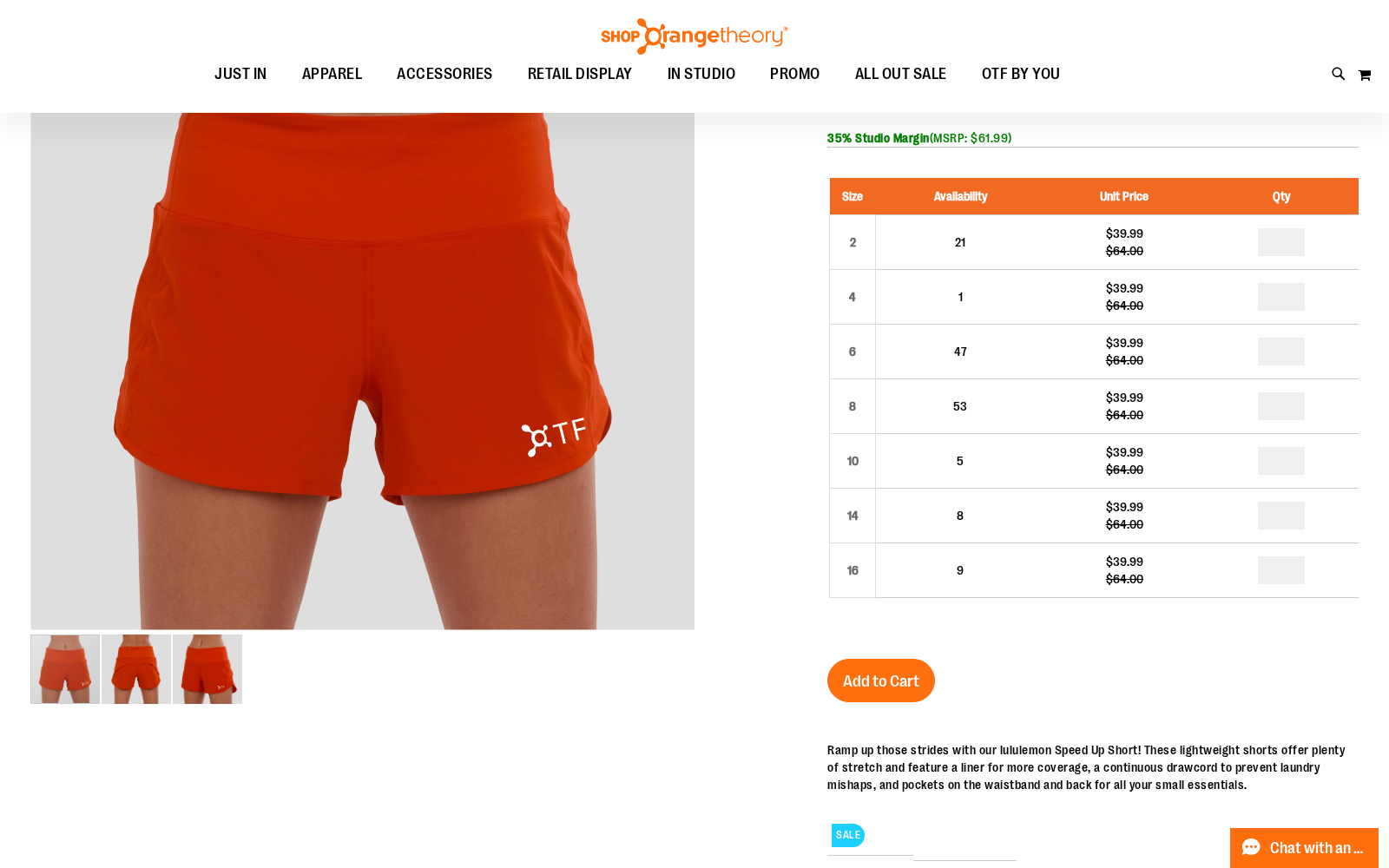 scroll, scrollTop: 89, scrollLeft: 0, axis: vertical 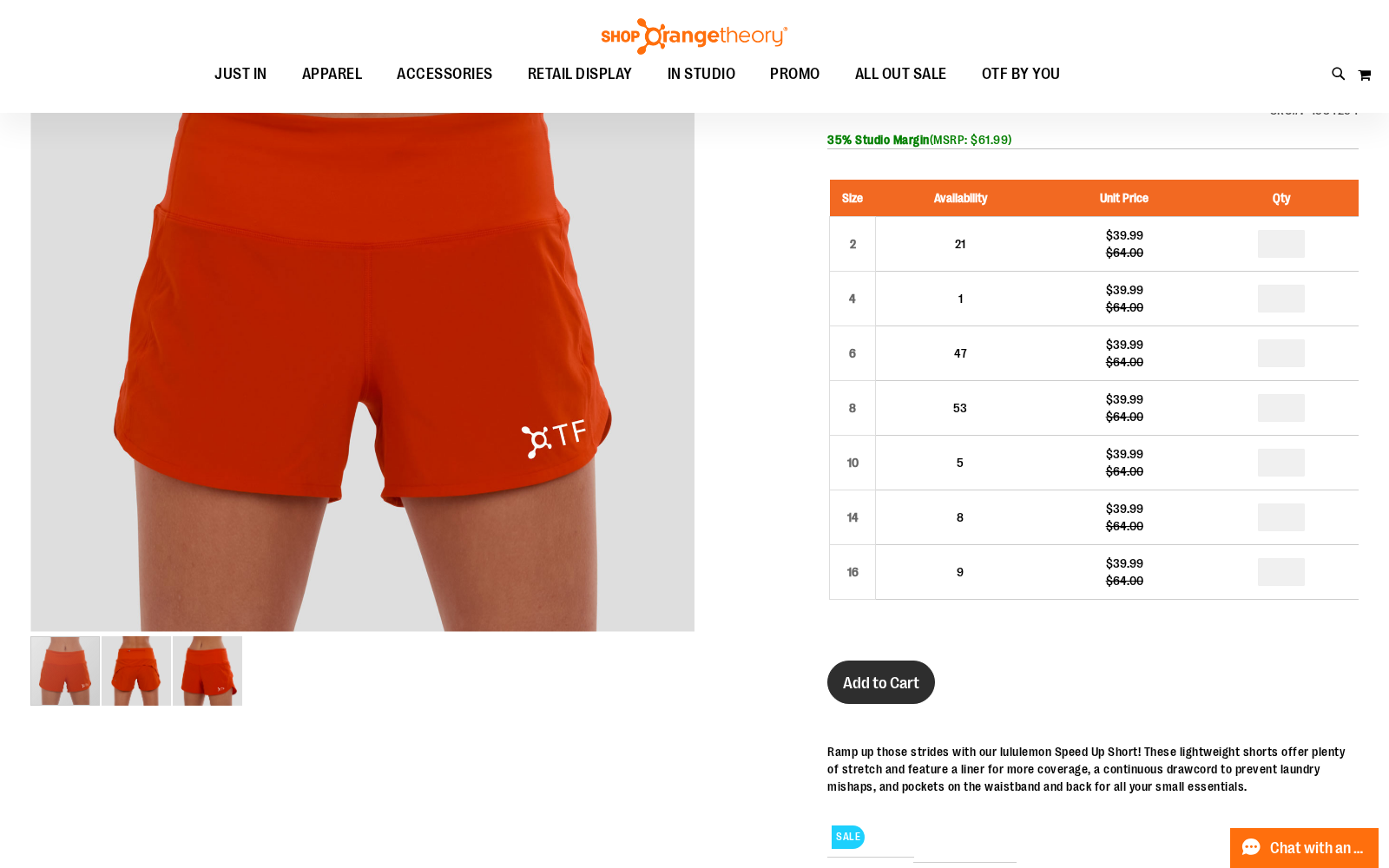 click on "Add to Cart" at bounding box center (881, 683) 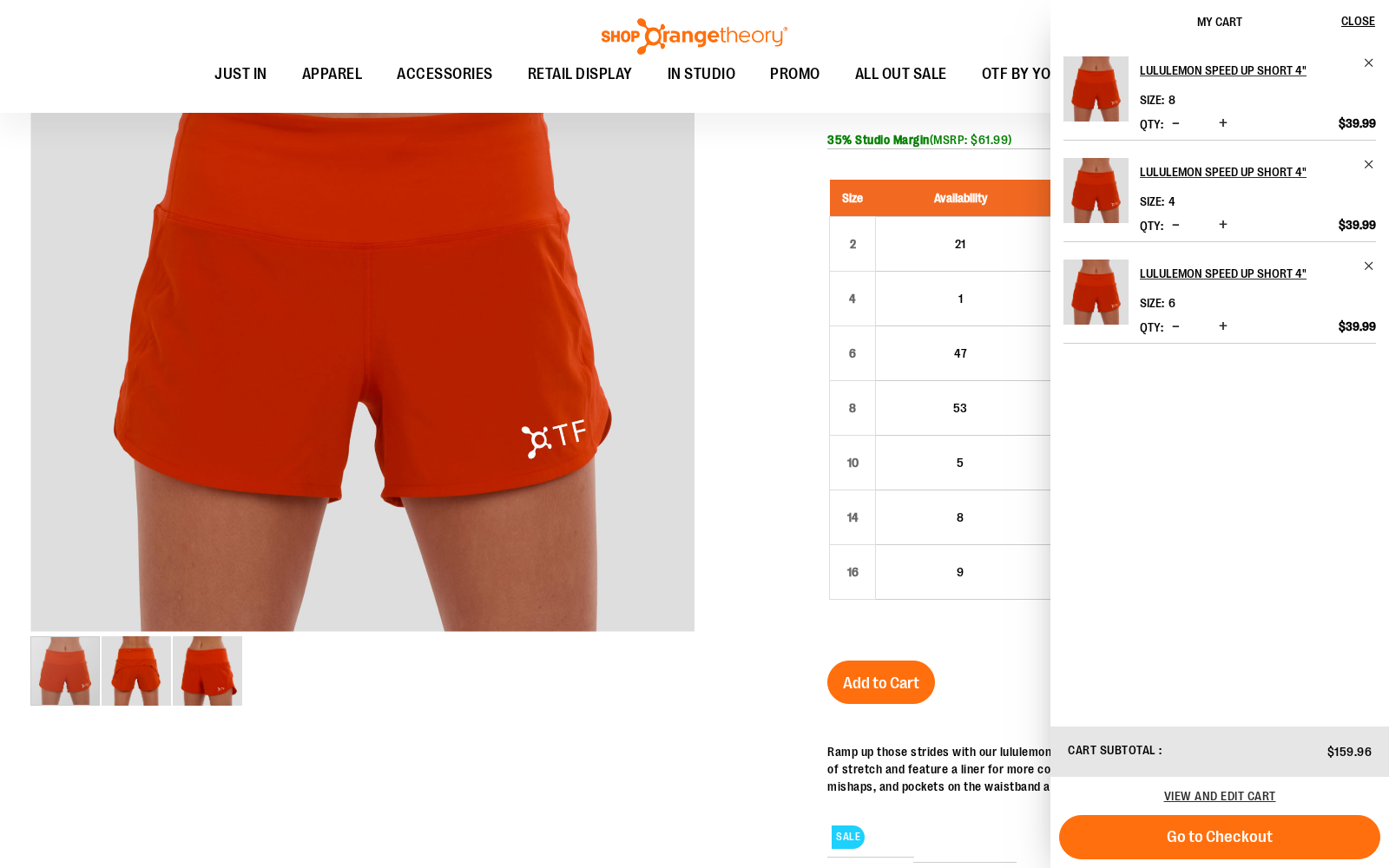 click at bounding box center [694, 578] 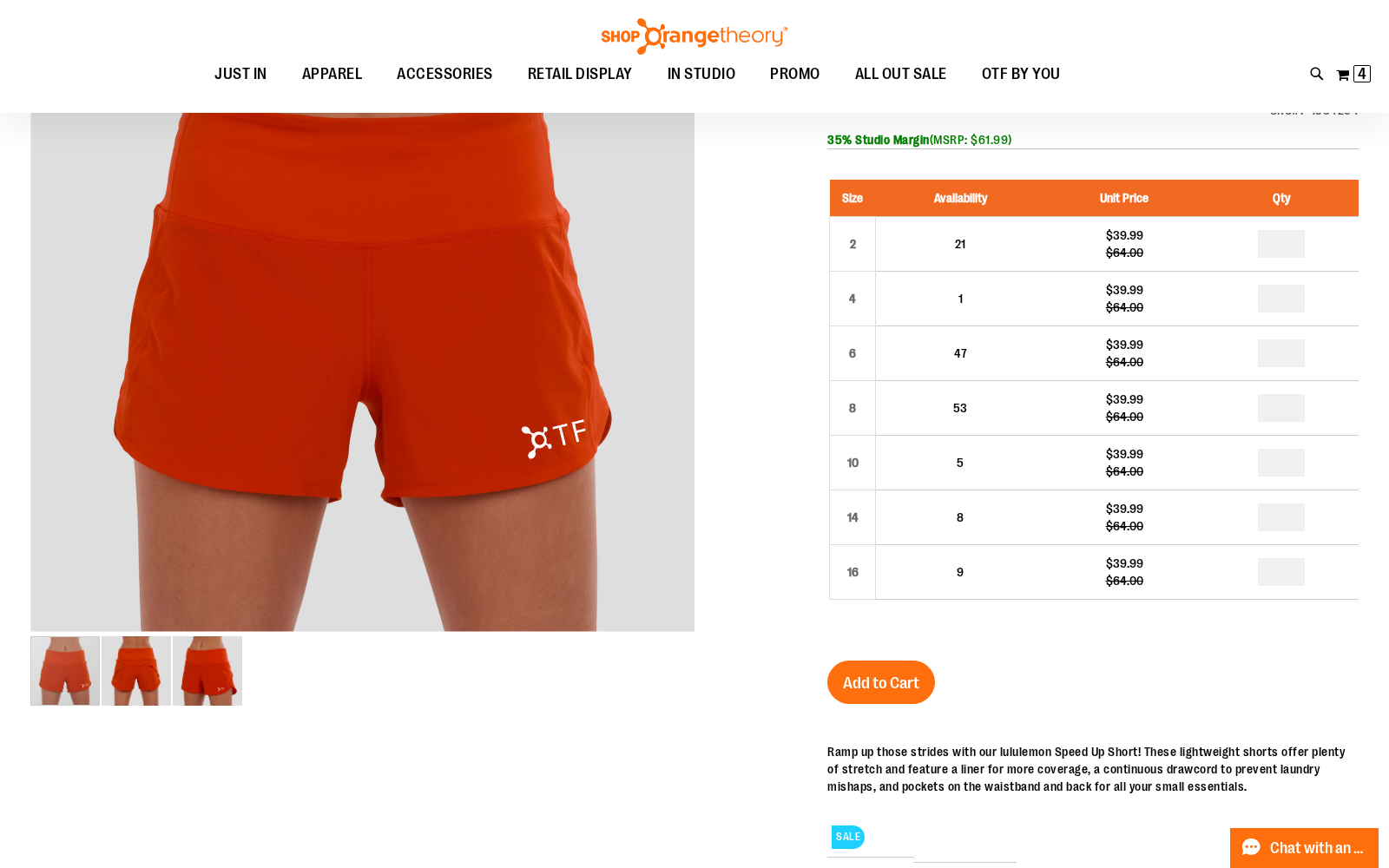 scroll, scrollTop: 0, scrollLeft: 0, axis: both 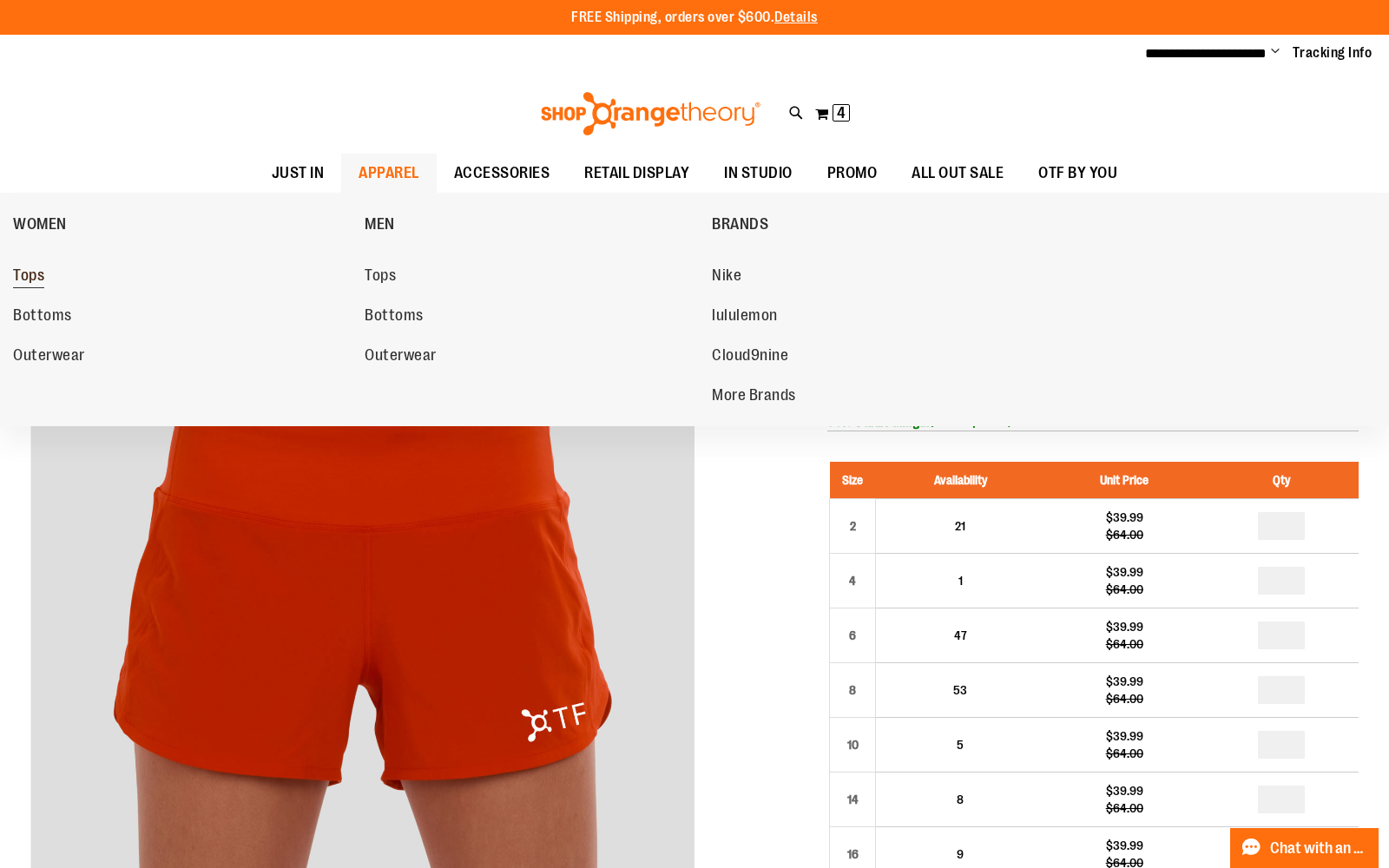 click on "Tops" at bounding box center (29, 277) 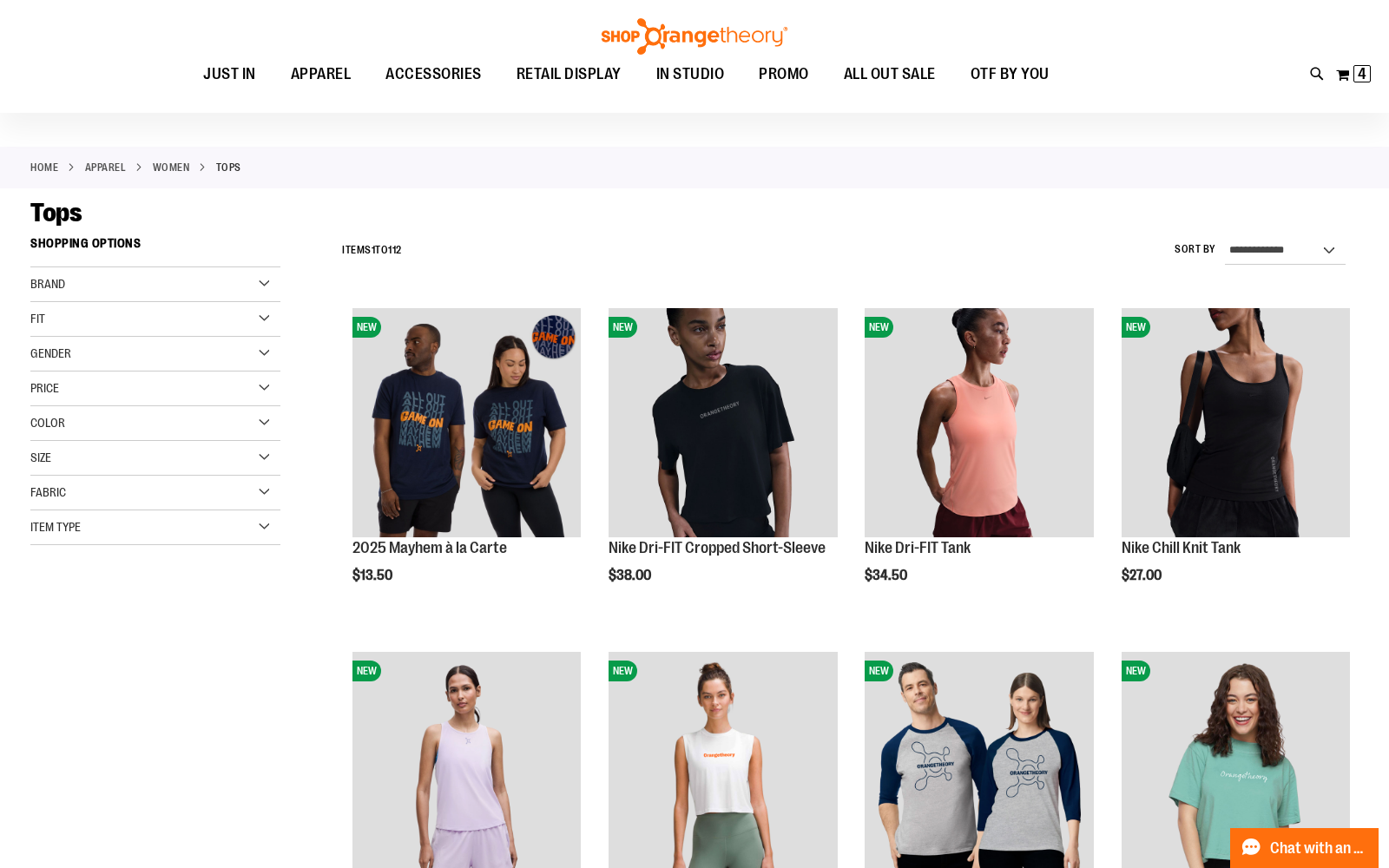 scroll, scrollTop: 0, scrollLeft: 0, axis: both 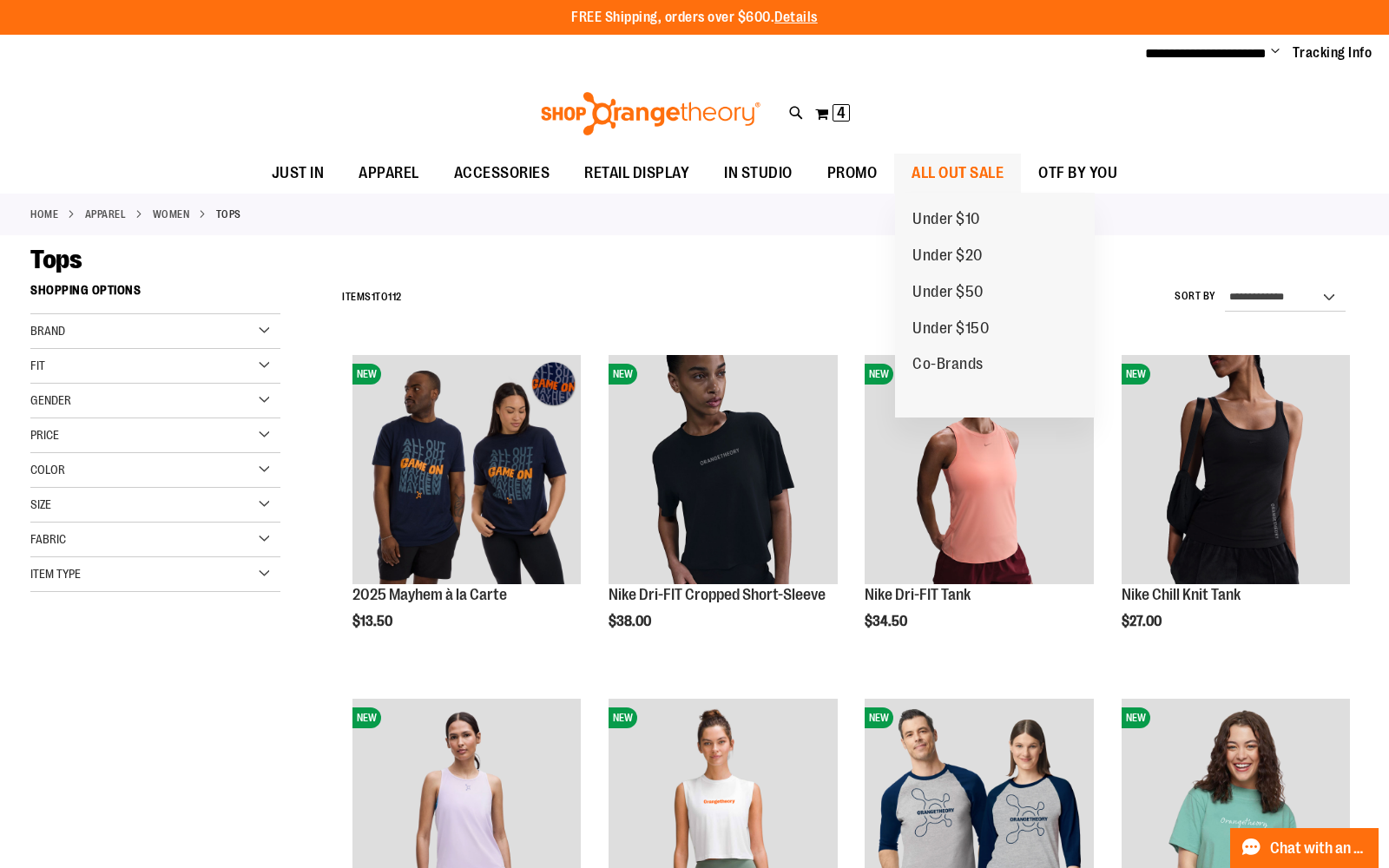 type on "**********" 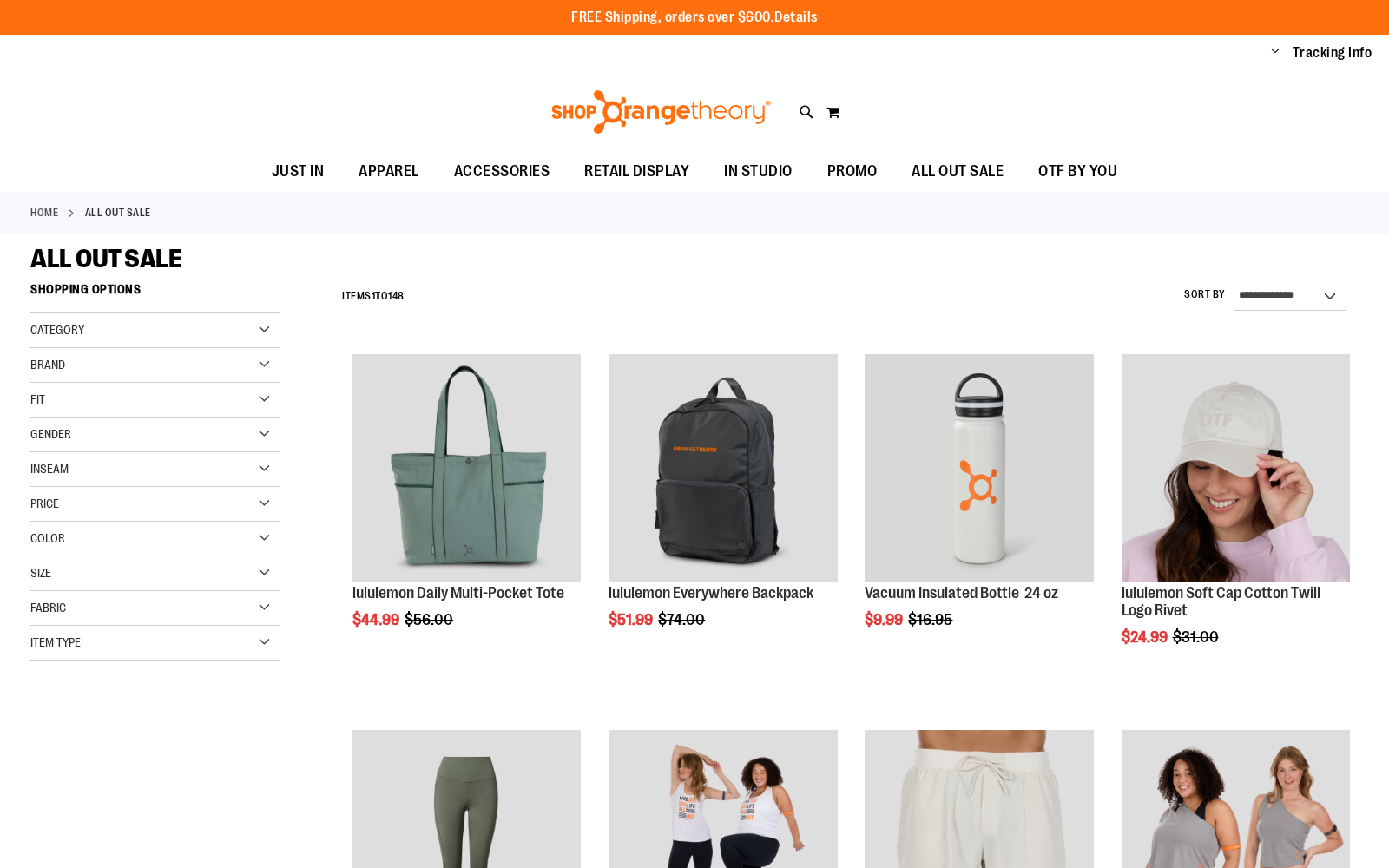 scroll, scrollTop: 0, scrollLeft: 0, axis: both 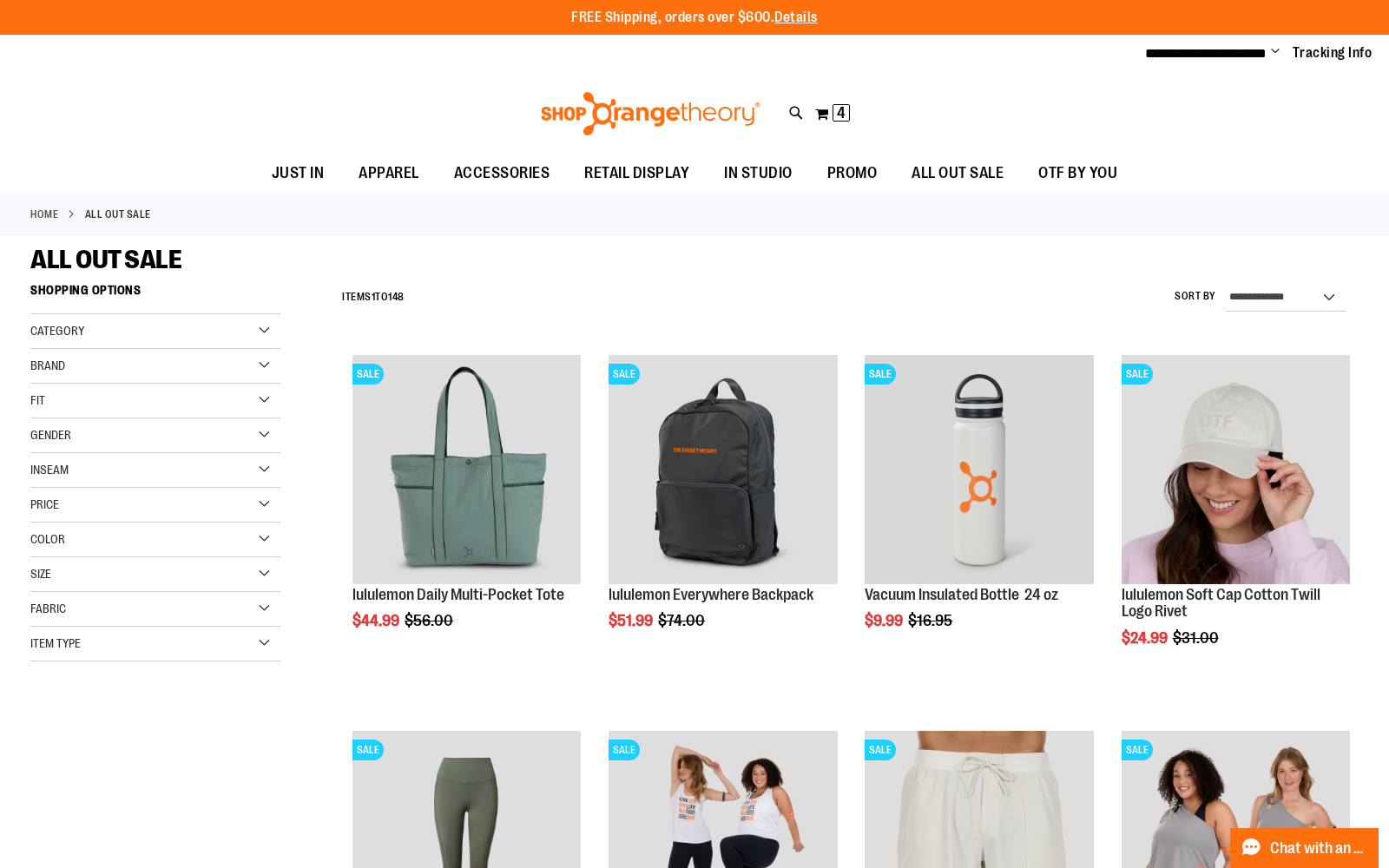 type on "**********" 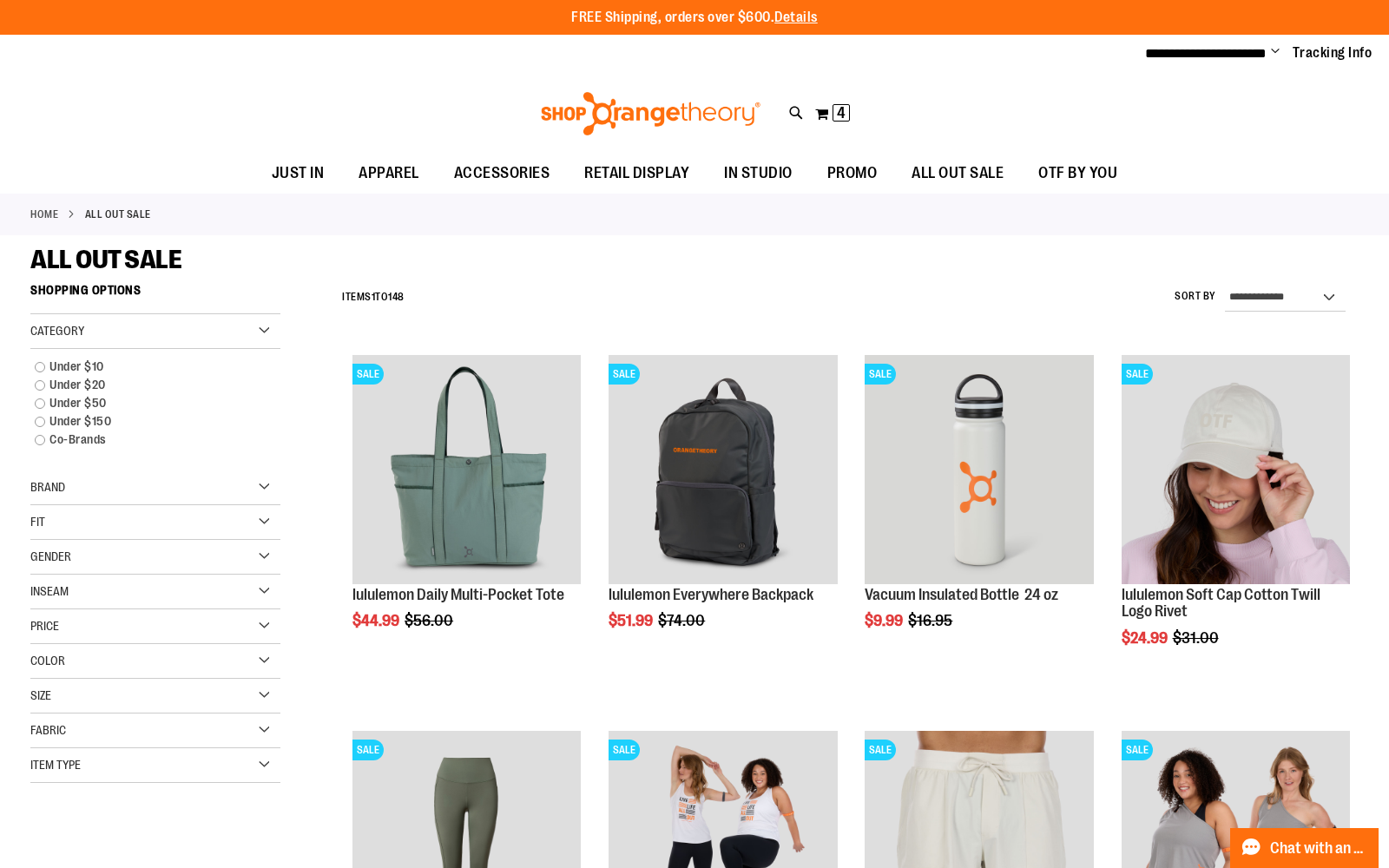 click on "Category" at bounding box center [155, 332] 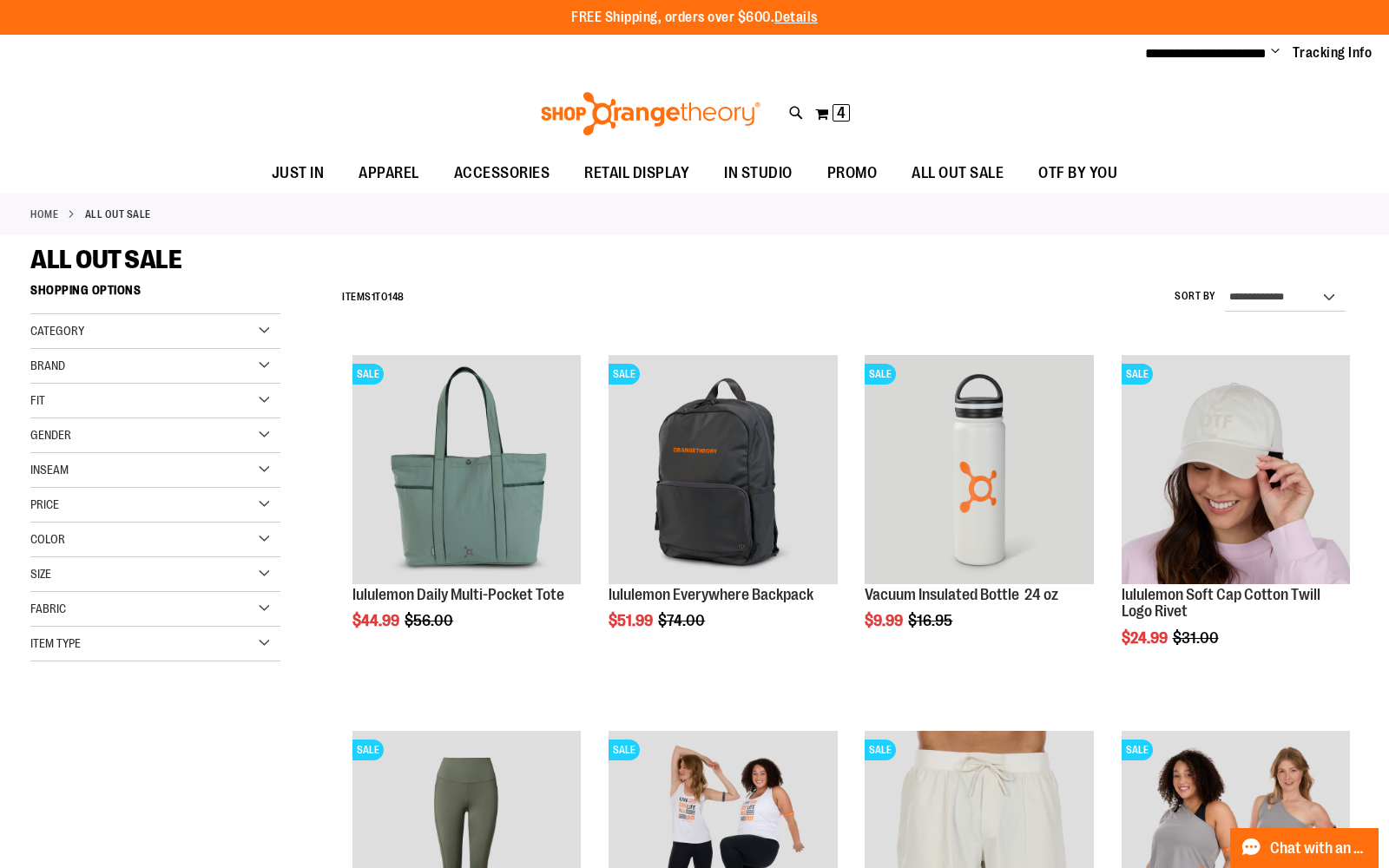click on "Item Type" at bounding box center [155, 644] 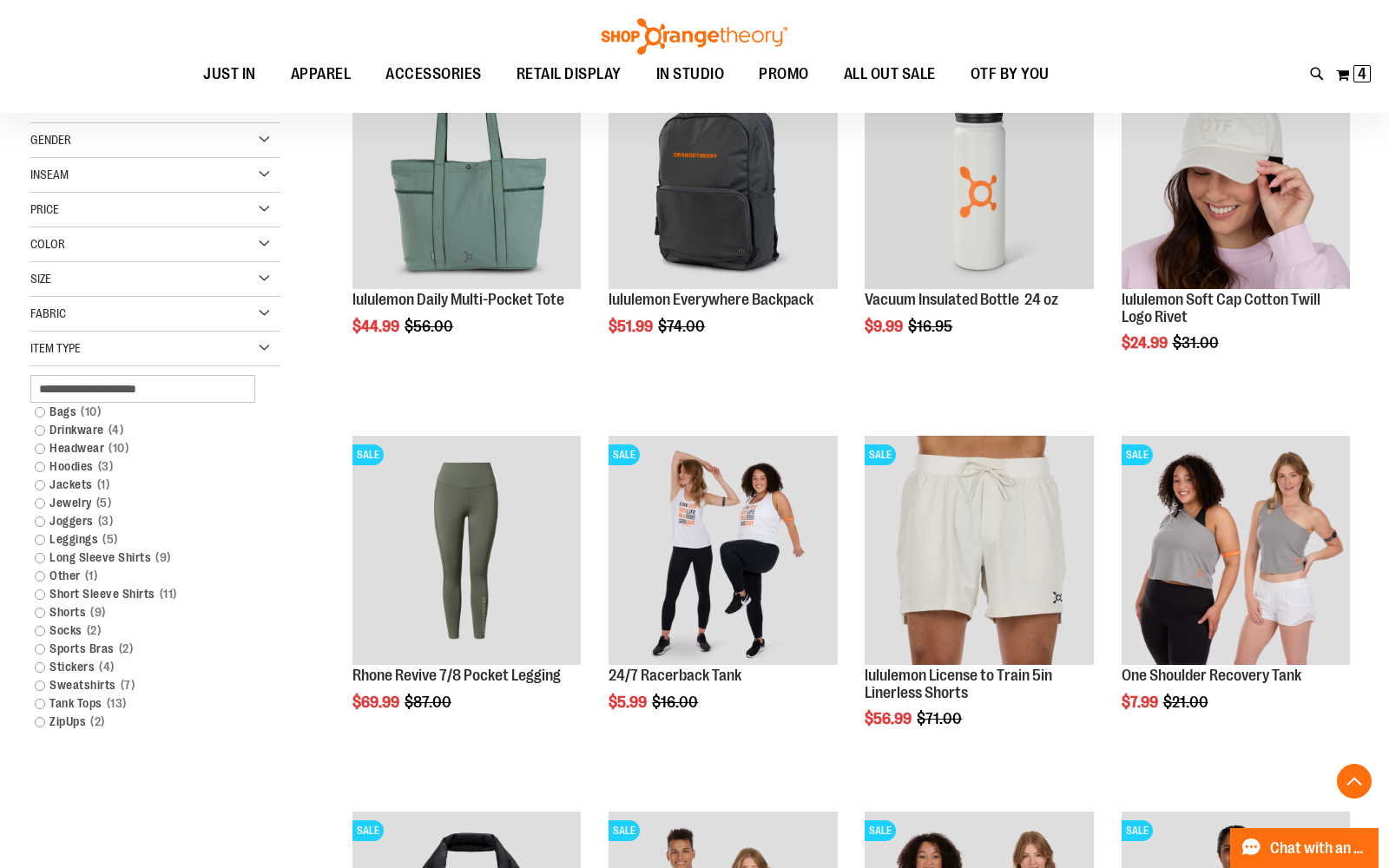 scroll, scrollTop: 298, scrollLeft: 0, axis: vertical 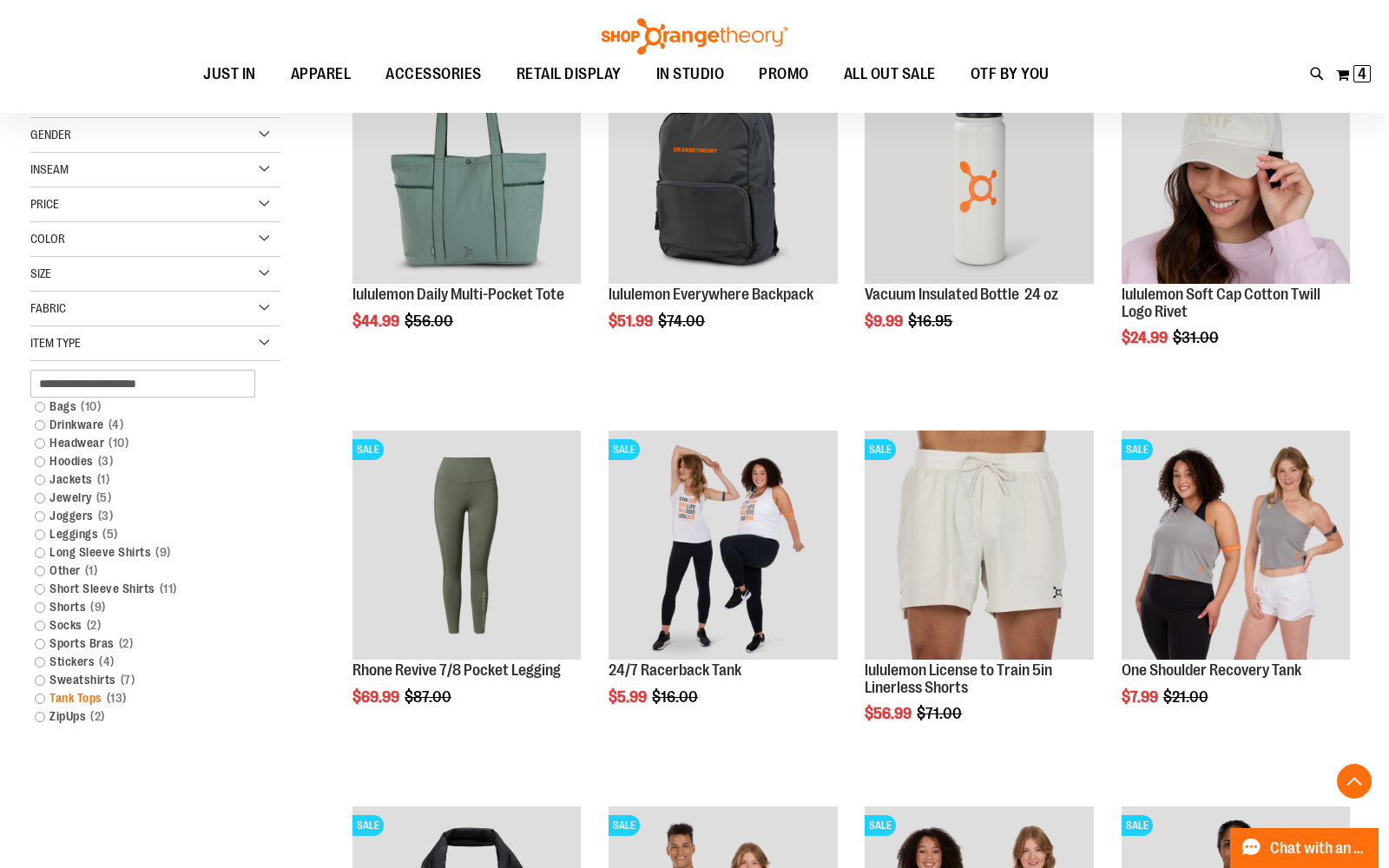 click on "Tank Tops                                             13
items" at bounding box center (146, 698) 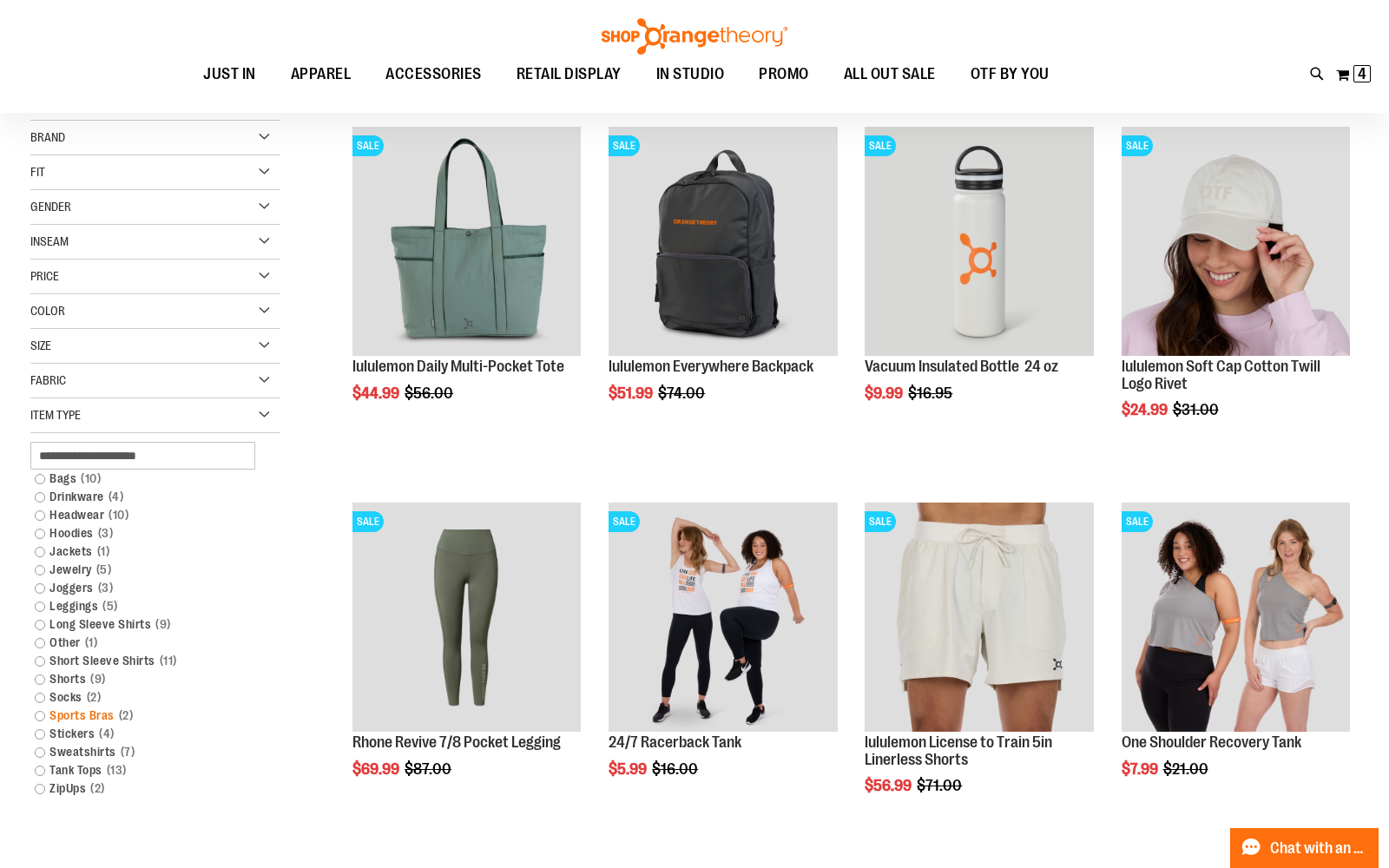 scroll, scrollTop: 232, scrollLeft: 0, axis: vertical 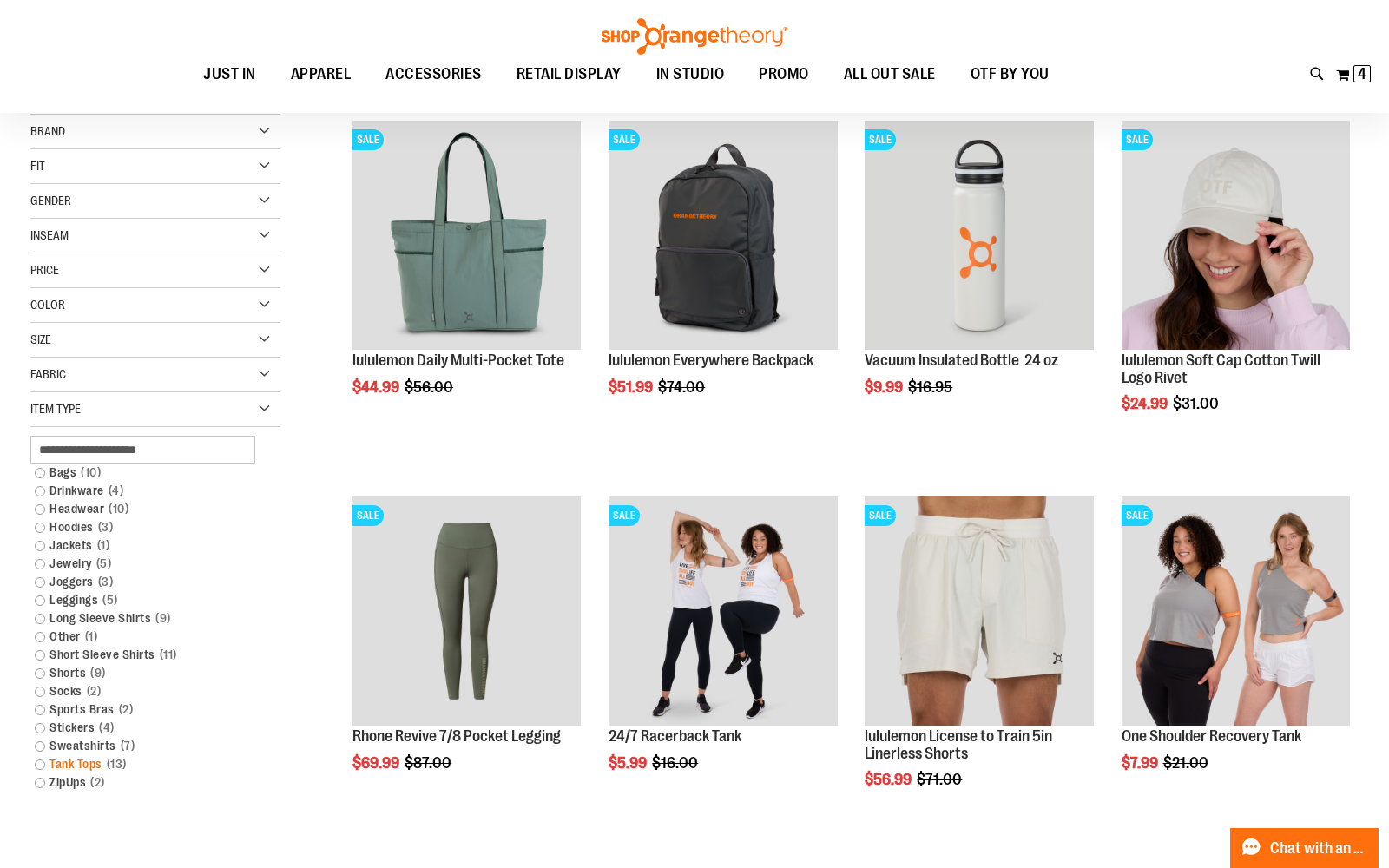 click on "Tank Tops                                             13
items" at bounding box center [146, 764] 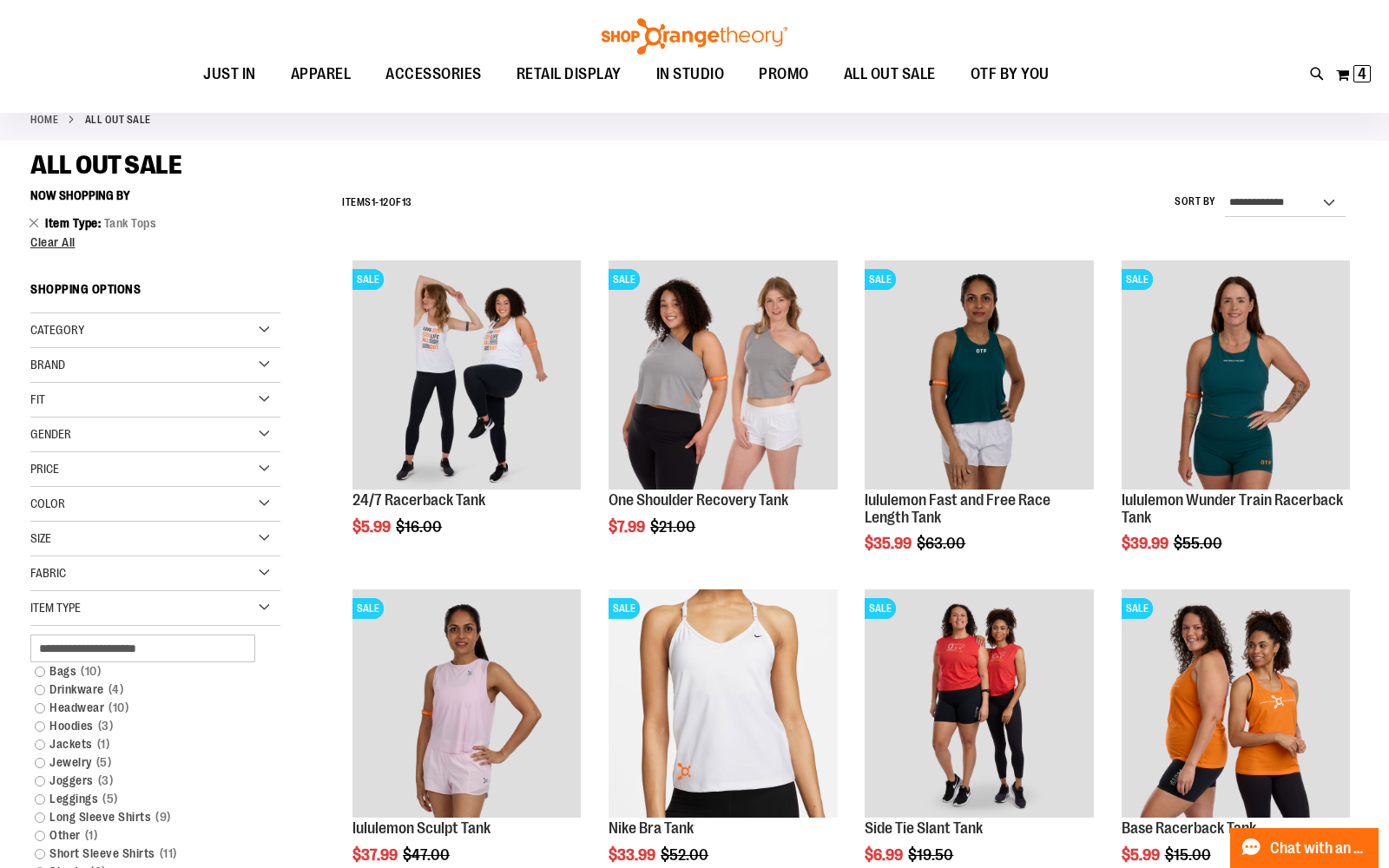scroll, scrollTop: 59, scrollLeft: 0, axis: vertical 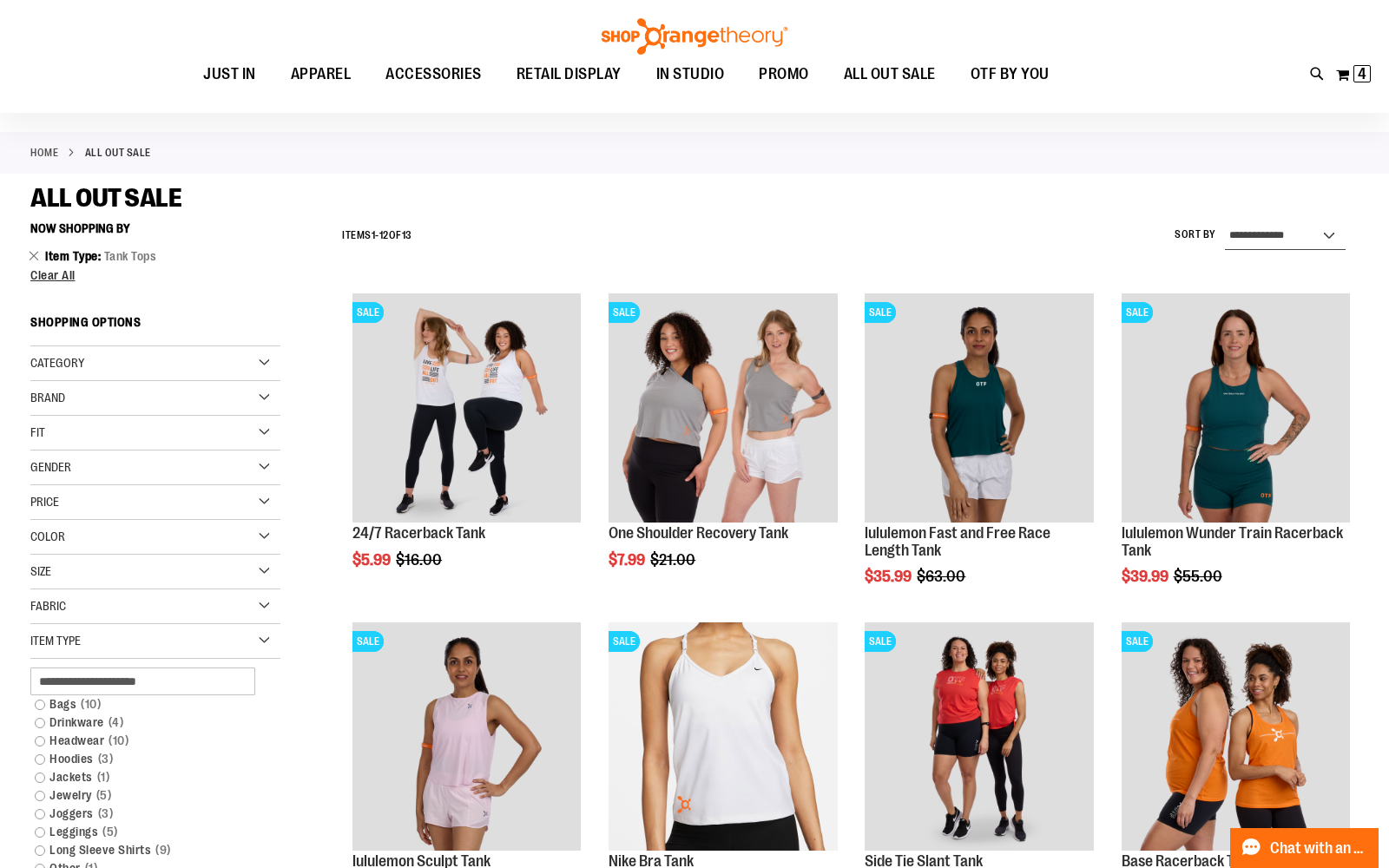 click on "**********" at bounding box center (1285, 236) 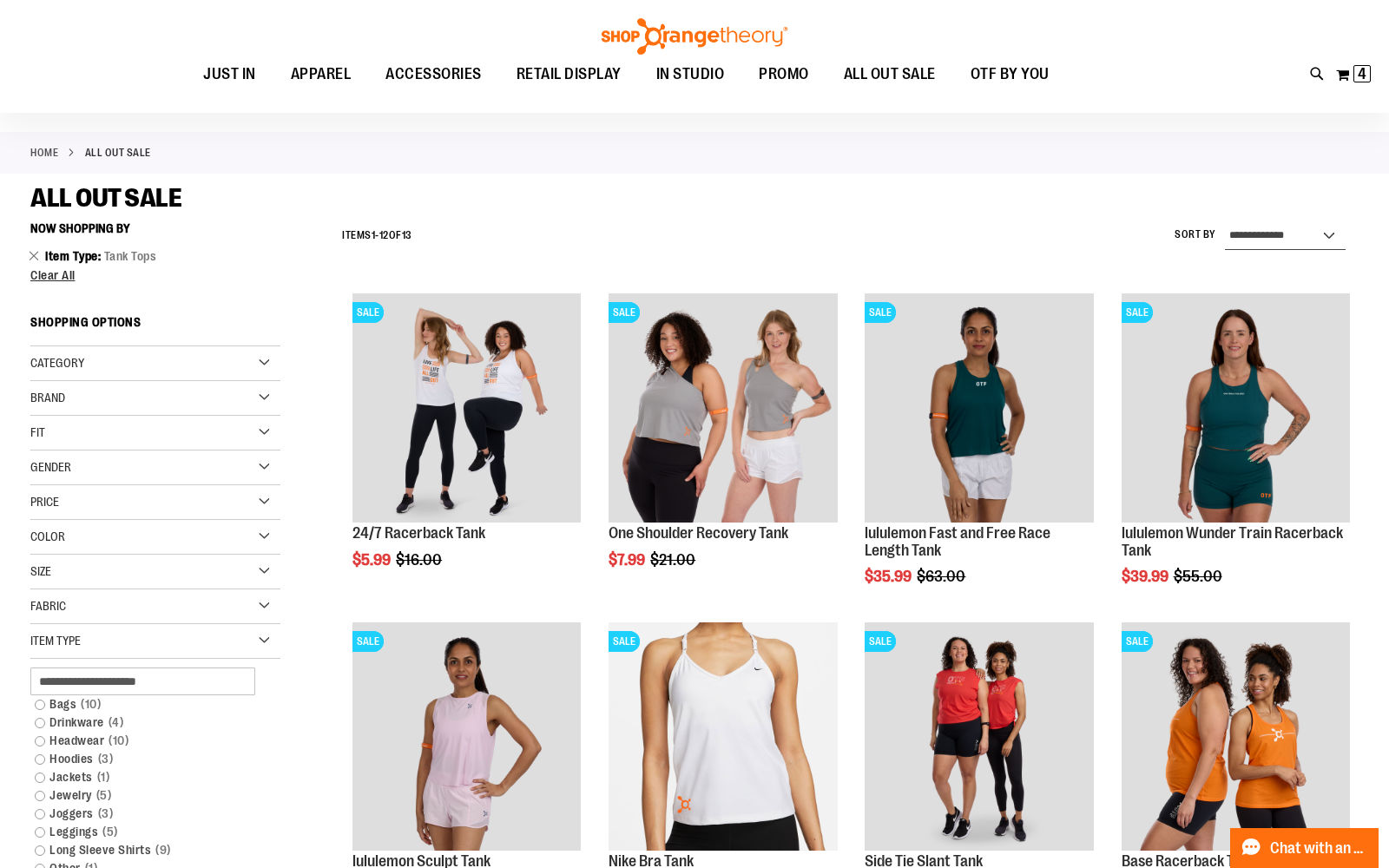 select on "*********" 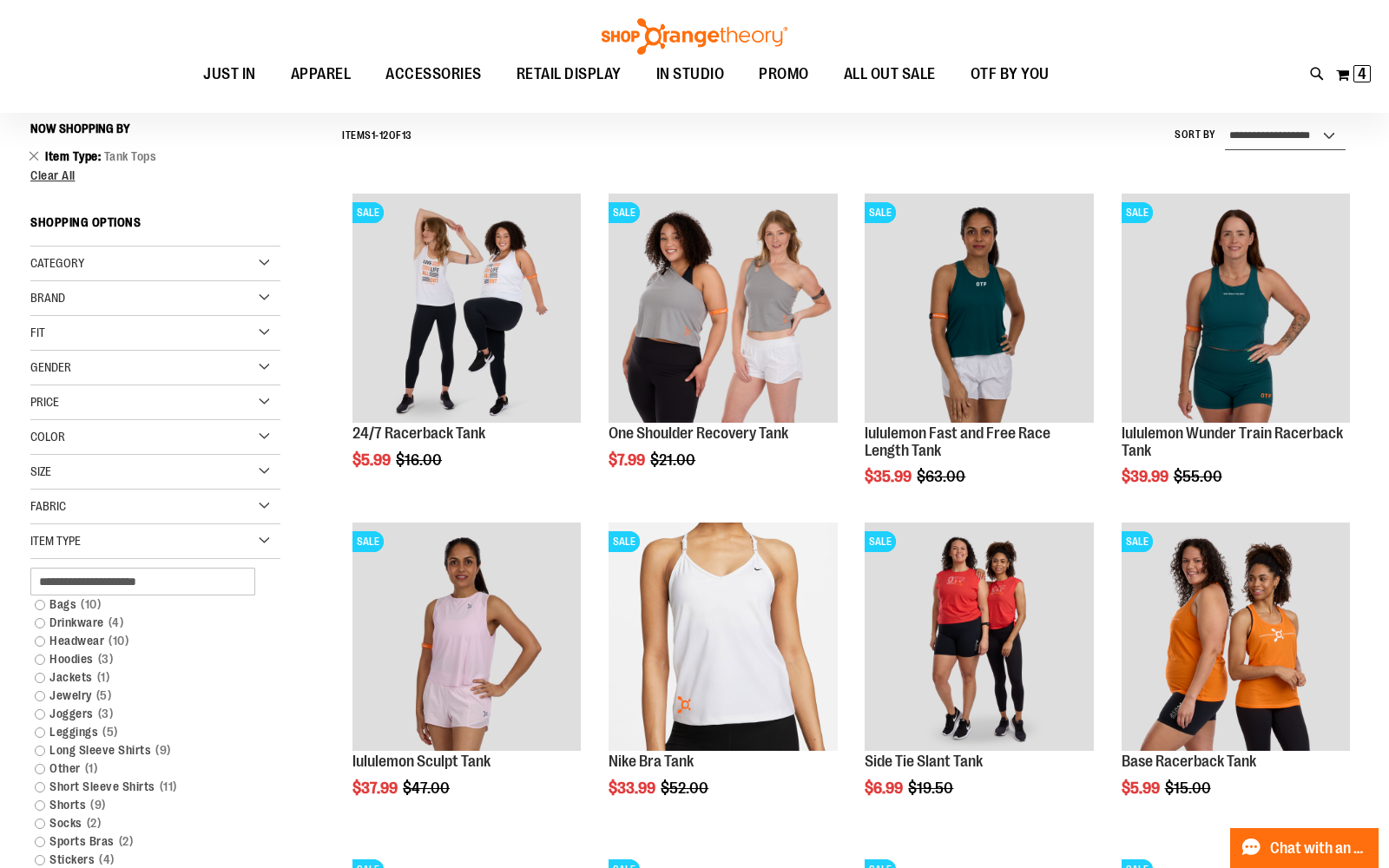 scroll, scrollTop: 161, scrollLeft: 0, axis: vertical 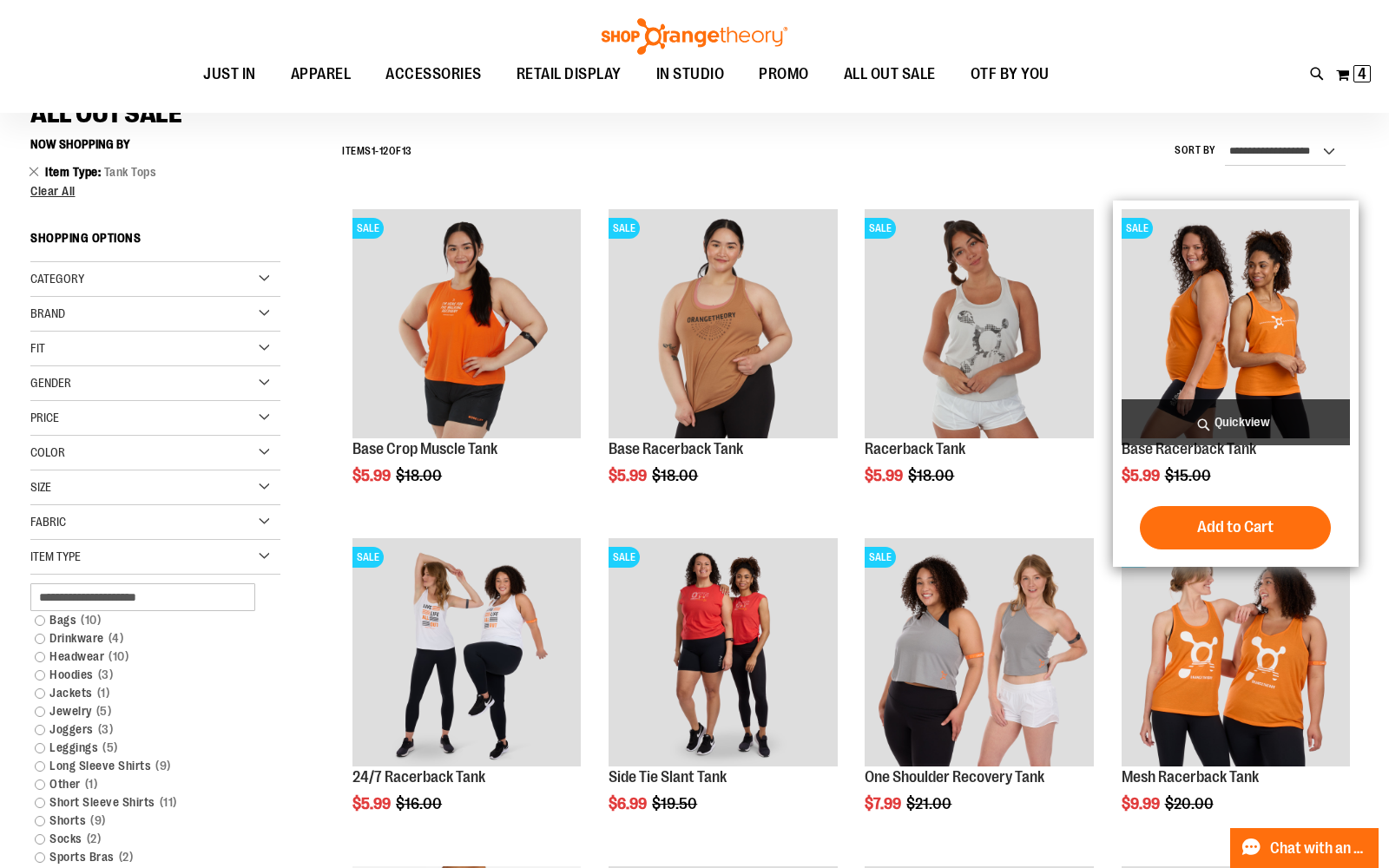 click on "Quickview" at bounding box center [1235, 422] 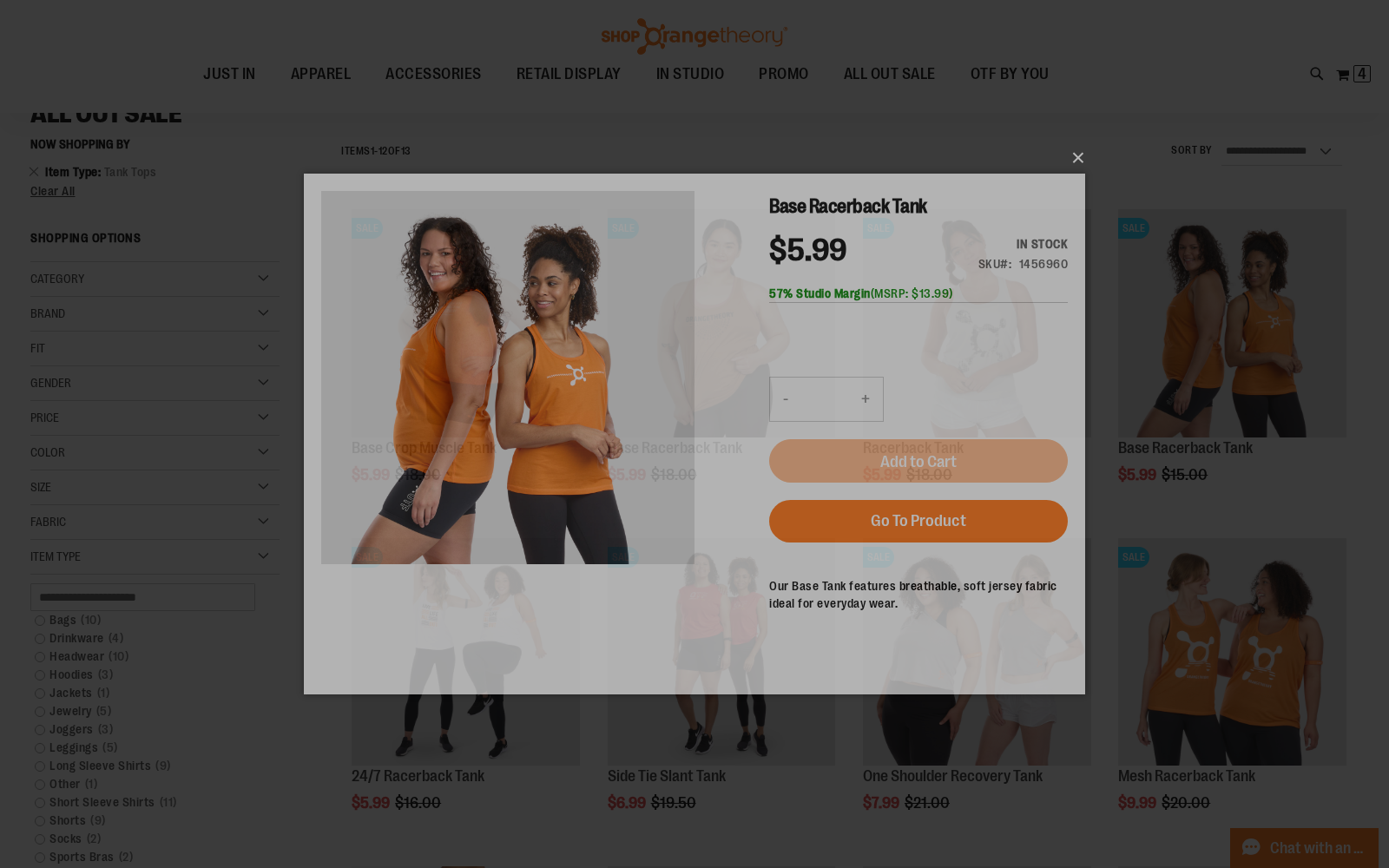 scroll, scrollTop: 0, scrollLeft: 0, axis: both 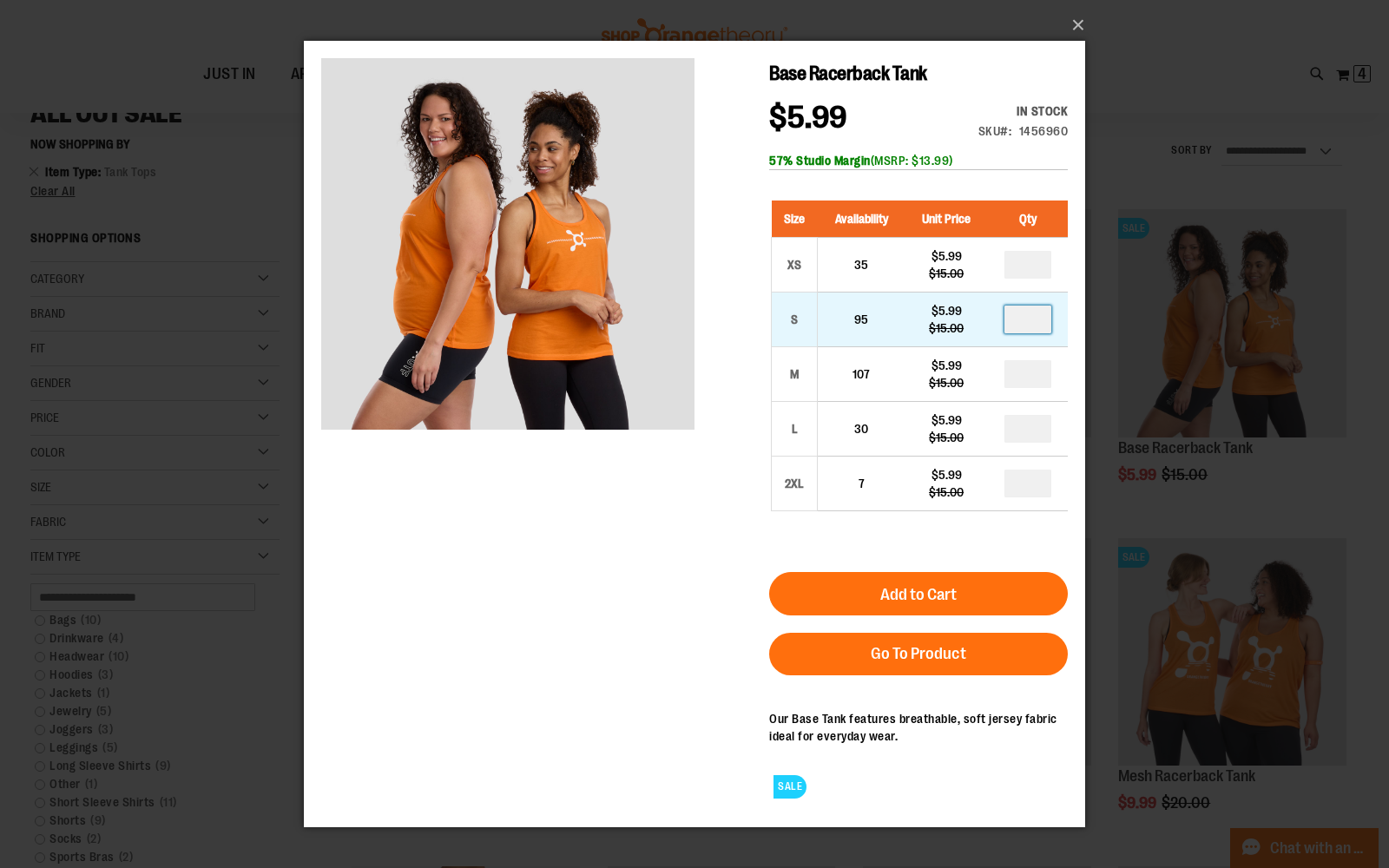drag, startPoint x: 1043, startPoint y: 328, endPoint x: 1002, endPoint y: 326, distance: 41.048752 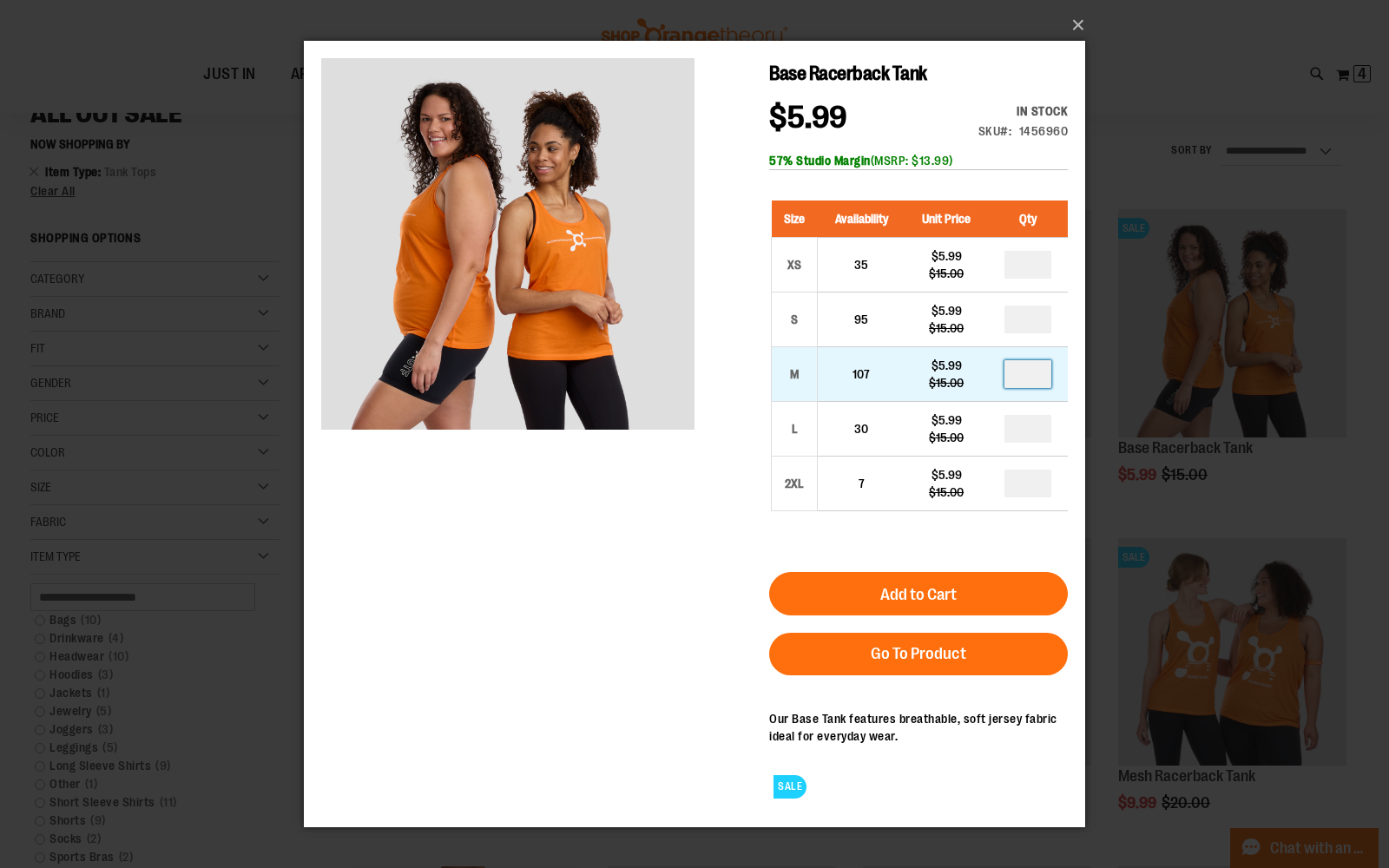 drag, startPoint x: 1035, startPoint y: 385, endPoint x: 1013, endPoint y: 385, distance: 22 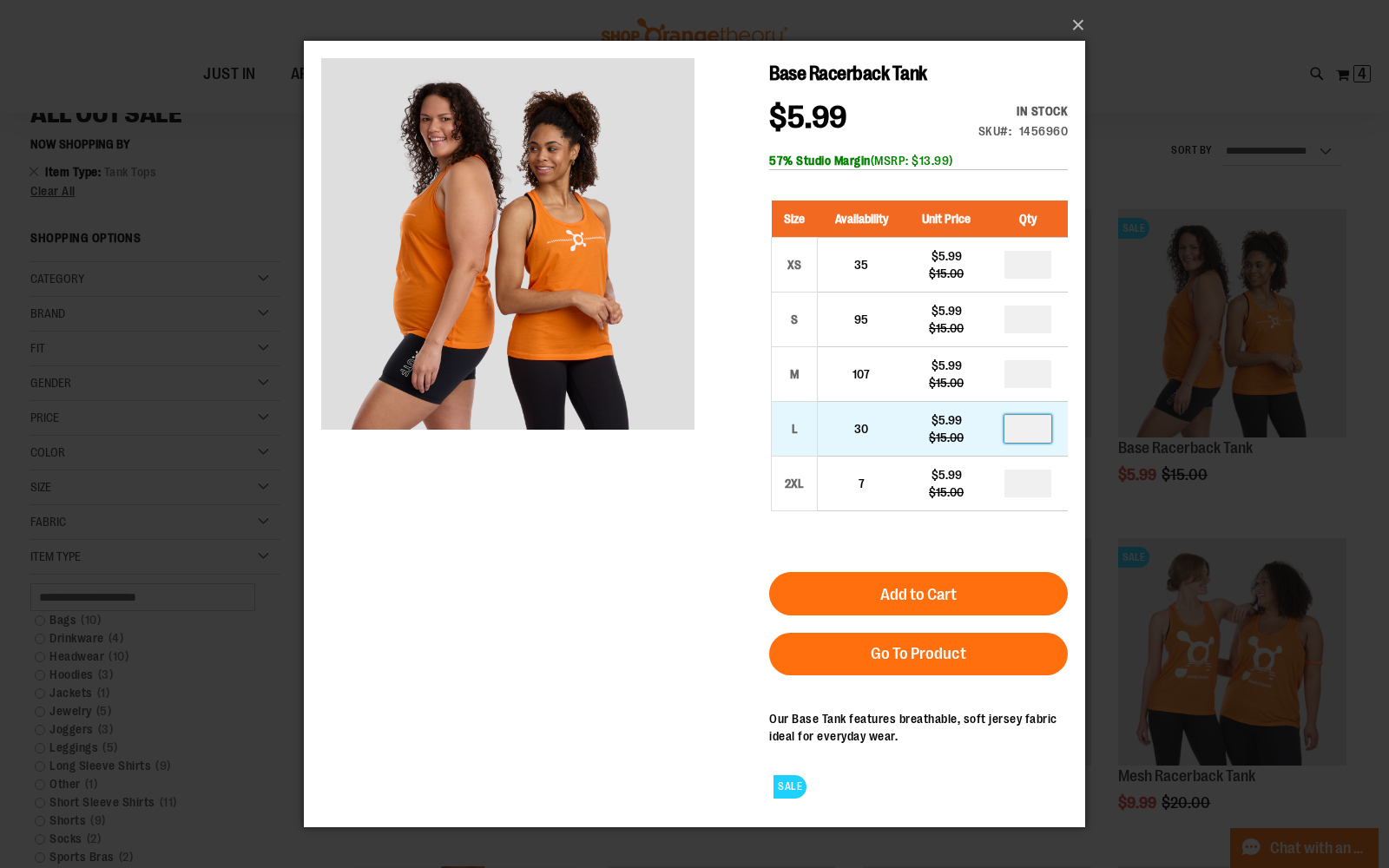 drag, startPoint x: 1037, startPoint y: 426, endPoint x: 998, endPoint y: 426, distance: 39 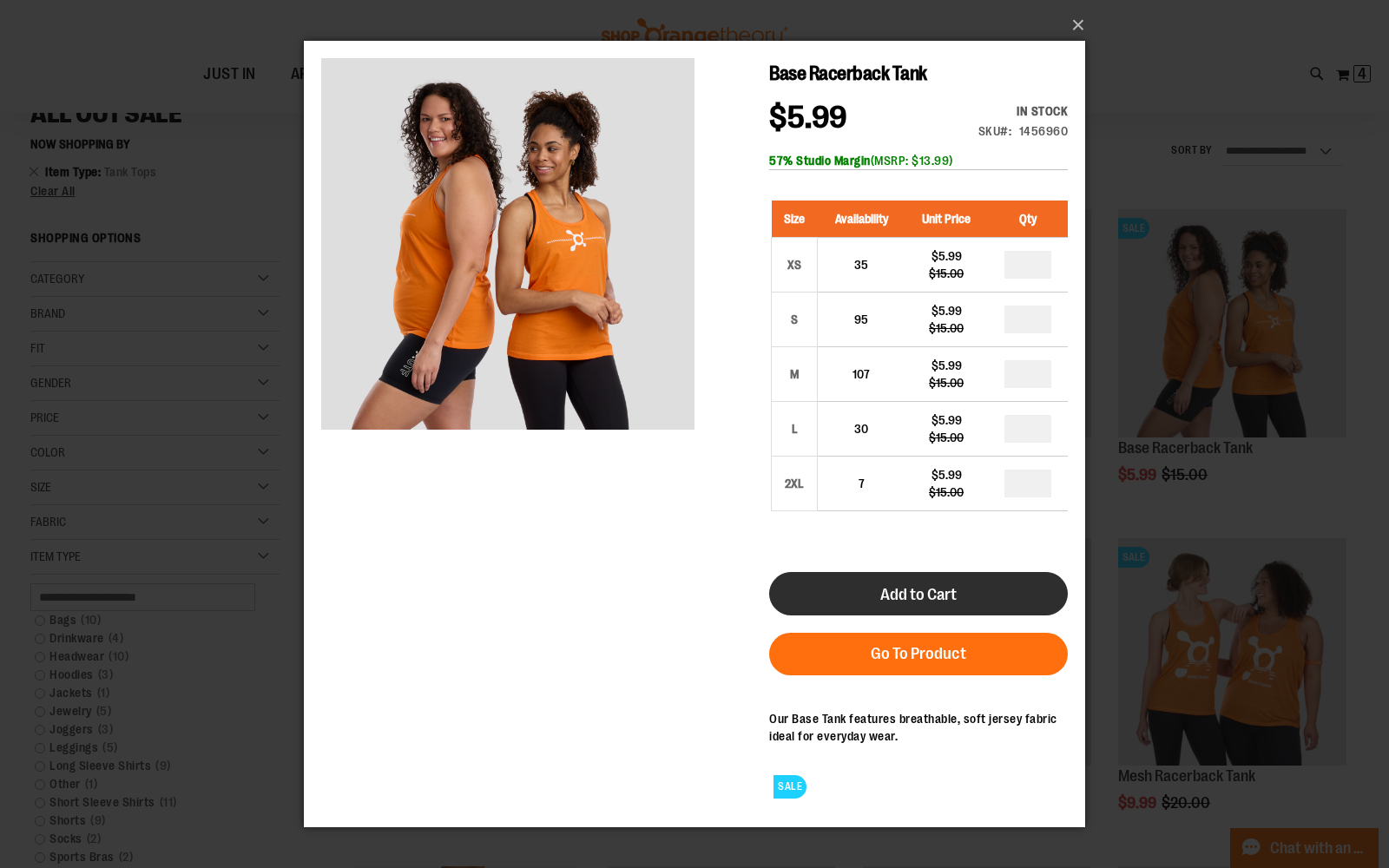 click on "Add to Cart" at bounding box center (918, 595) 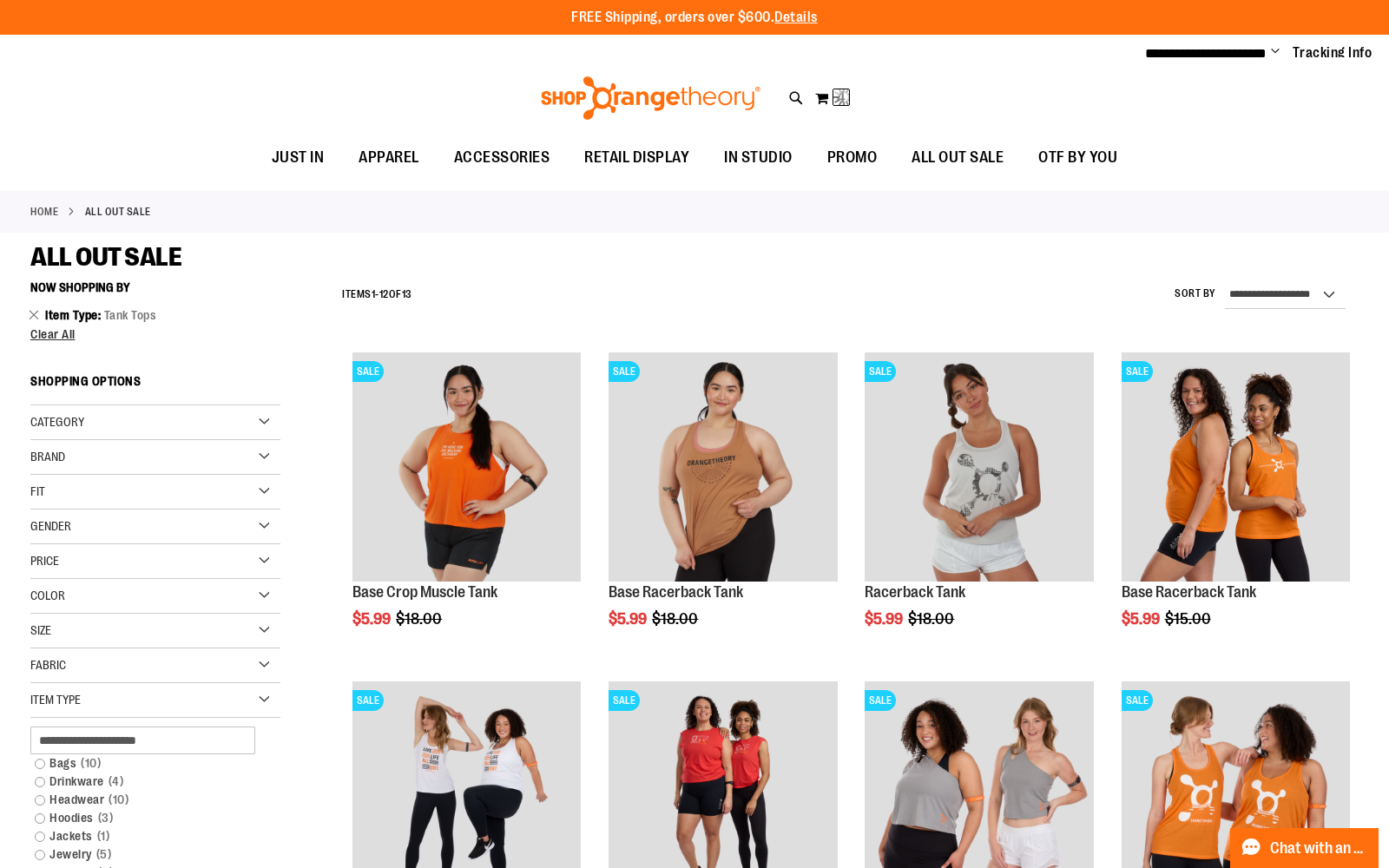 scroll, scrollTop: 0, scrollLeft: 0, axis: both 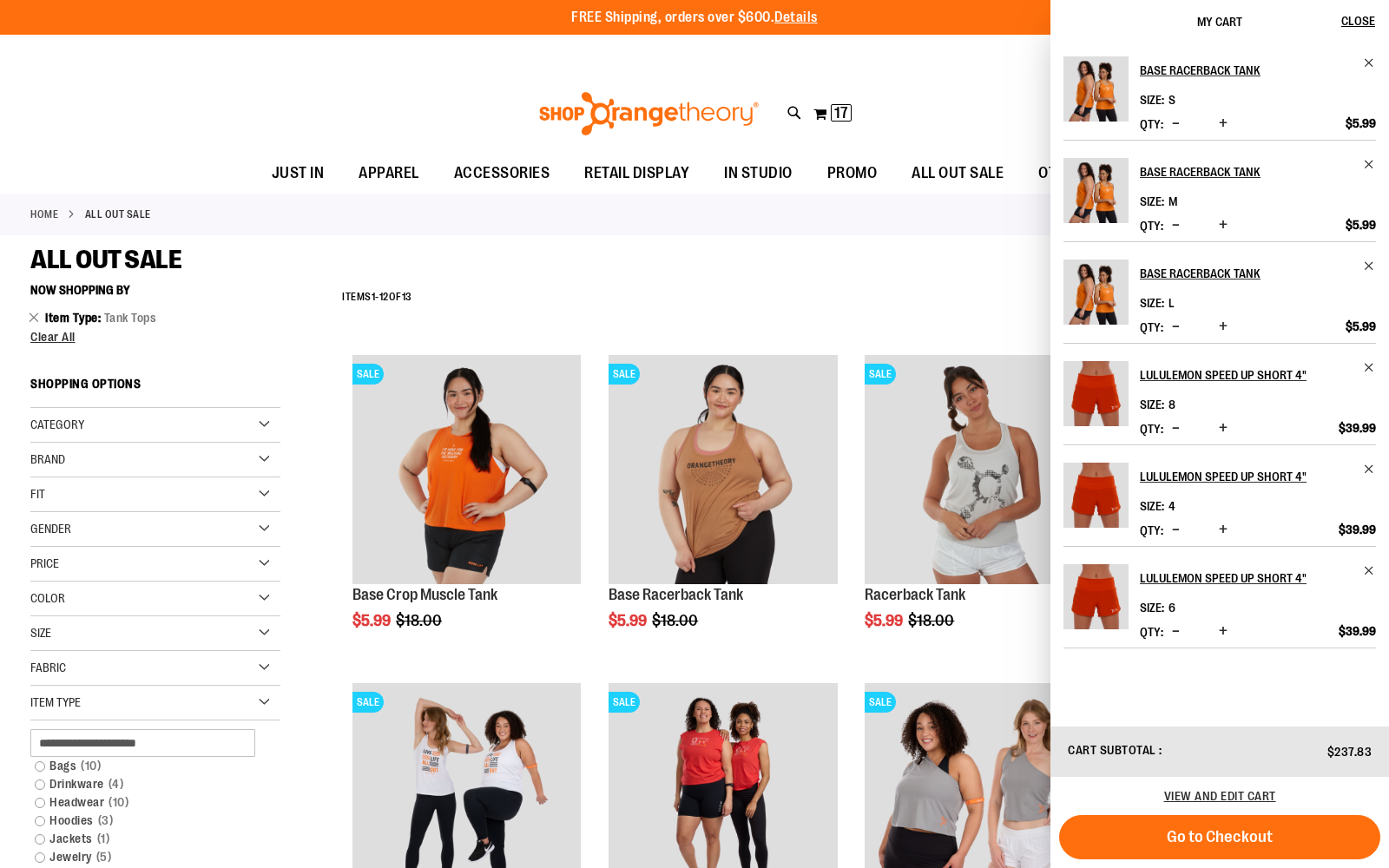 click on "ALL OUT SALE" at bounding box center [694, 260] 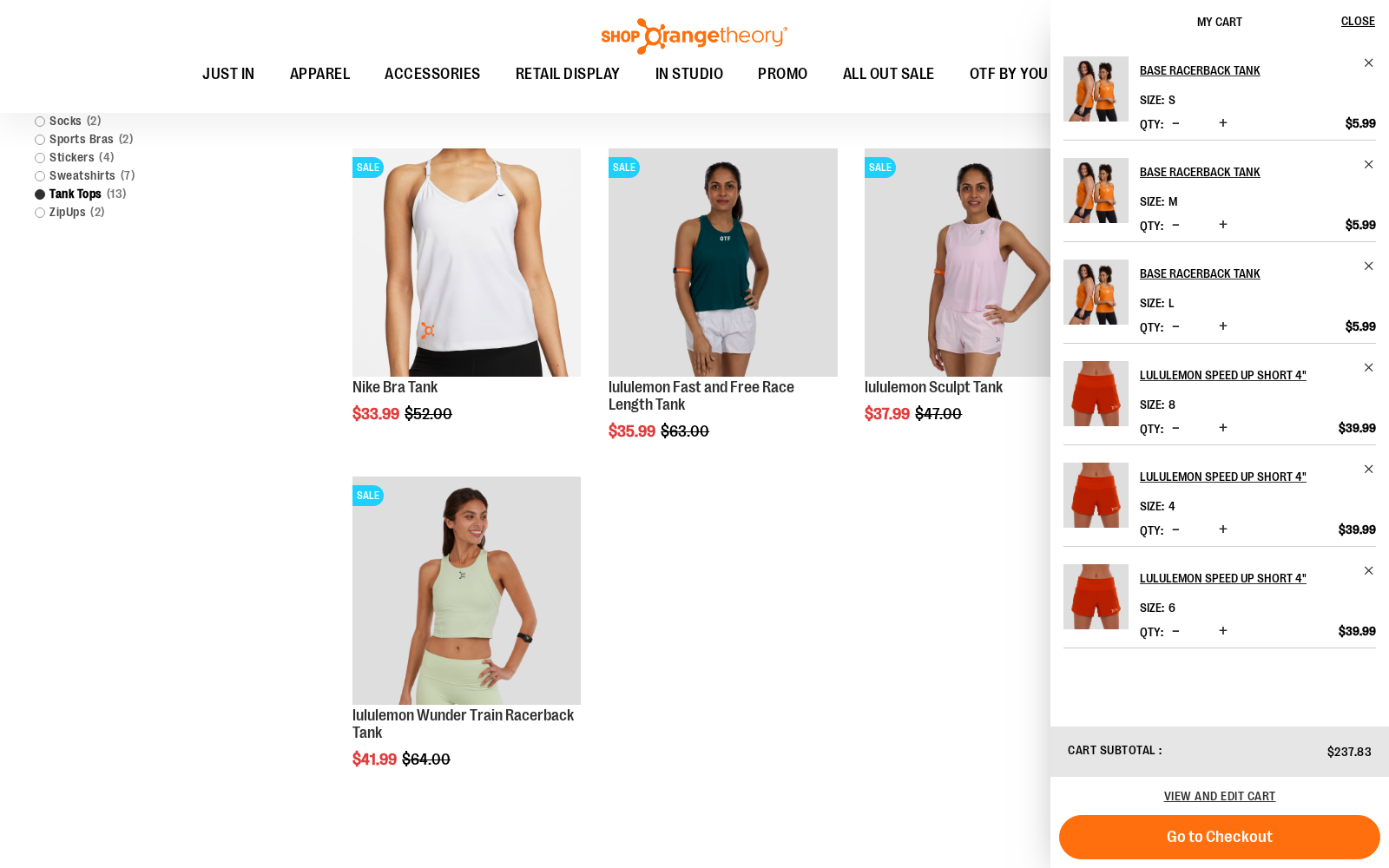 scroll, scrollTop: 865, scrollLeft: 0, axis: vertical 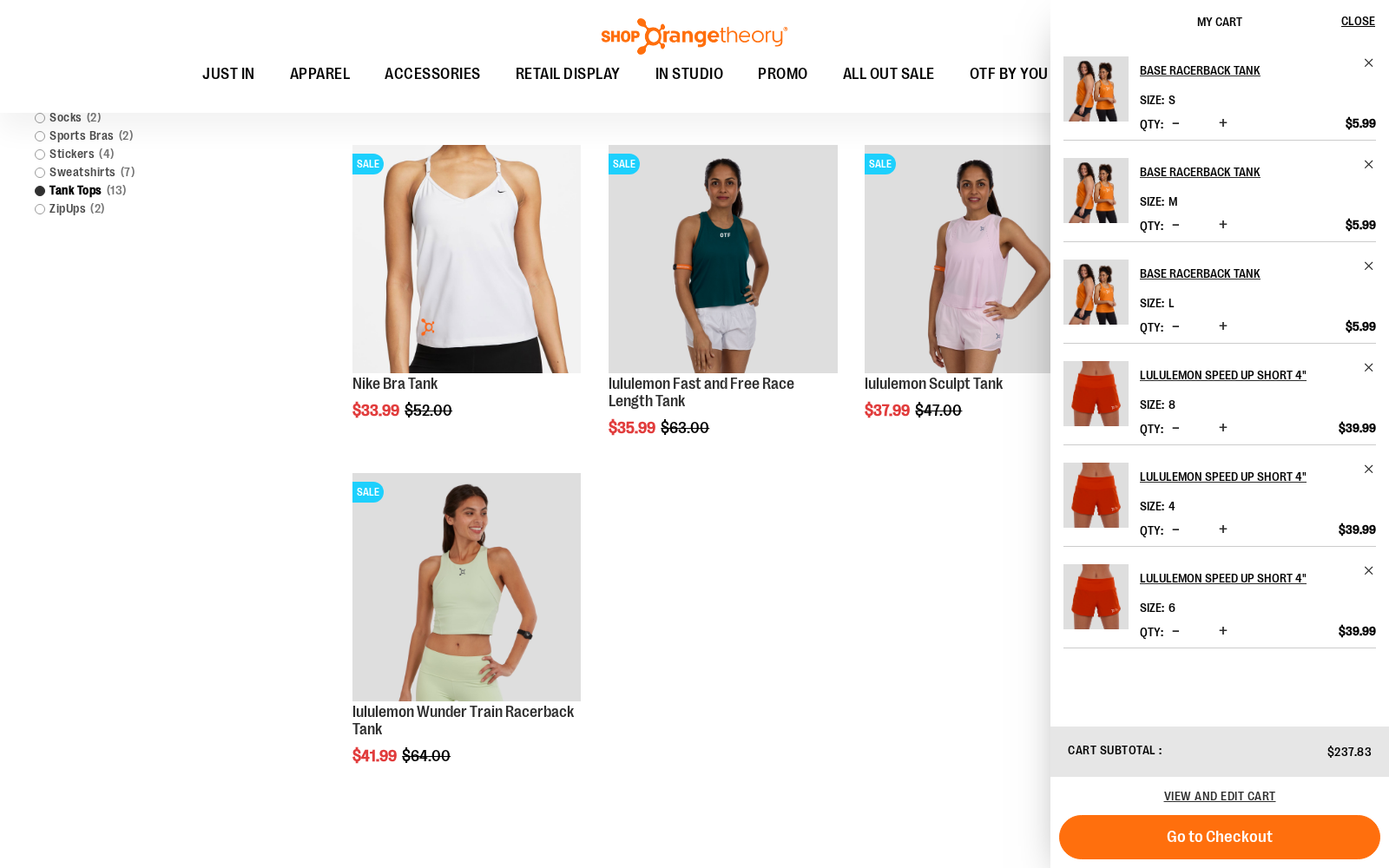 click on "SALE
Base Crop Muscle Tank
$5.99
Regular Price
$18.00
Quickview
Add to Cart In stock" at bounding box center (846, 135) 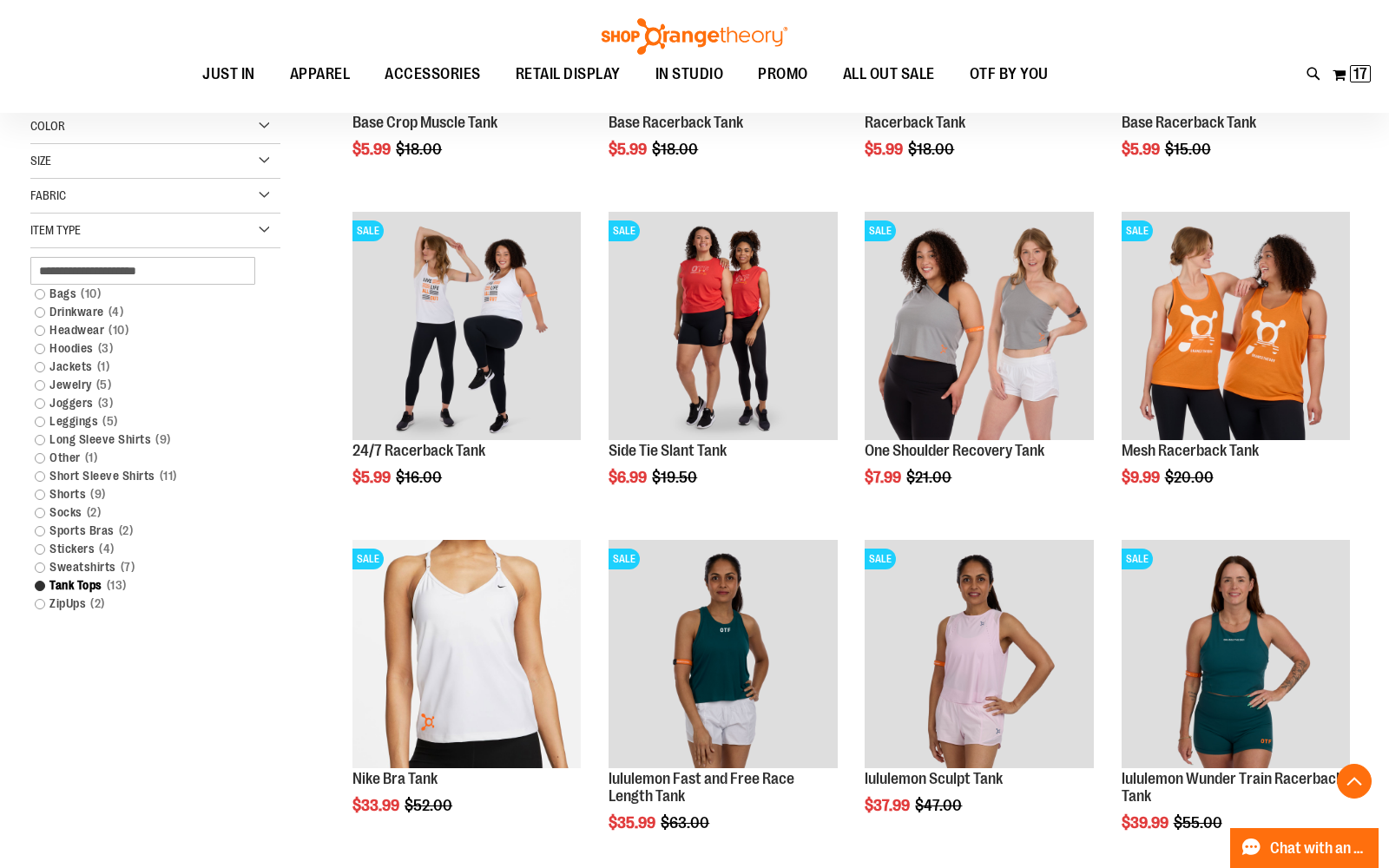 scroll, scrollTop: 470, scrollLeft: 0, axis: vertical 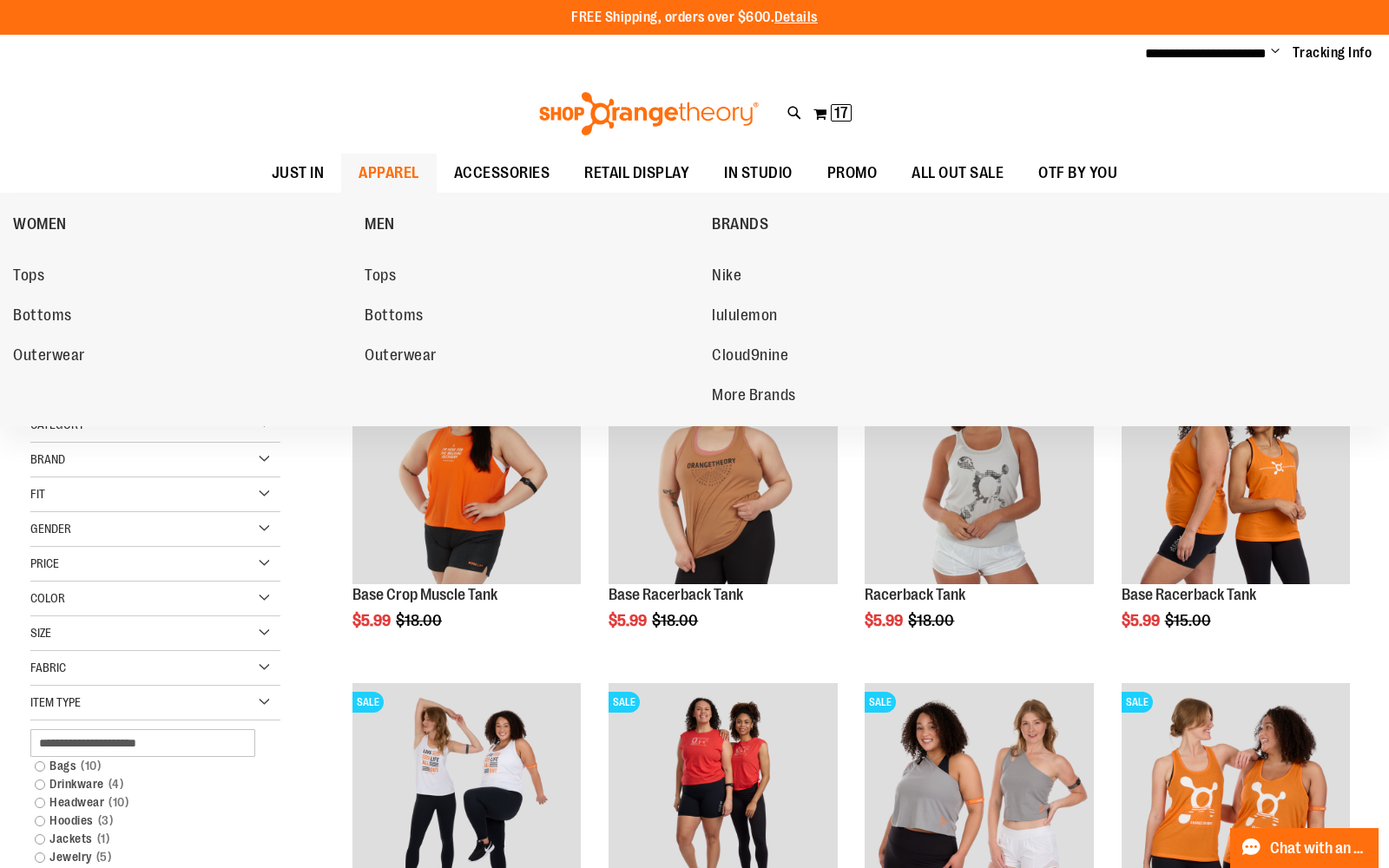 click on "APPAREL" at bounding box center [389, 173] 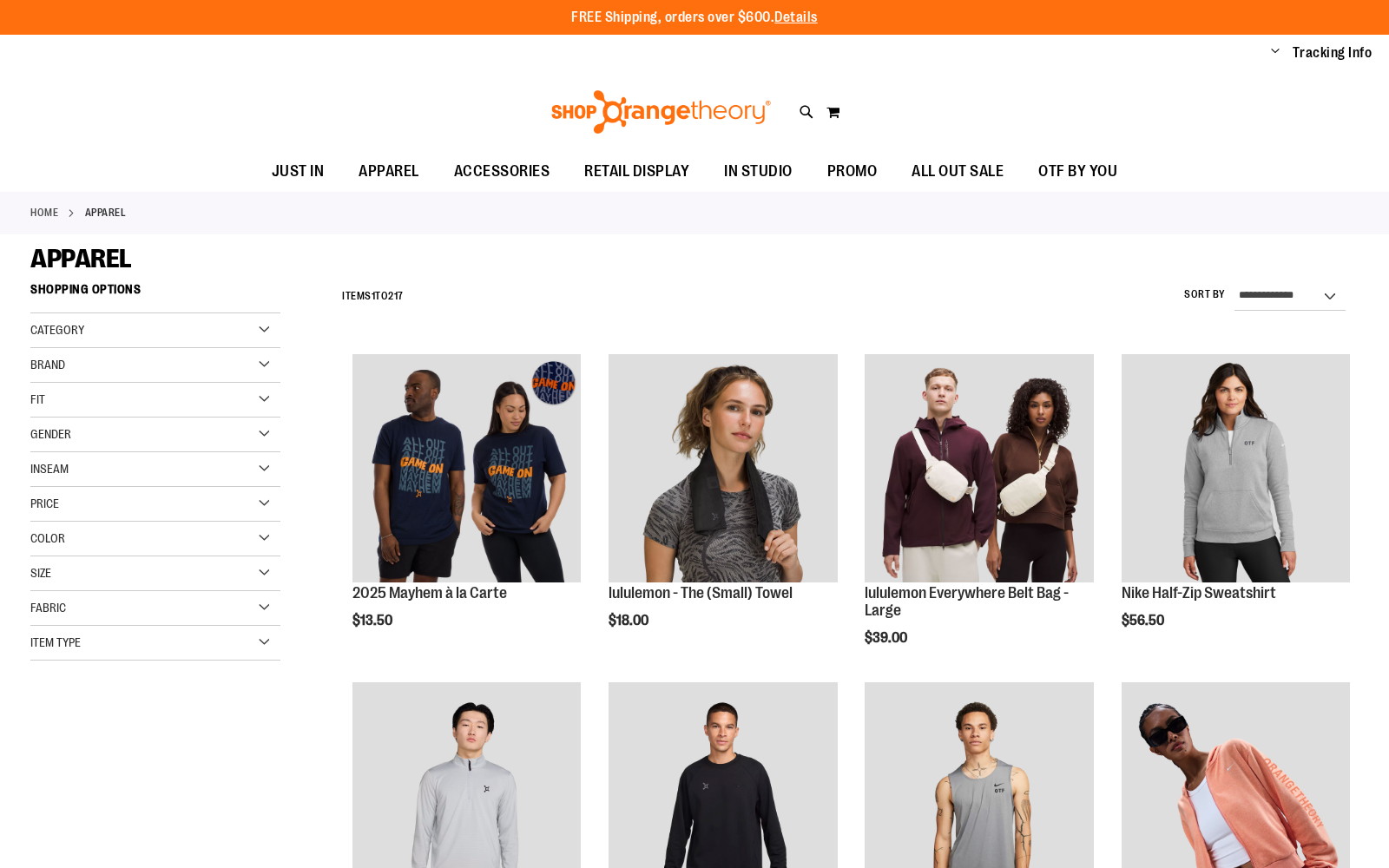 scroll, scrollTop: 0, scrollLeft: 0, axis: both 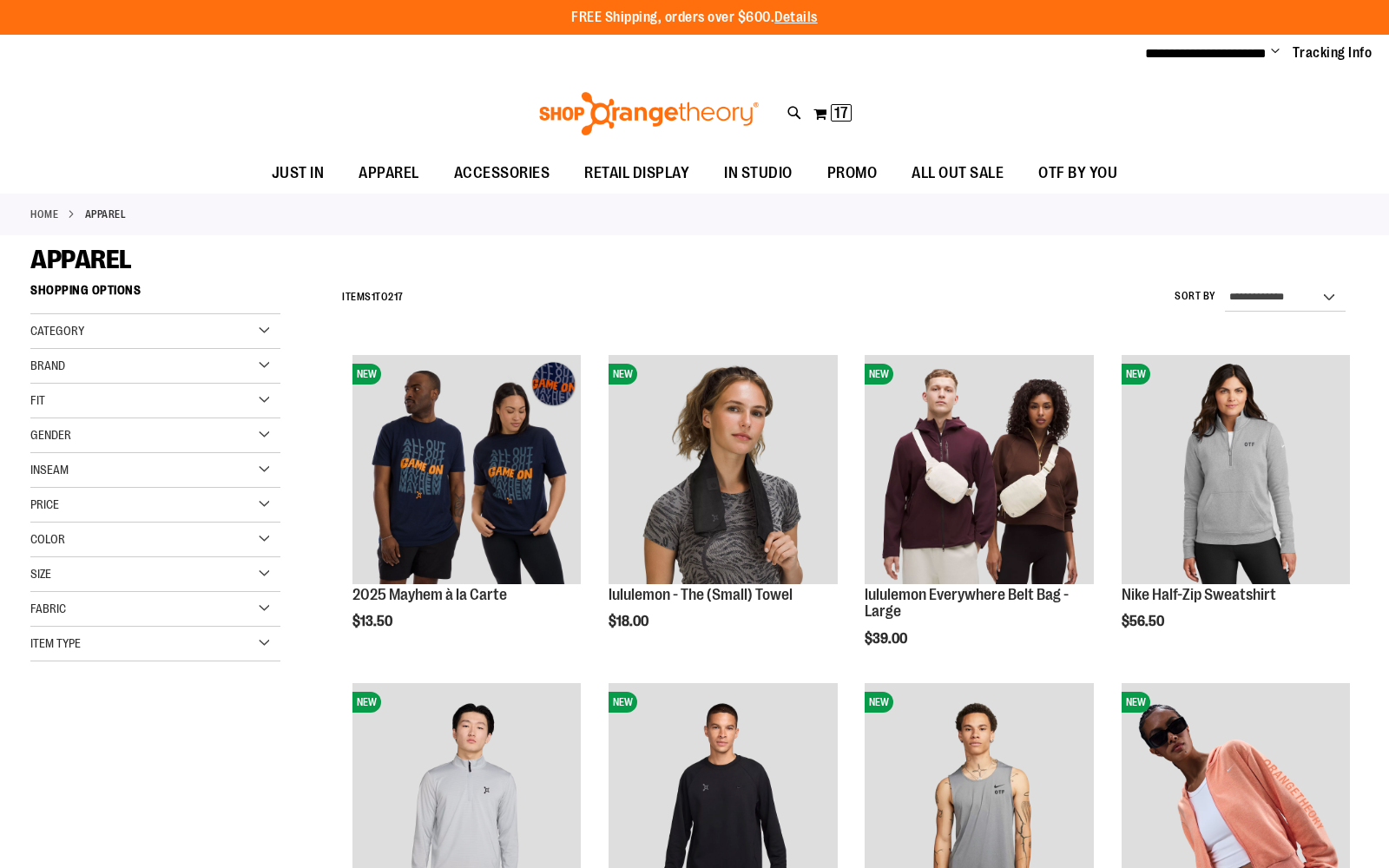 type on "**********" 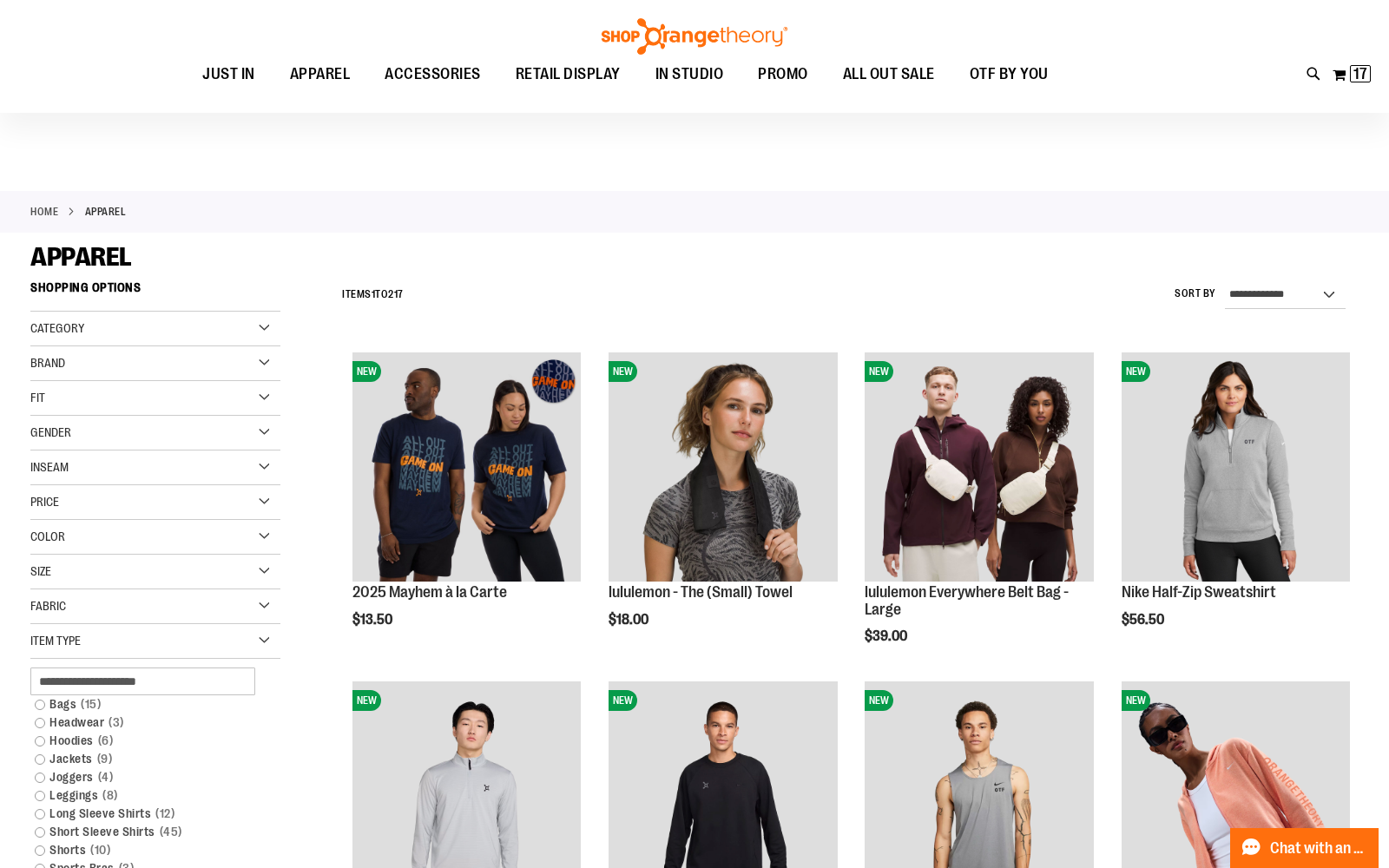 scroll, scrollTop: 235, scrollLeft: 0, axis: vertical 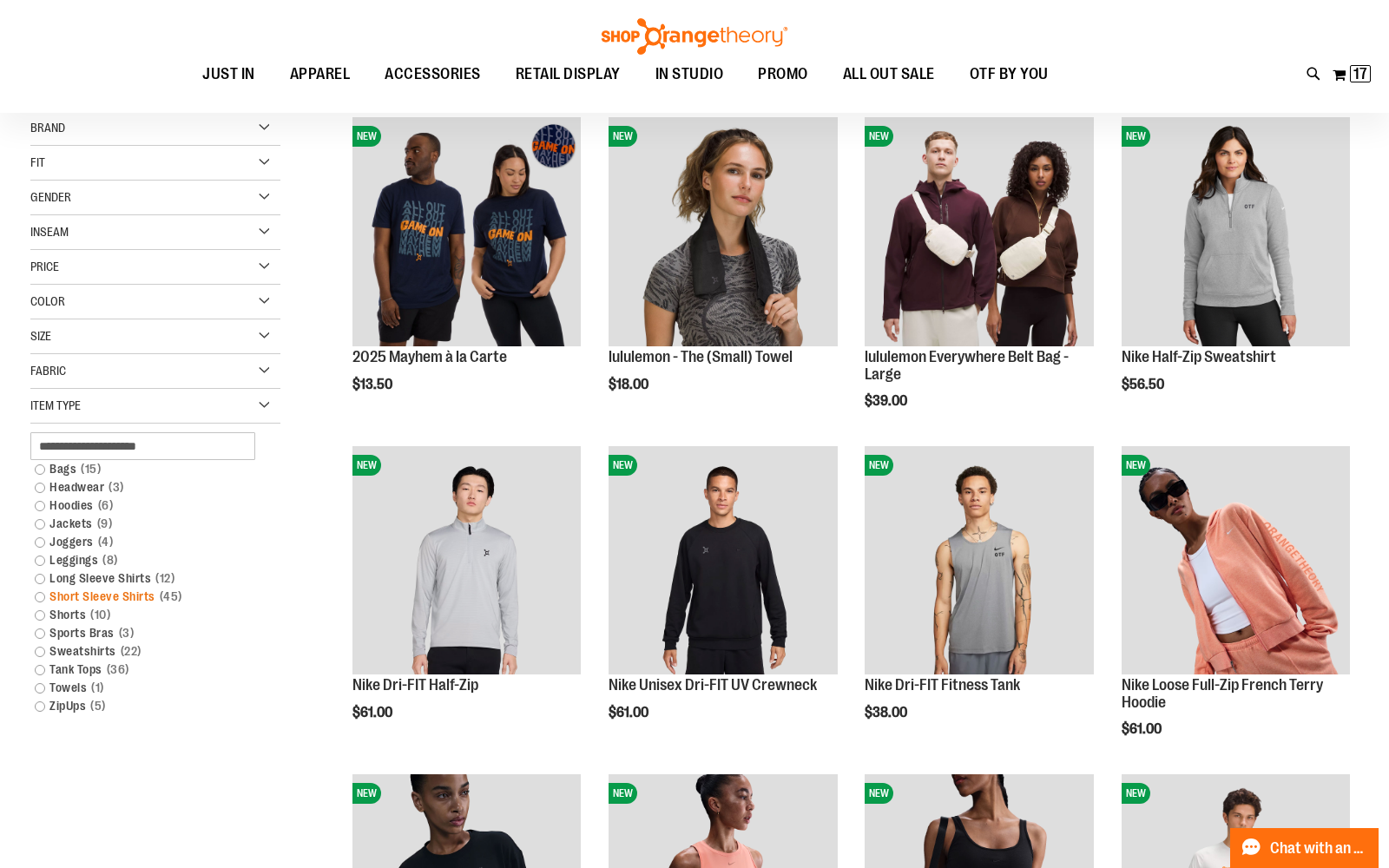 click on "Short Sleeve Shirts                                             45
items" at bounding box center (146, 596) 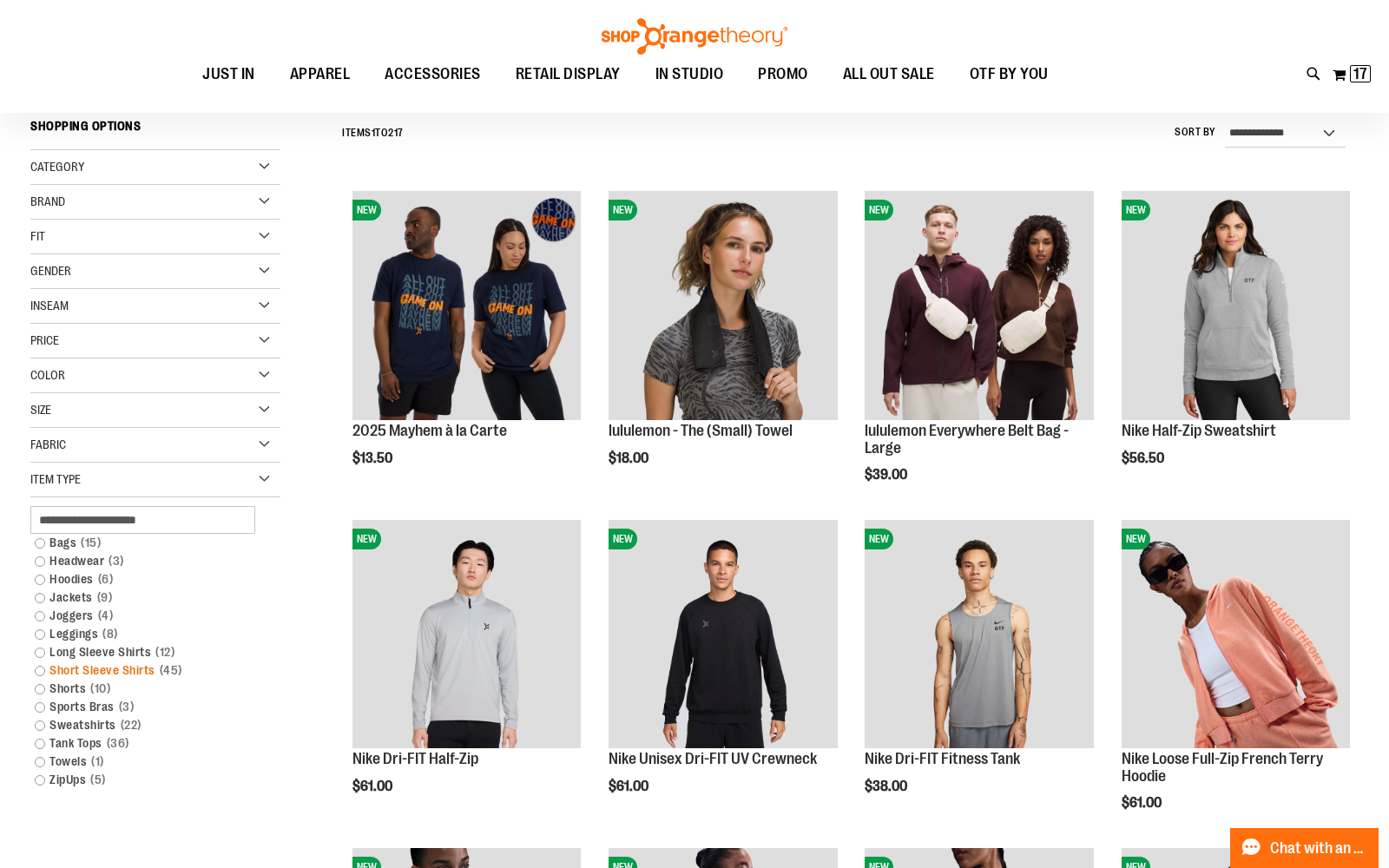 scroll, scrollTop: 161, scrollLeft: 0, axis: vertical 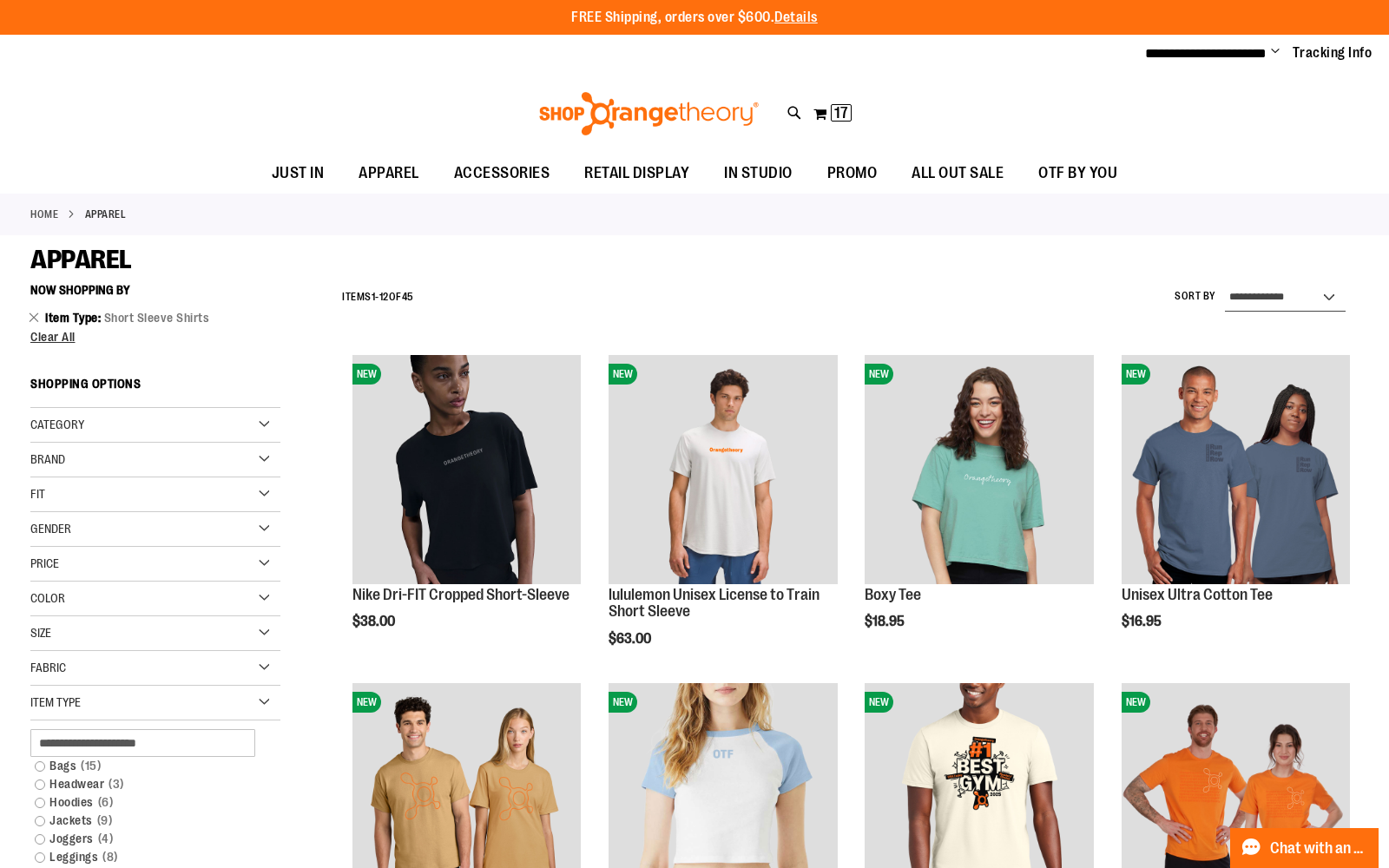 click on "**********" at bounding box center [1285, 298] 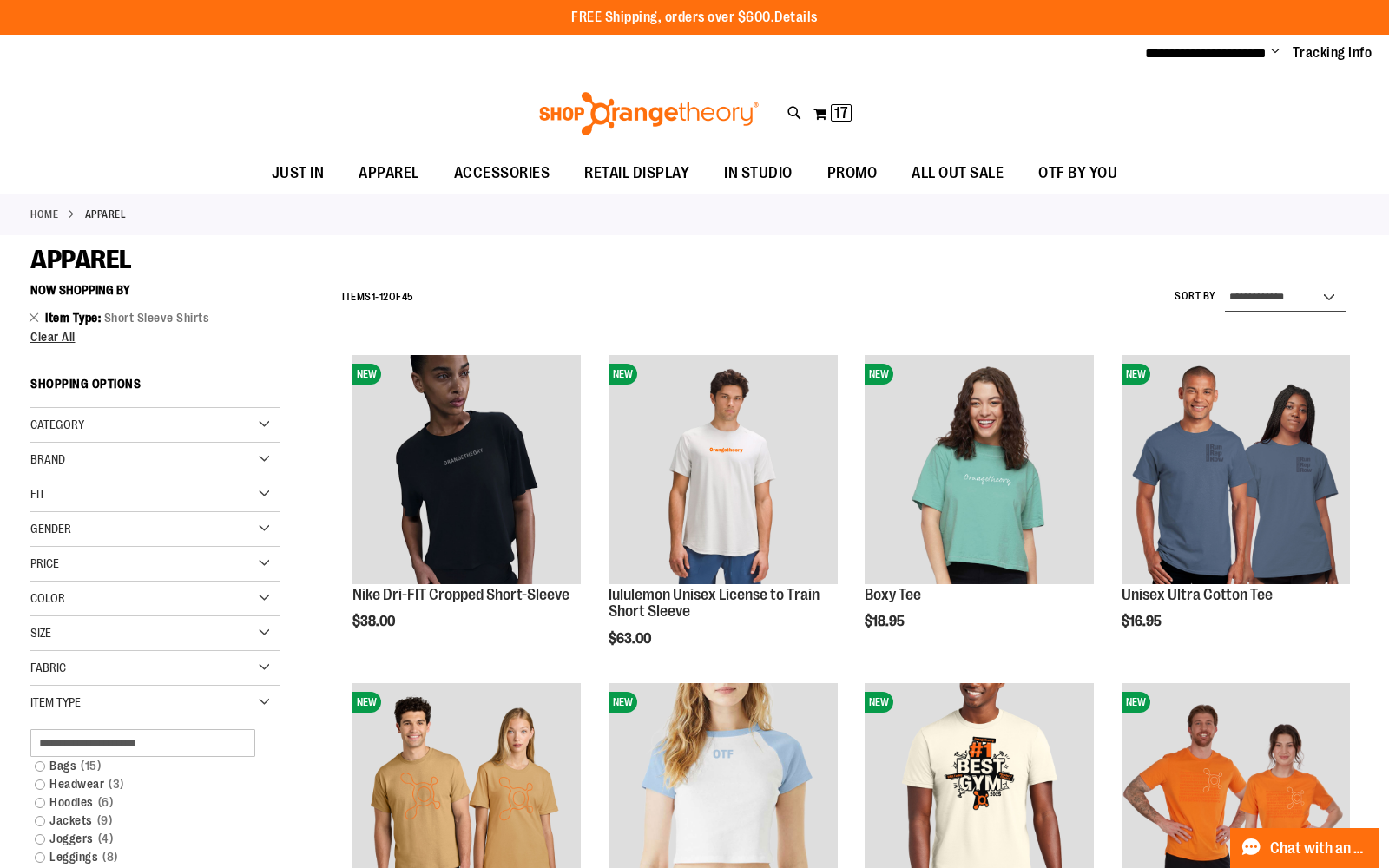 select on "*********" 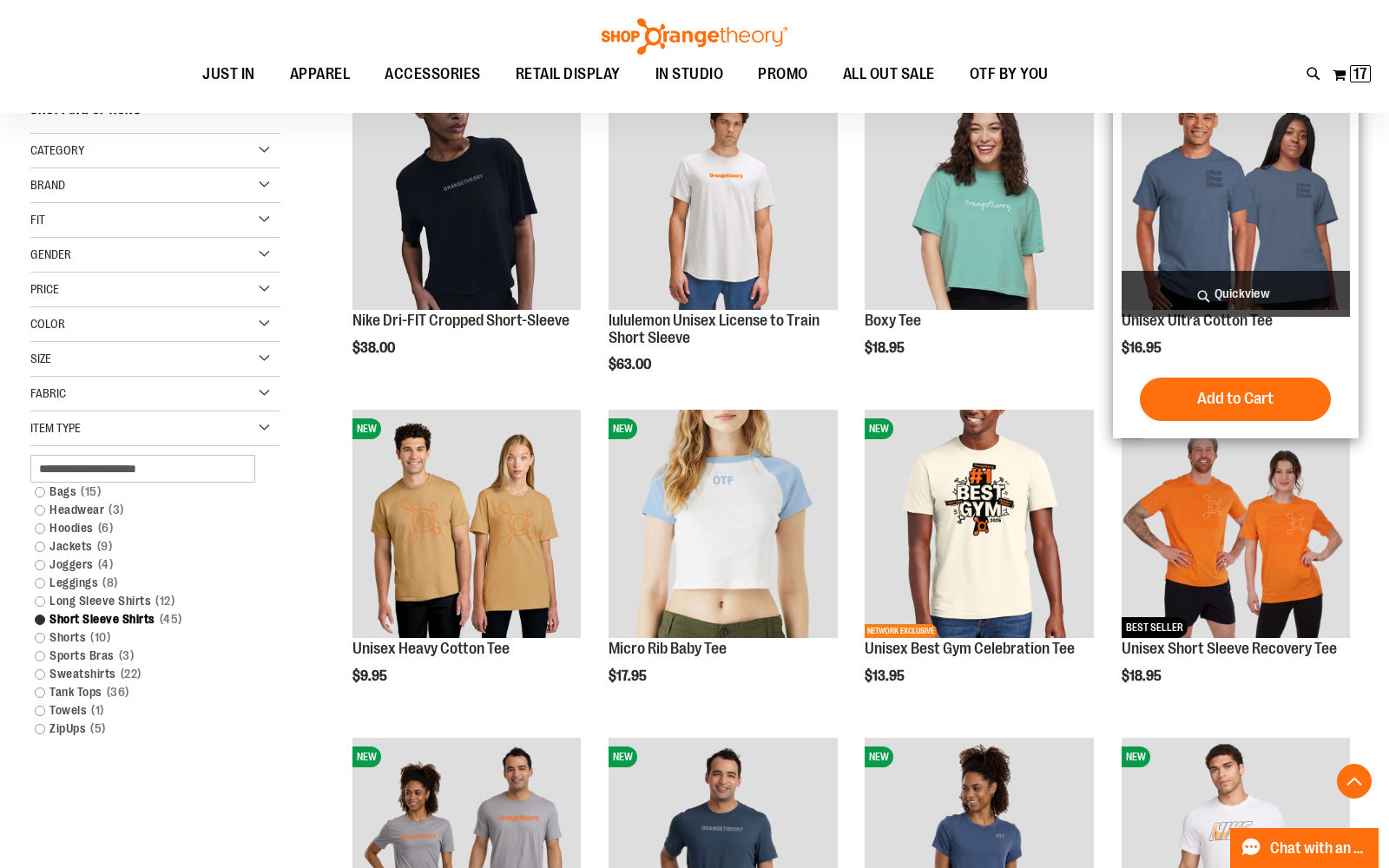 scroll, scrollTop: 273, scrollLeft: 0, axis: vertical 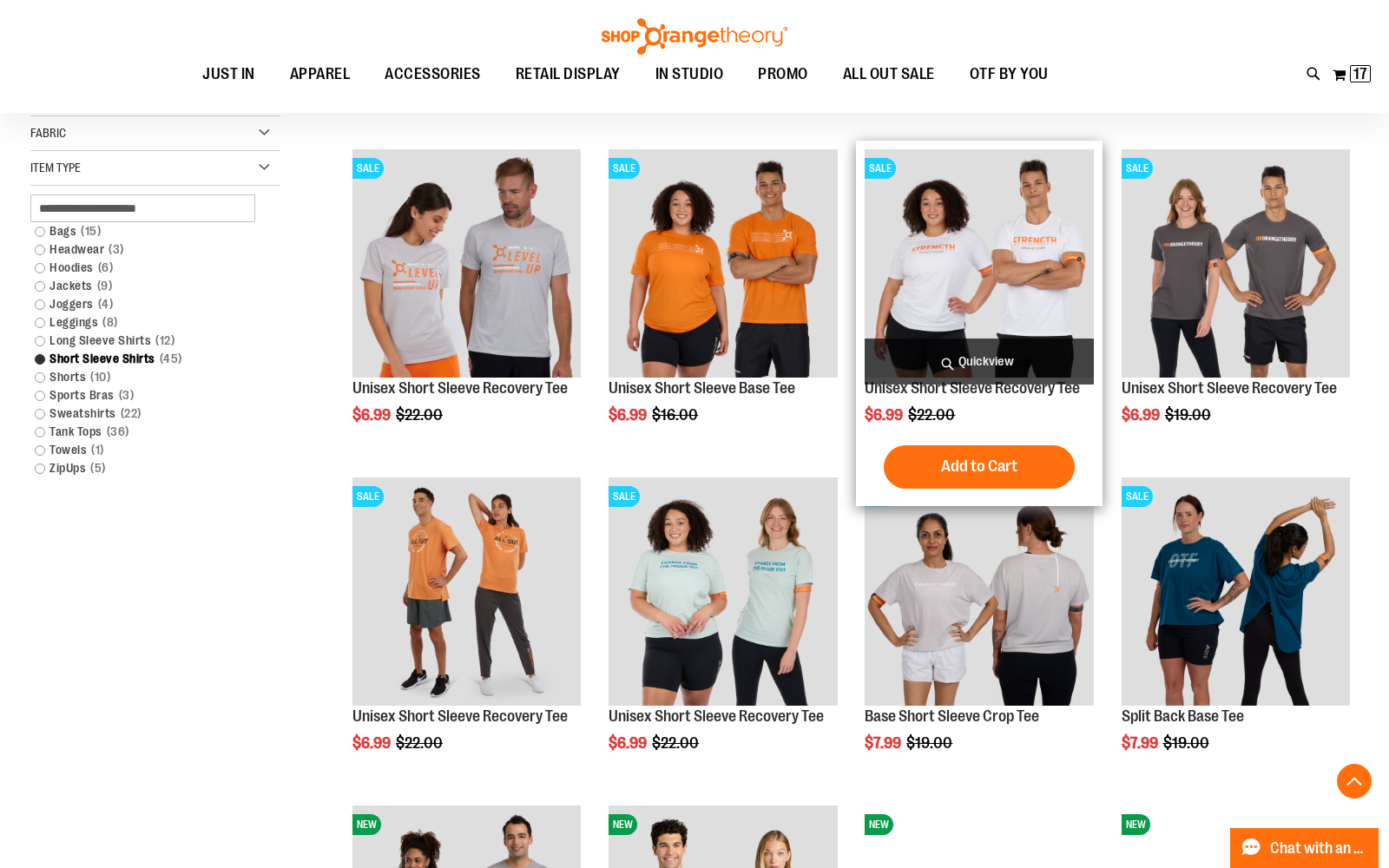 click on "Quickview" at bounding box center (978, 361) 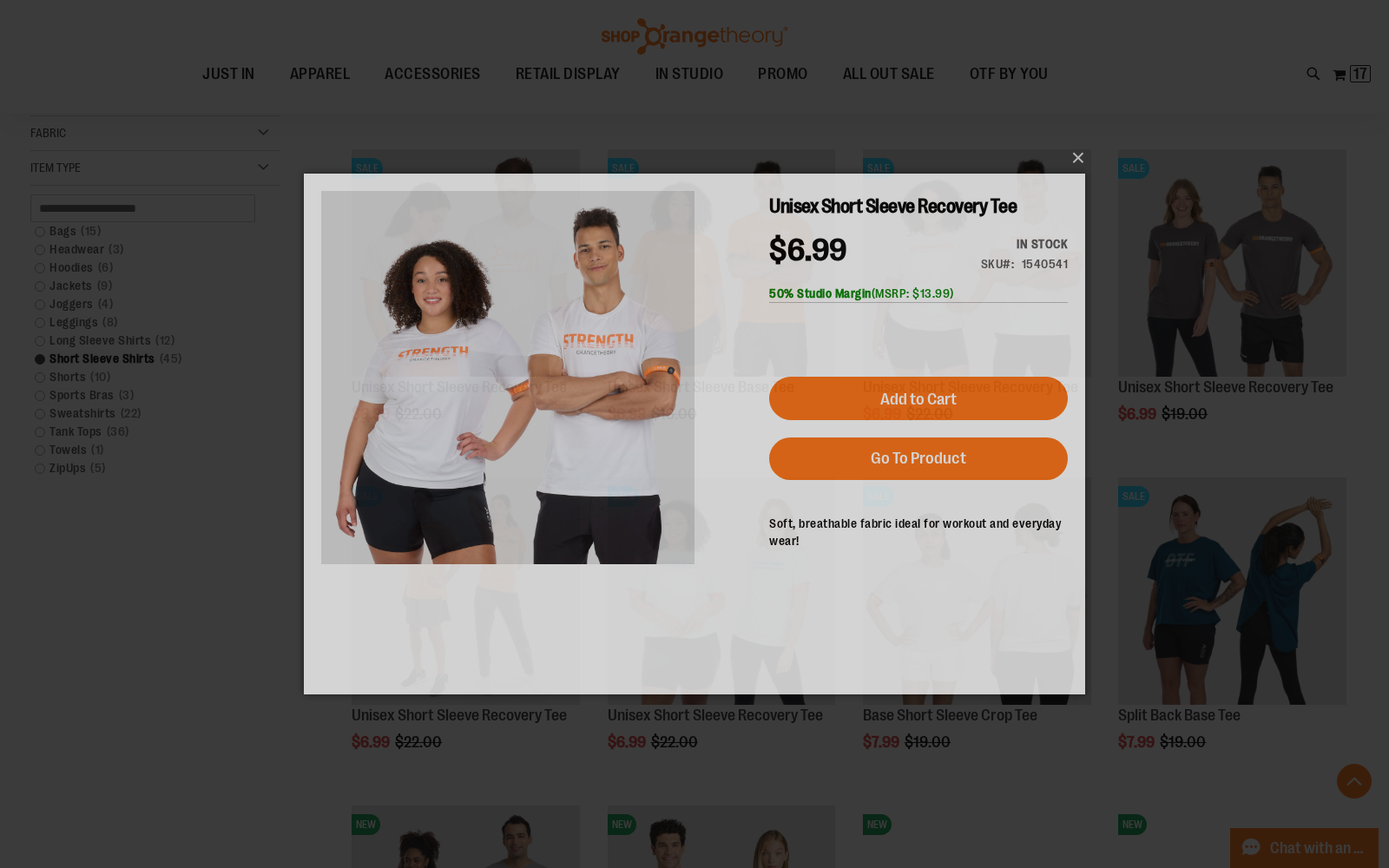 scroll, scrollTop: 0, scrollLeft: 0, axis: both 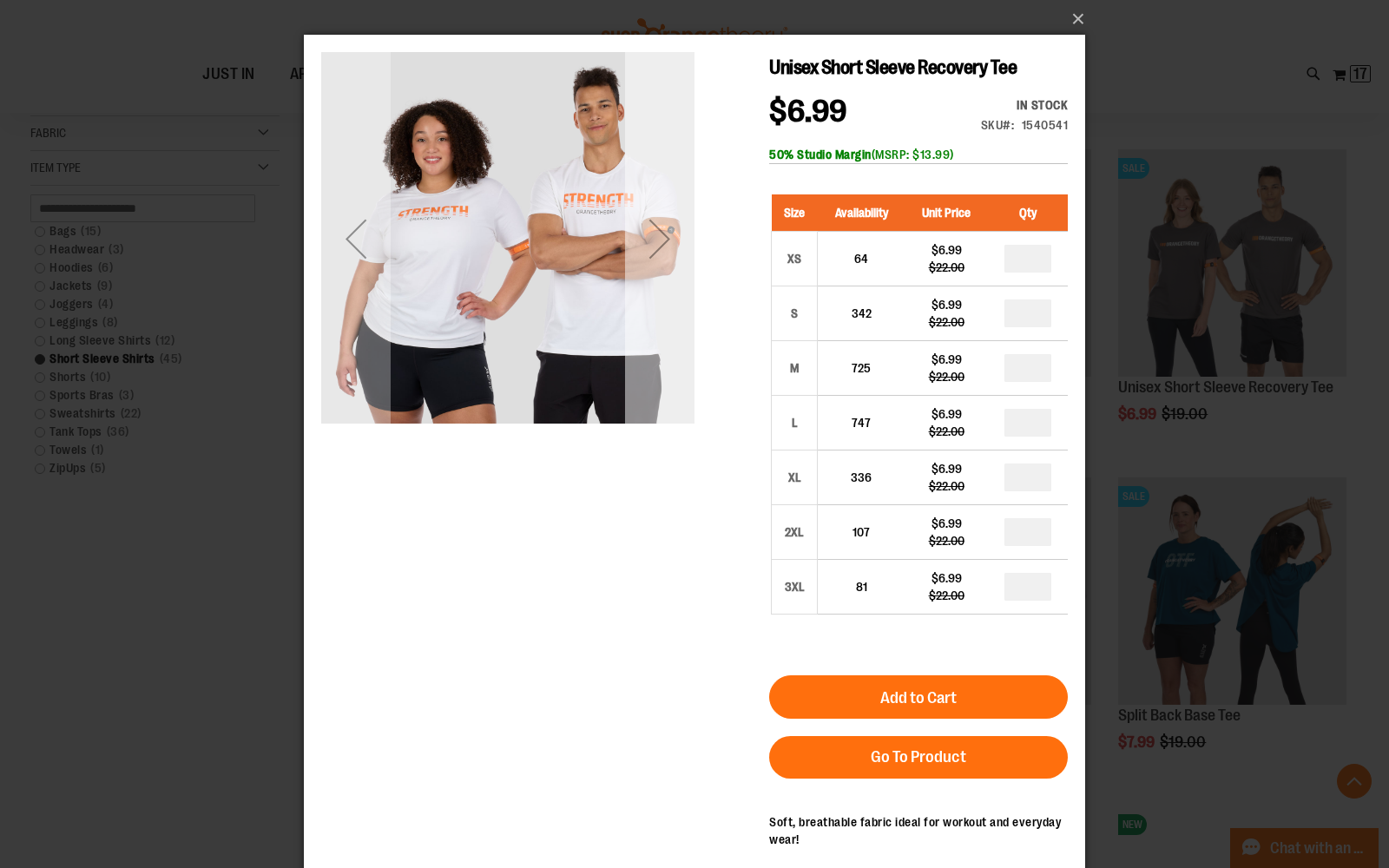 click at bounding box center [660, 239] 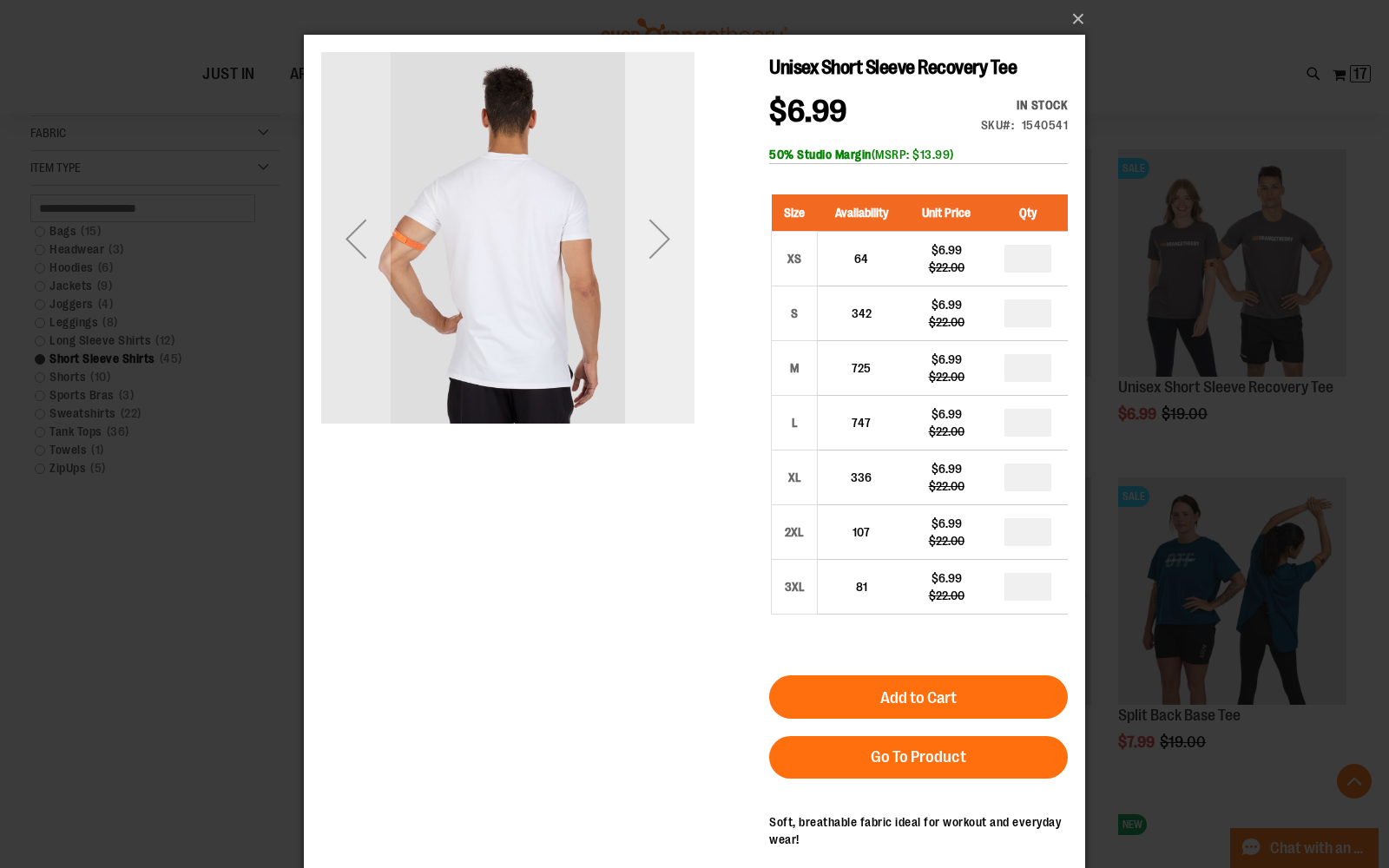click at bounding box center (660, 239) 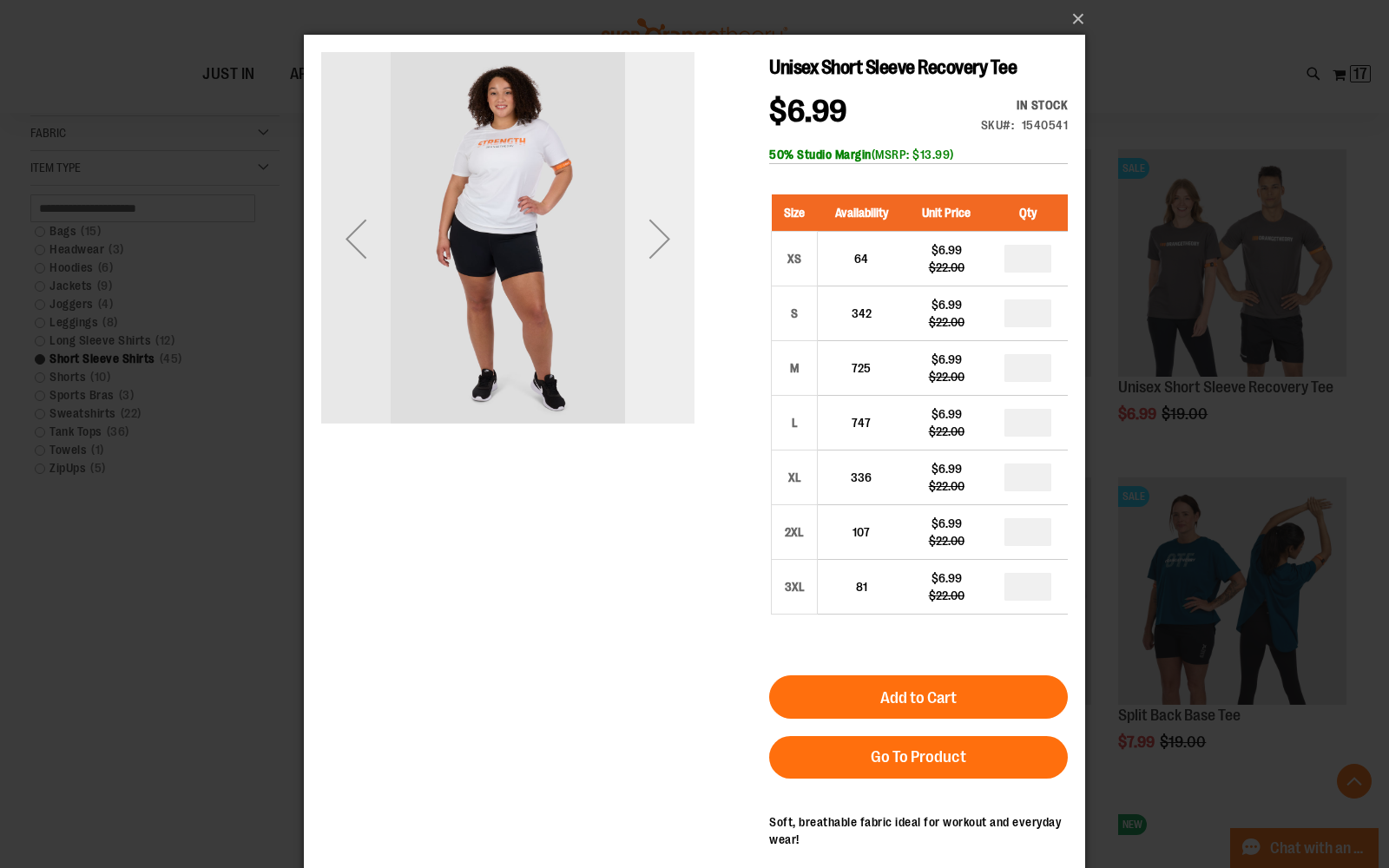 click at bounding box center [660, 239] 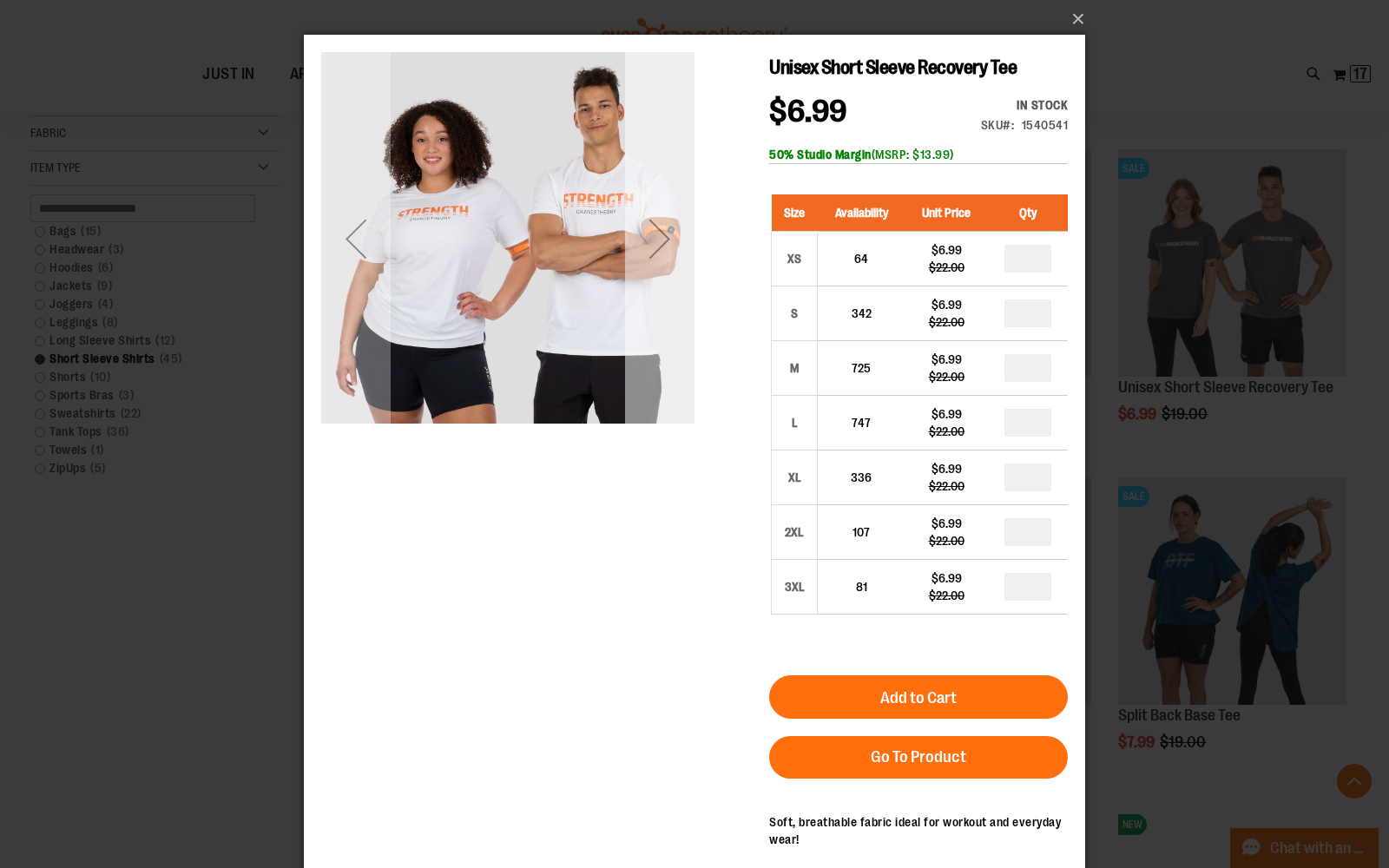 click at bounding box center (660, 239) 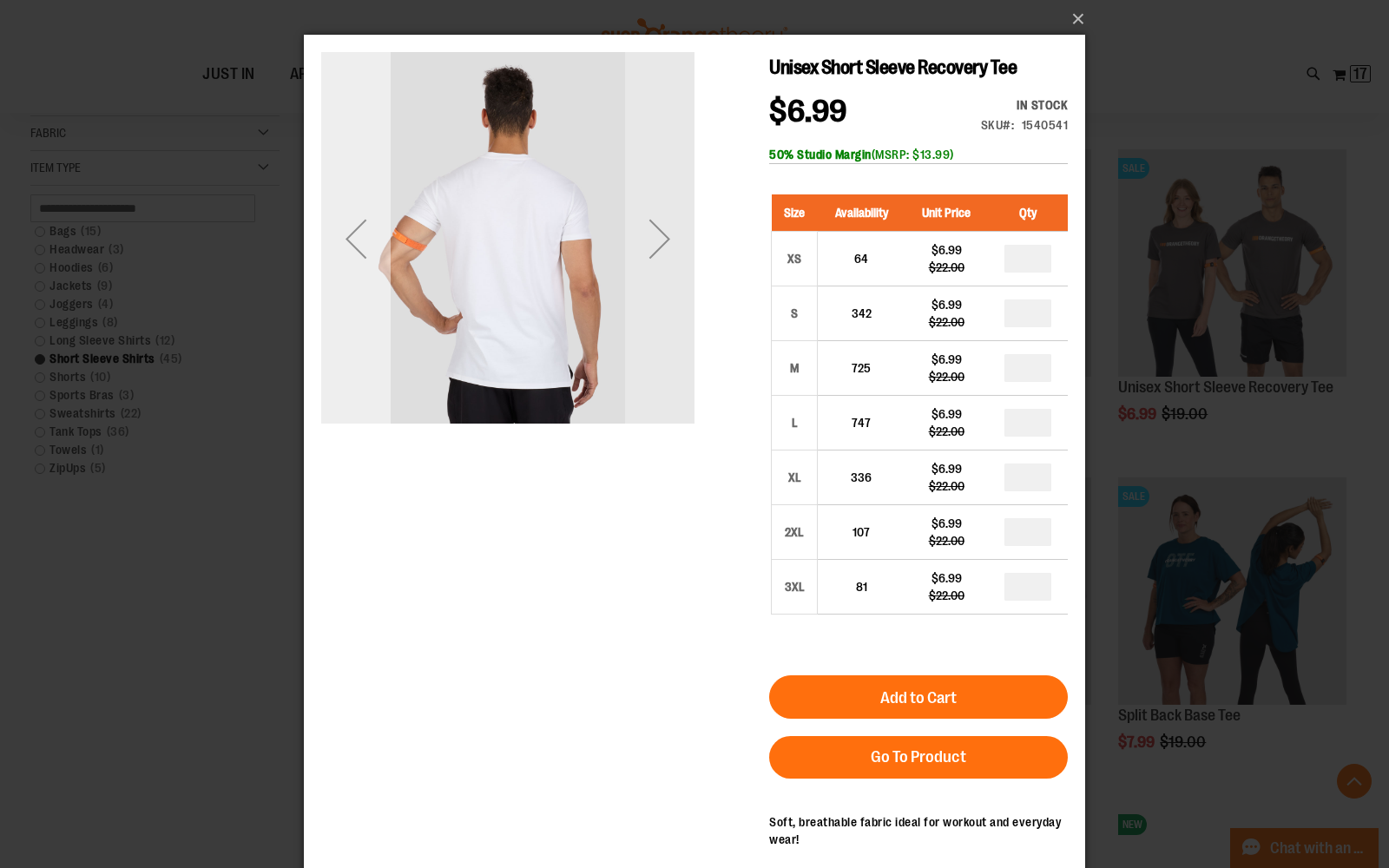click at bounding box center [356, 239] 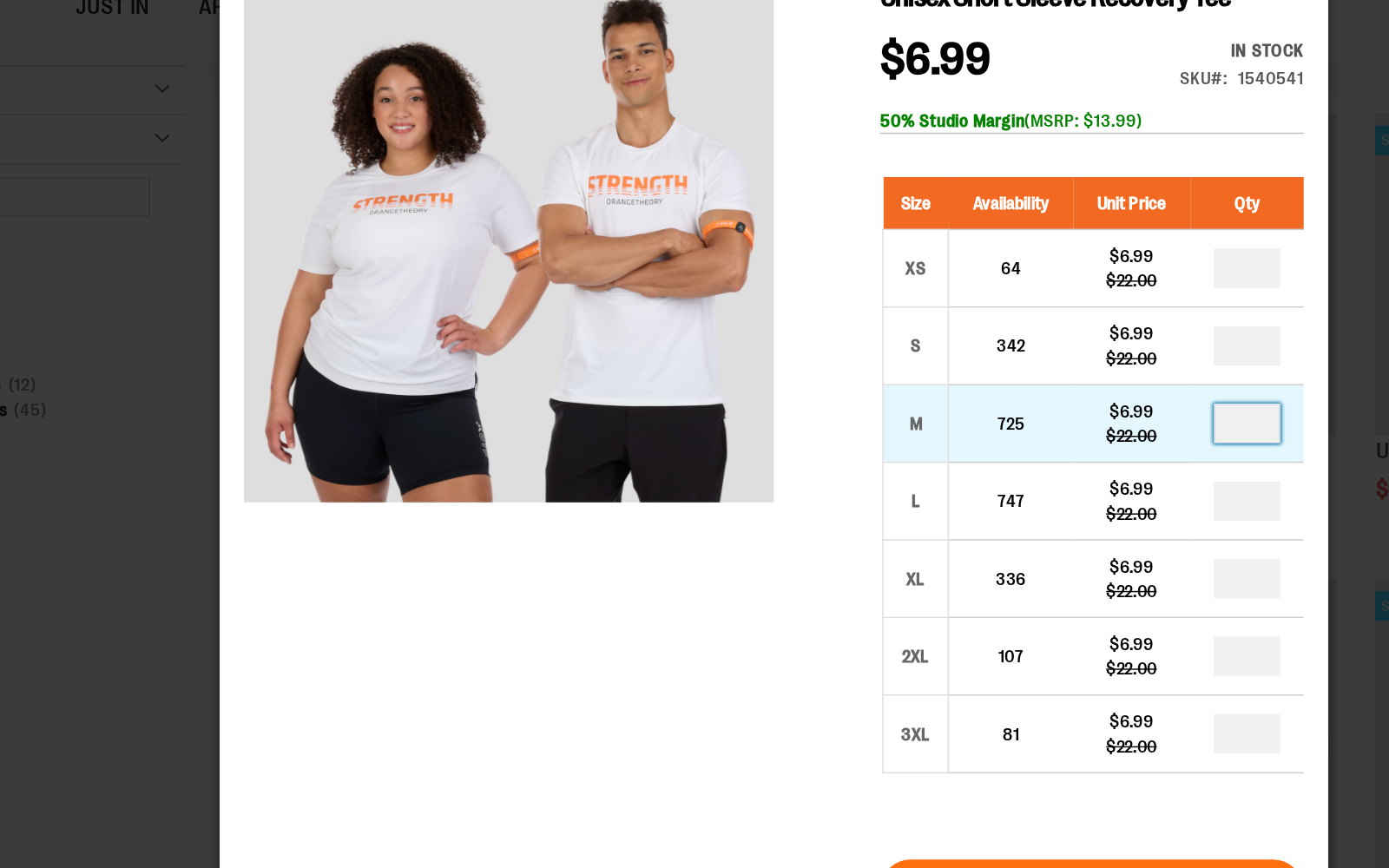 click at bounding box center [943, 285] 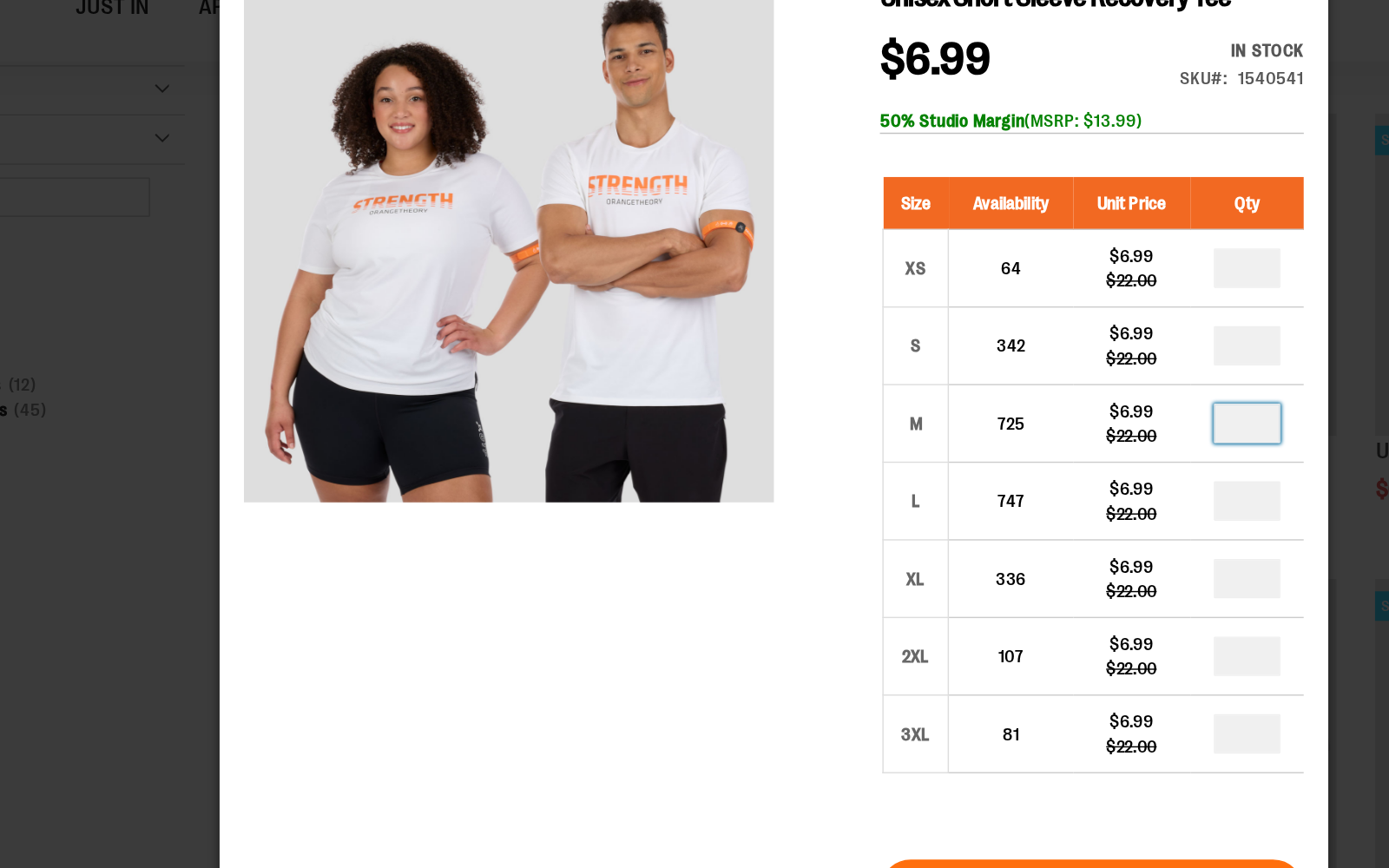 type on "*" 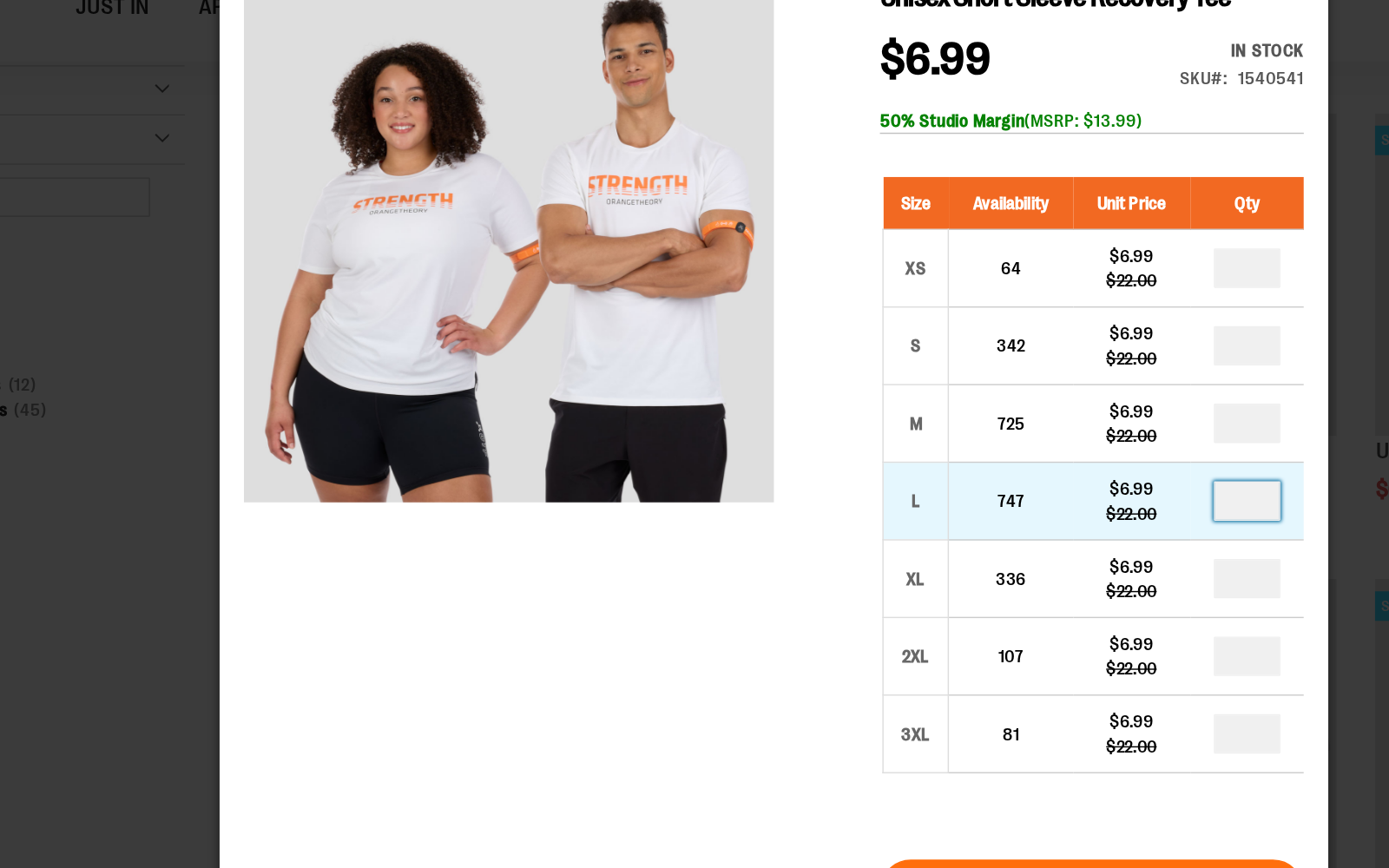 type on "*" 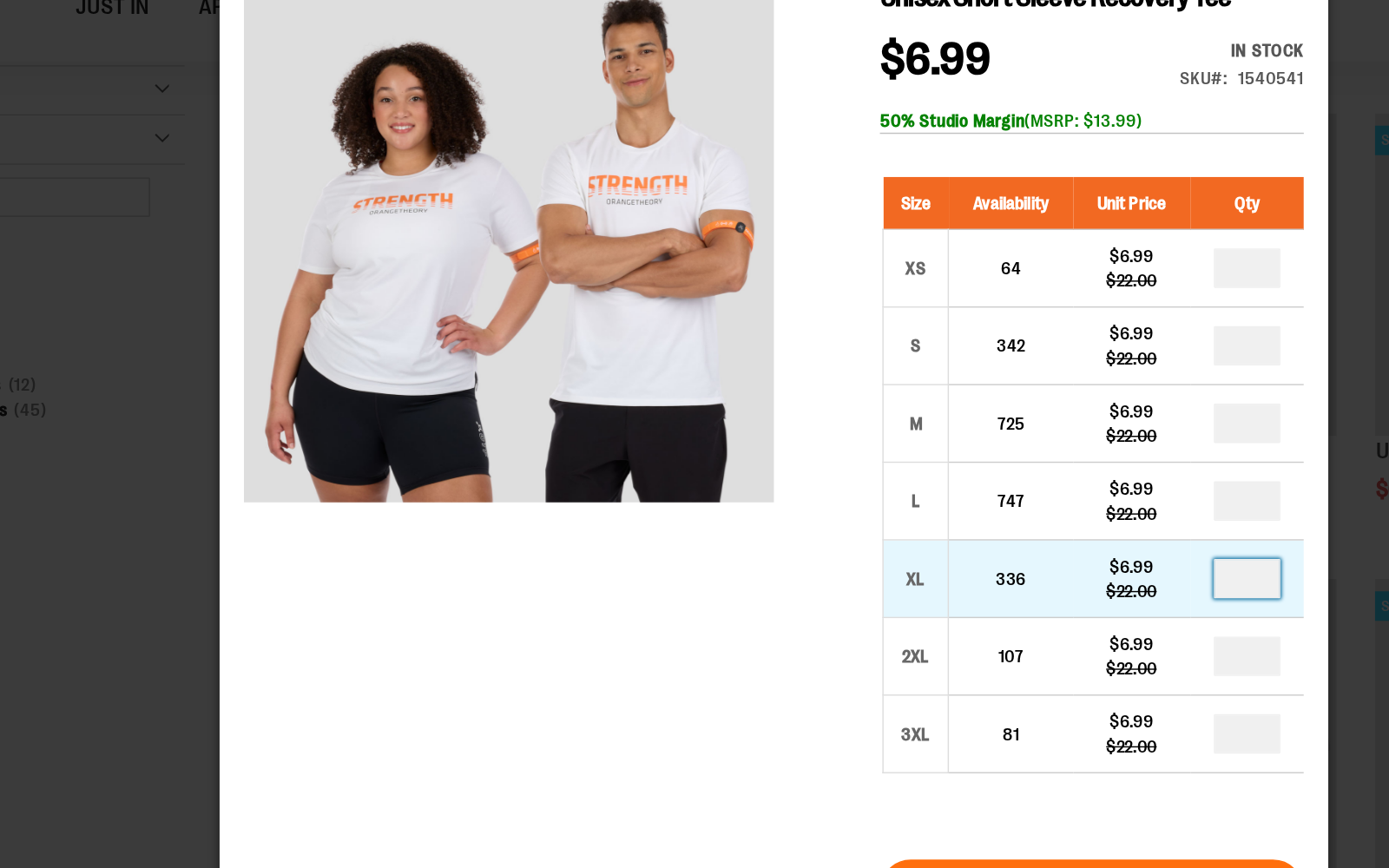 type on "*" 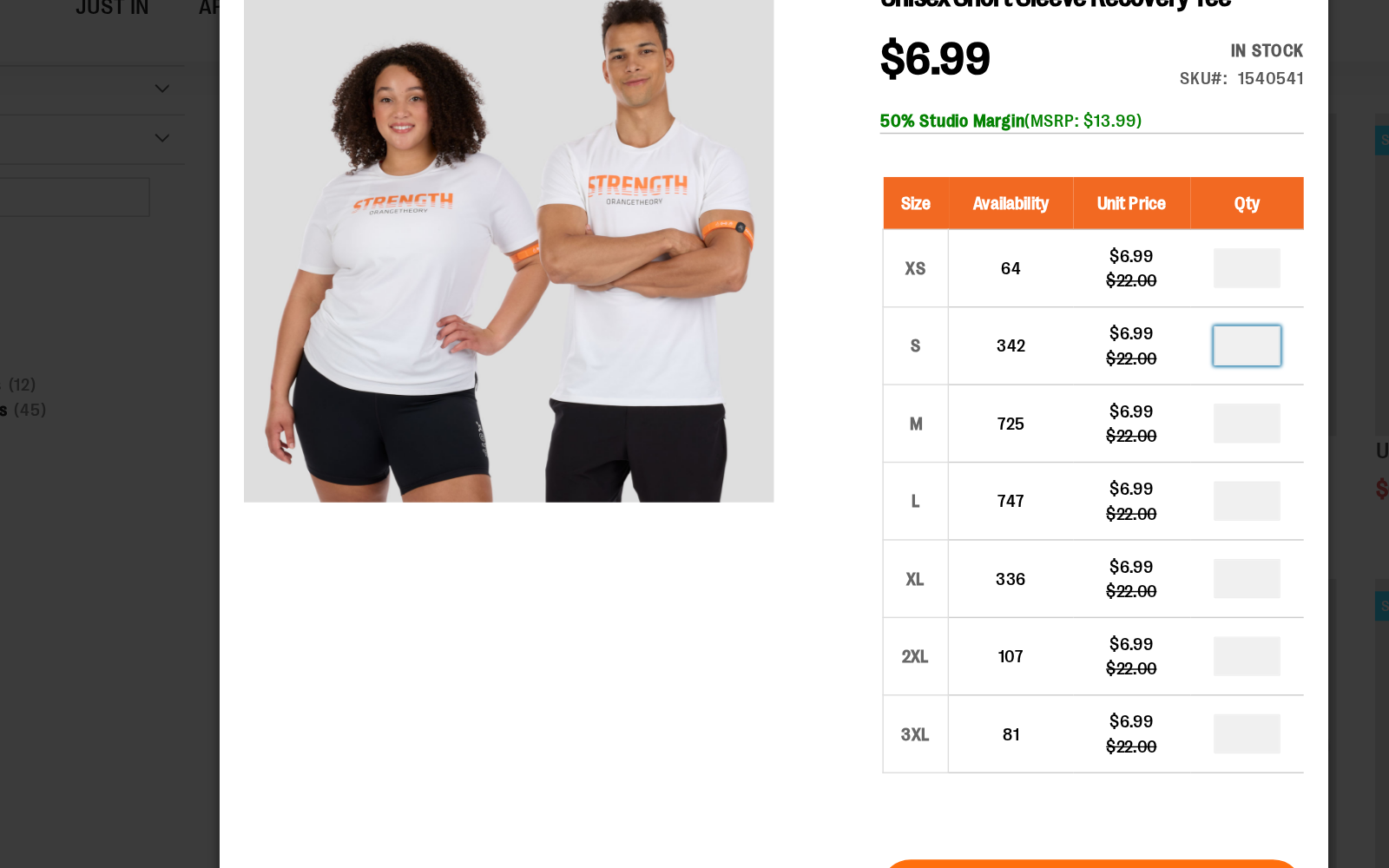 click at bounding box center [943, 230] 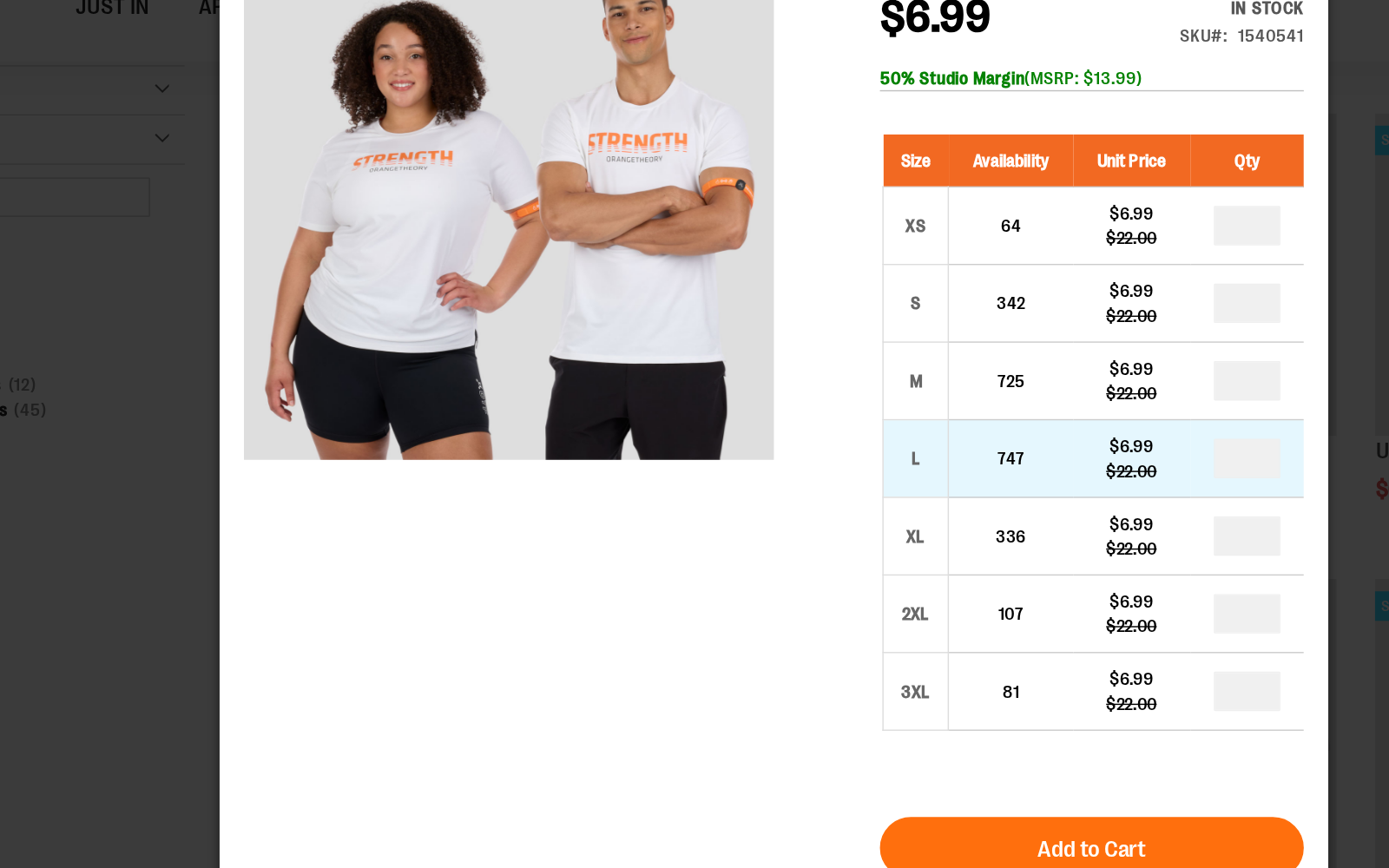 scroll, scrollTop: 29, scrollLeft: 0, axis: vertical 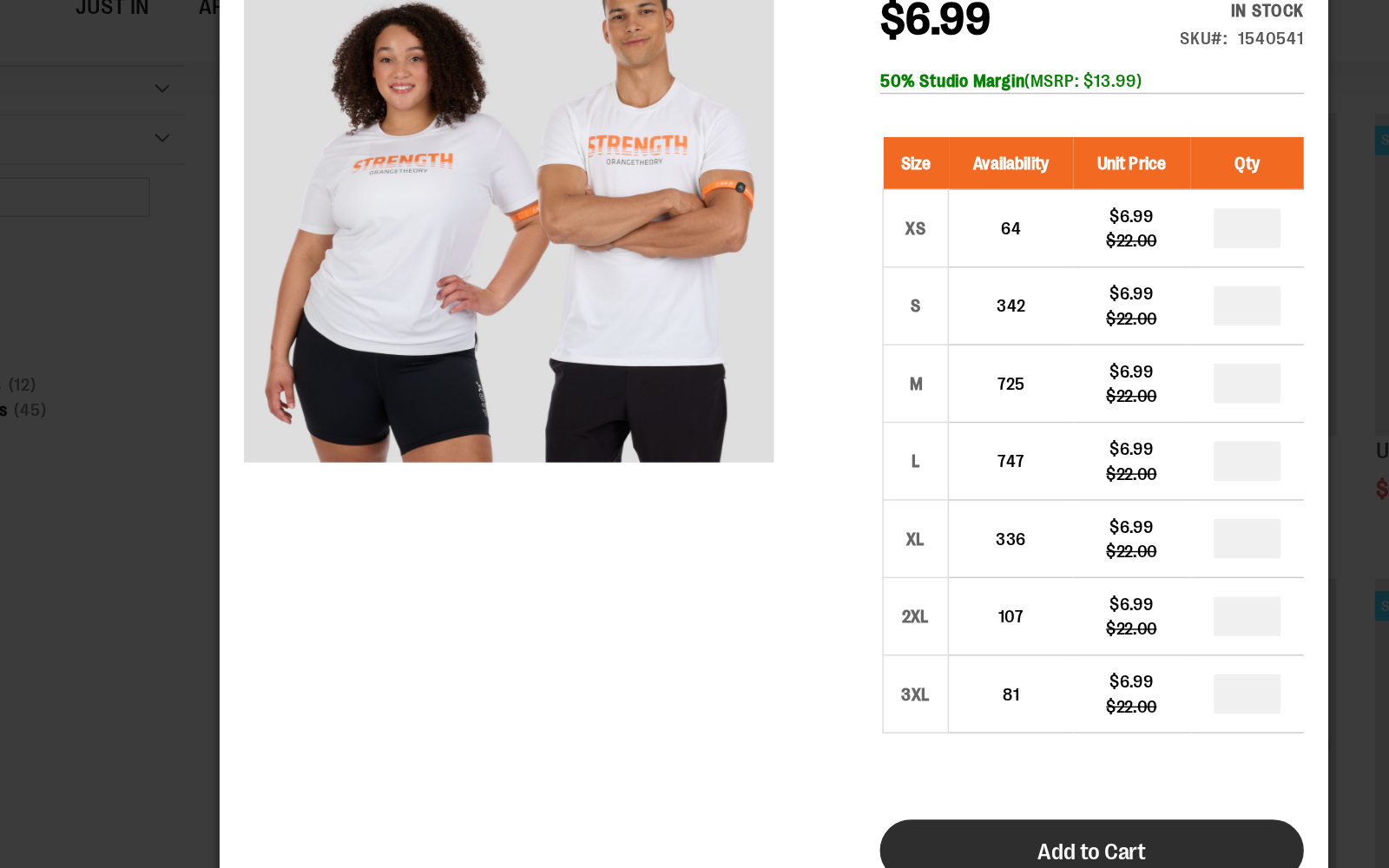 click on "Add to Cart" at bounding box center [833, 574] 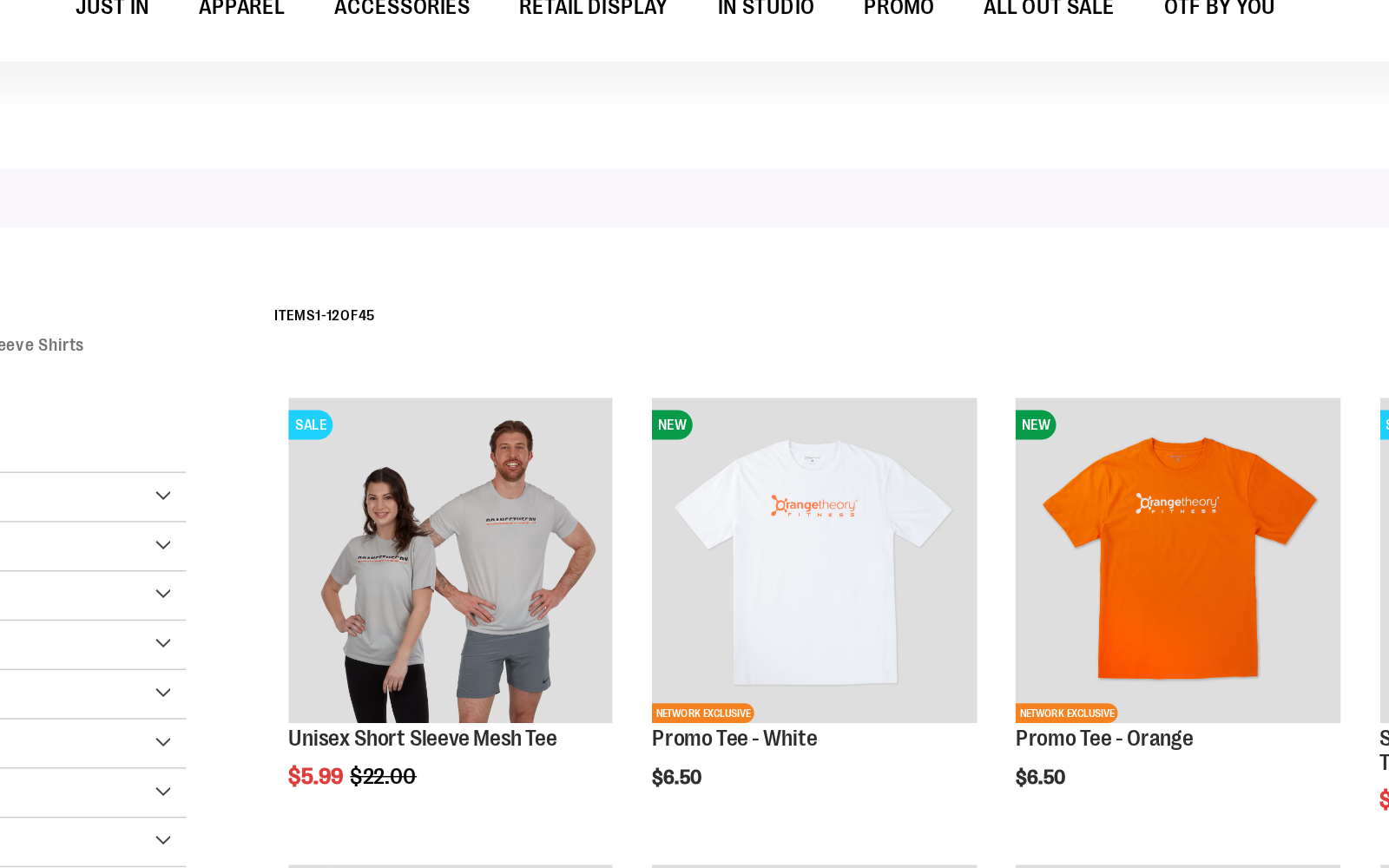 scroll, scrollTop: 0, scrollLeft: 0, axis: both 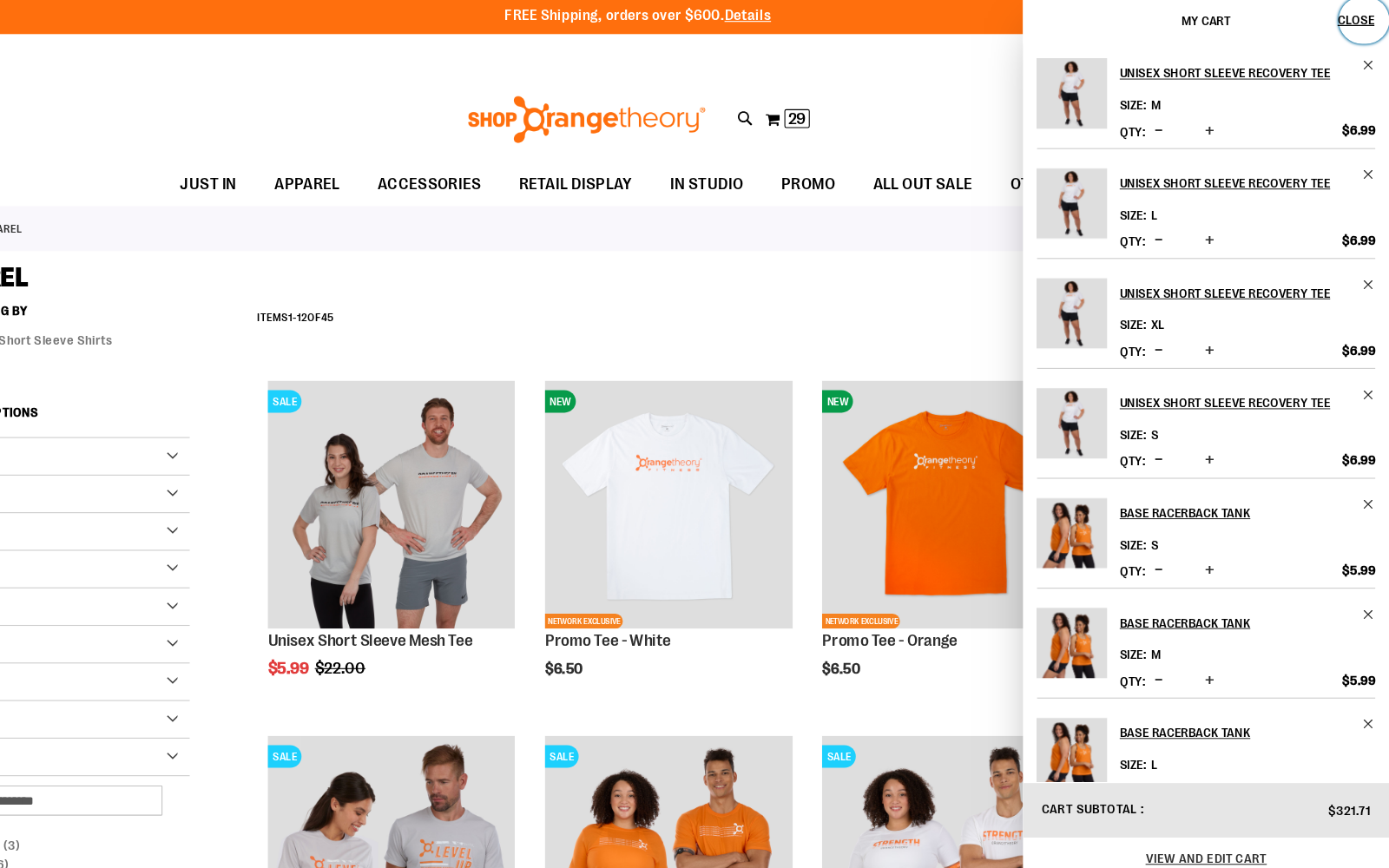 click on "Close" at bounding box center [1358, 21] 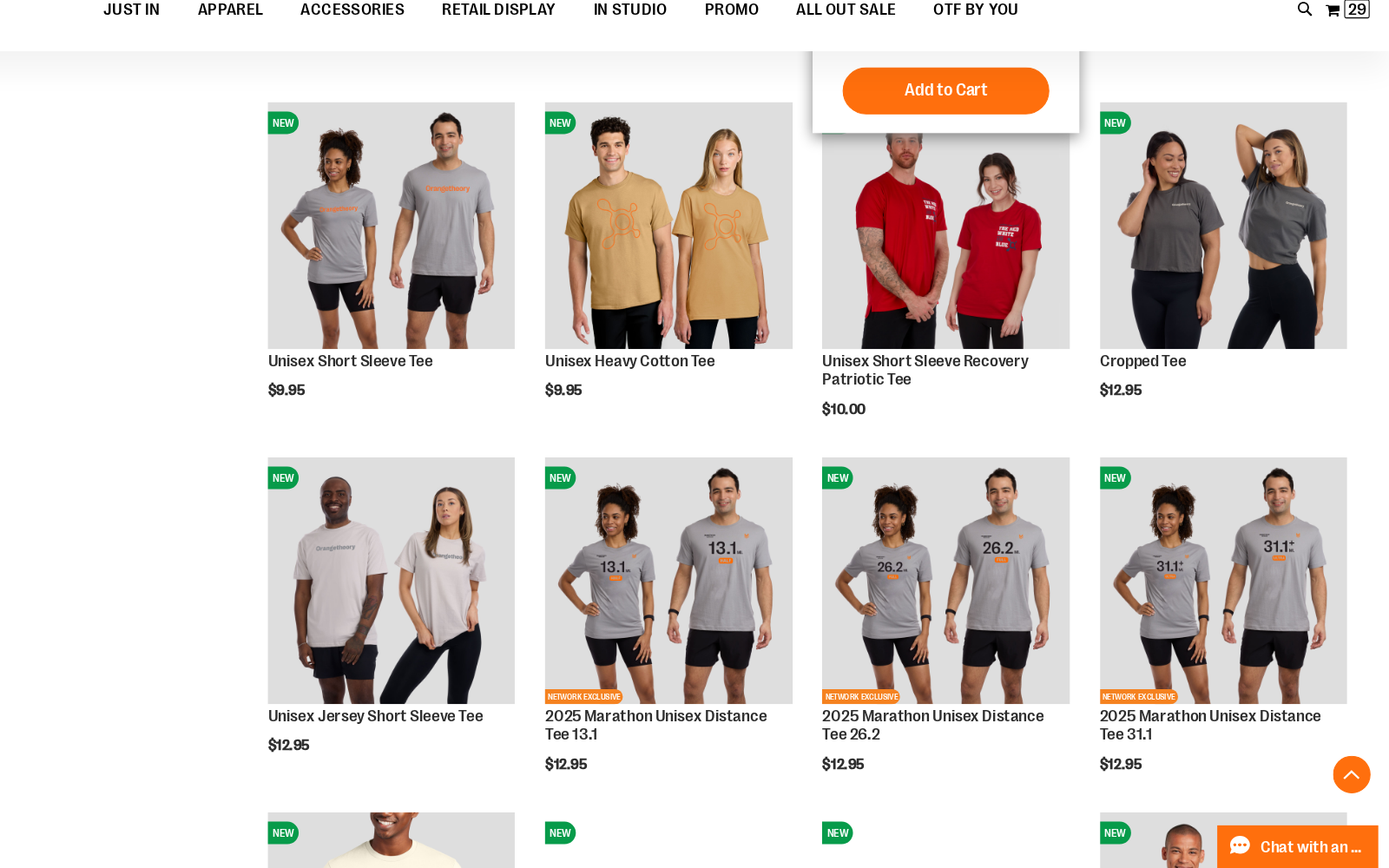 scroll, scrollTop: 1181, scrollLeft: 0, axis: vertical 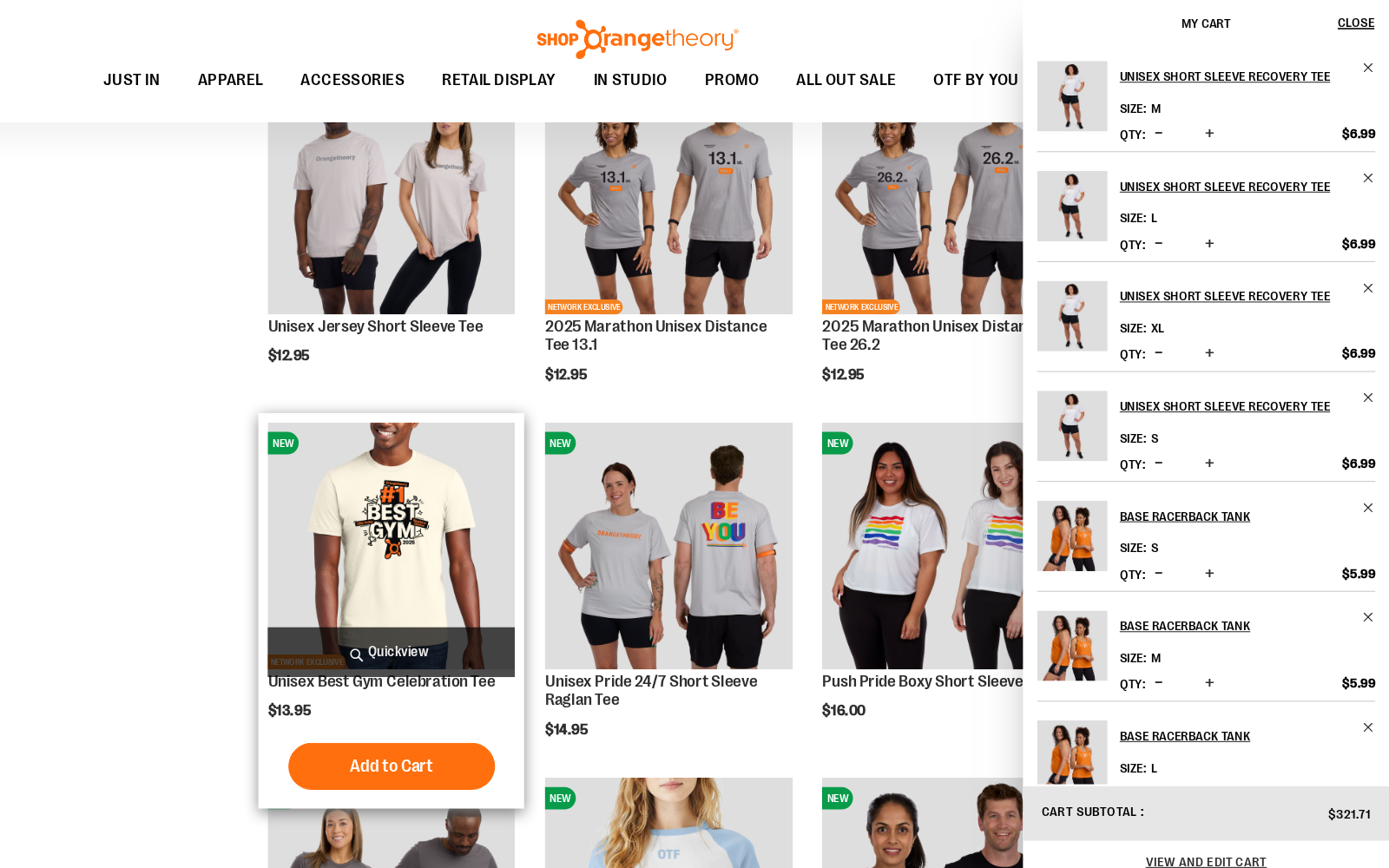 click at bounding box center [466, 504] 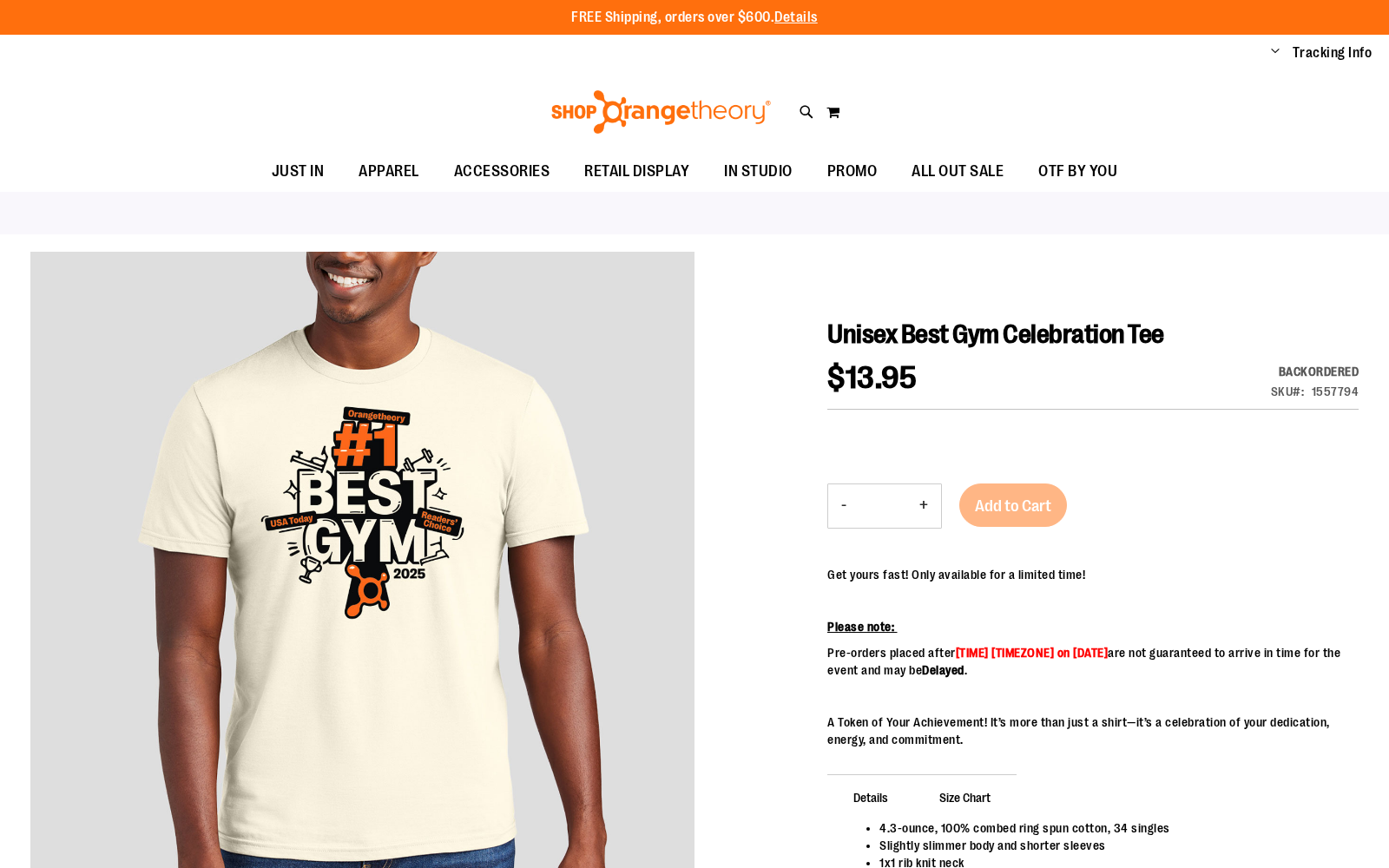 scroll, scrollTop: 0, scrollLeft: 0, axis: both 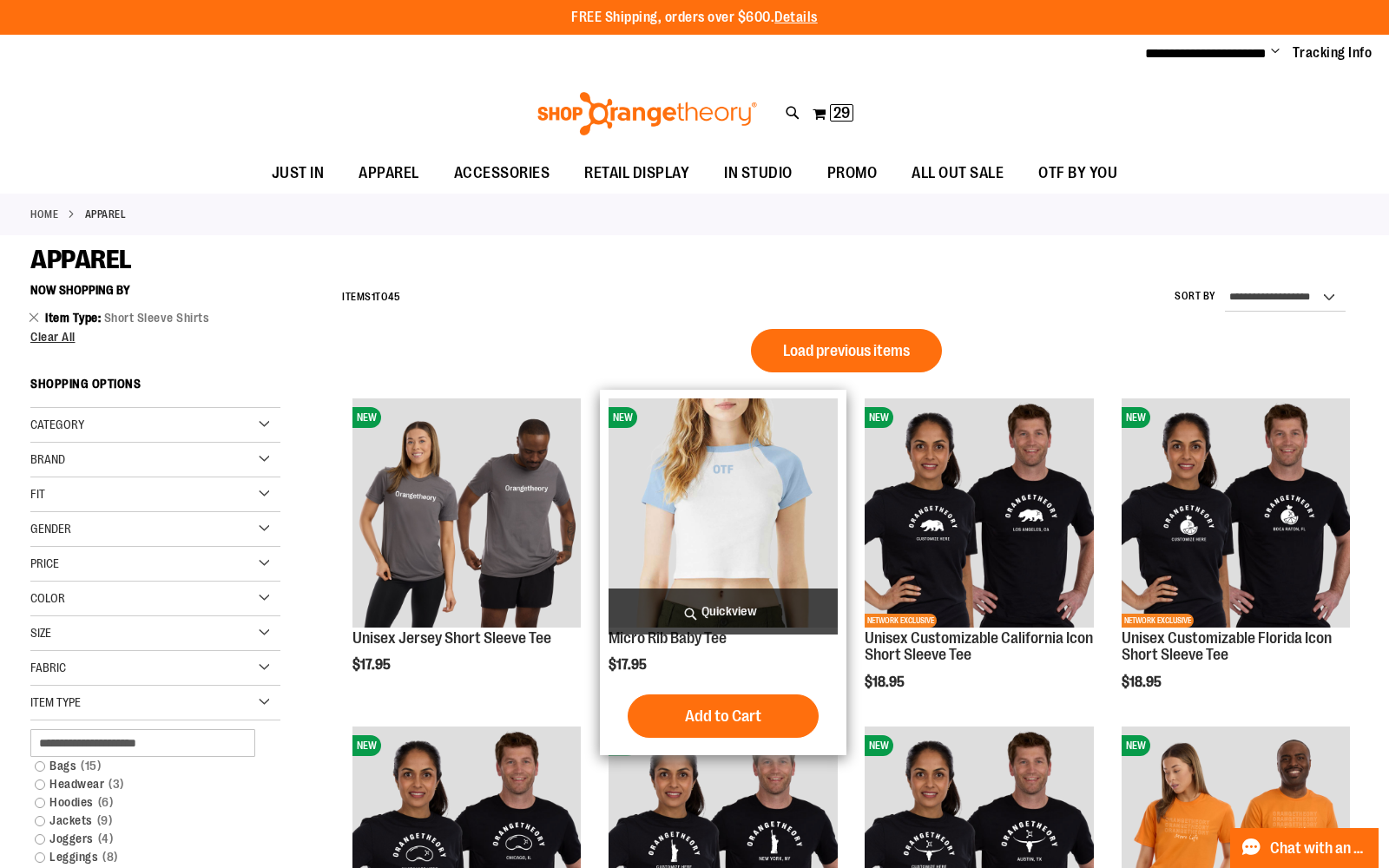type on "**********" 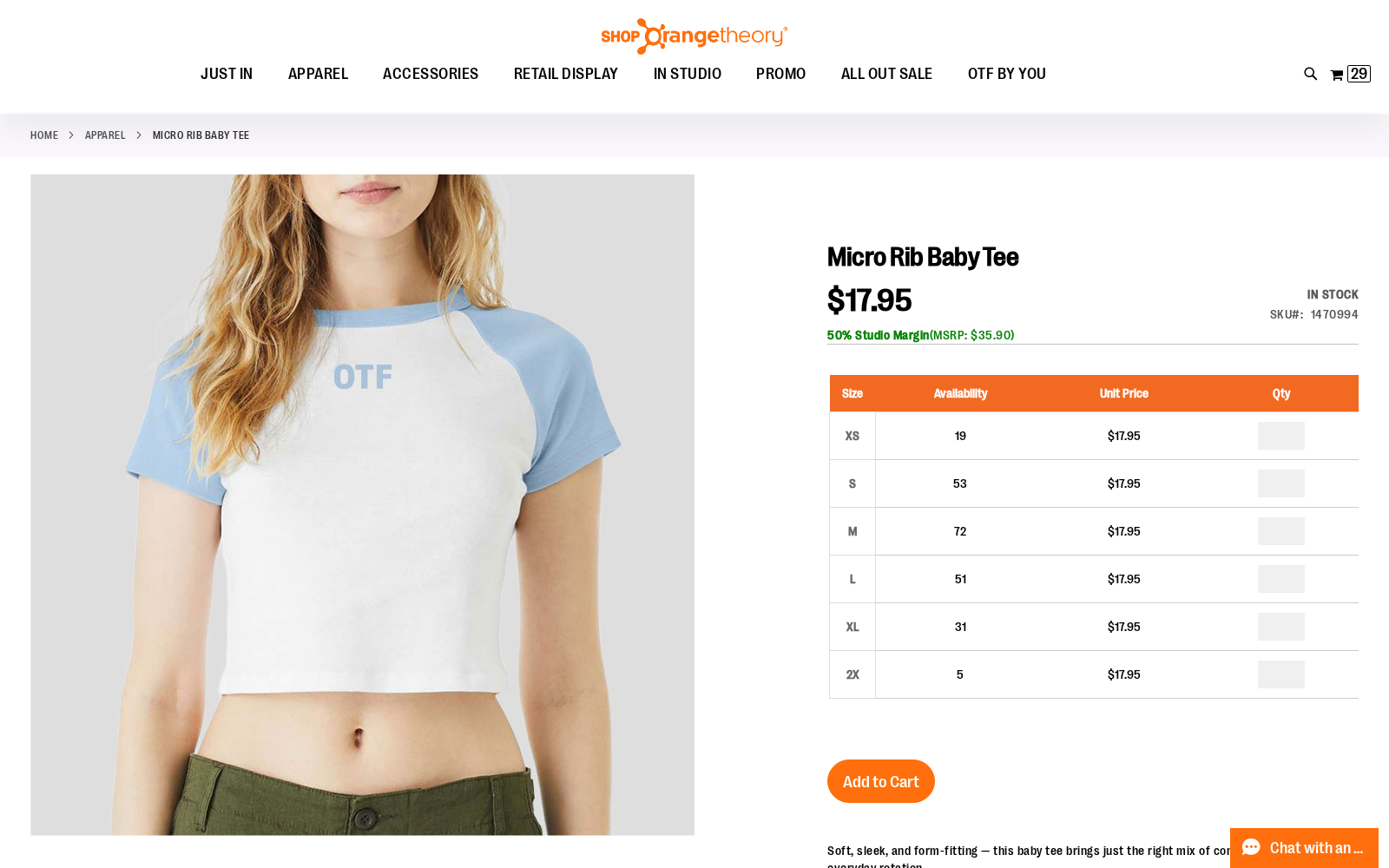 scroll, scrollTop: 0, scrollLeft: 0, axis: both 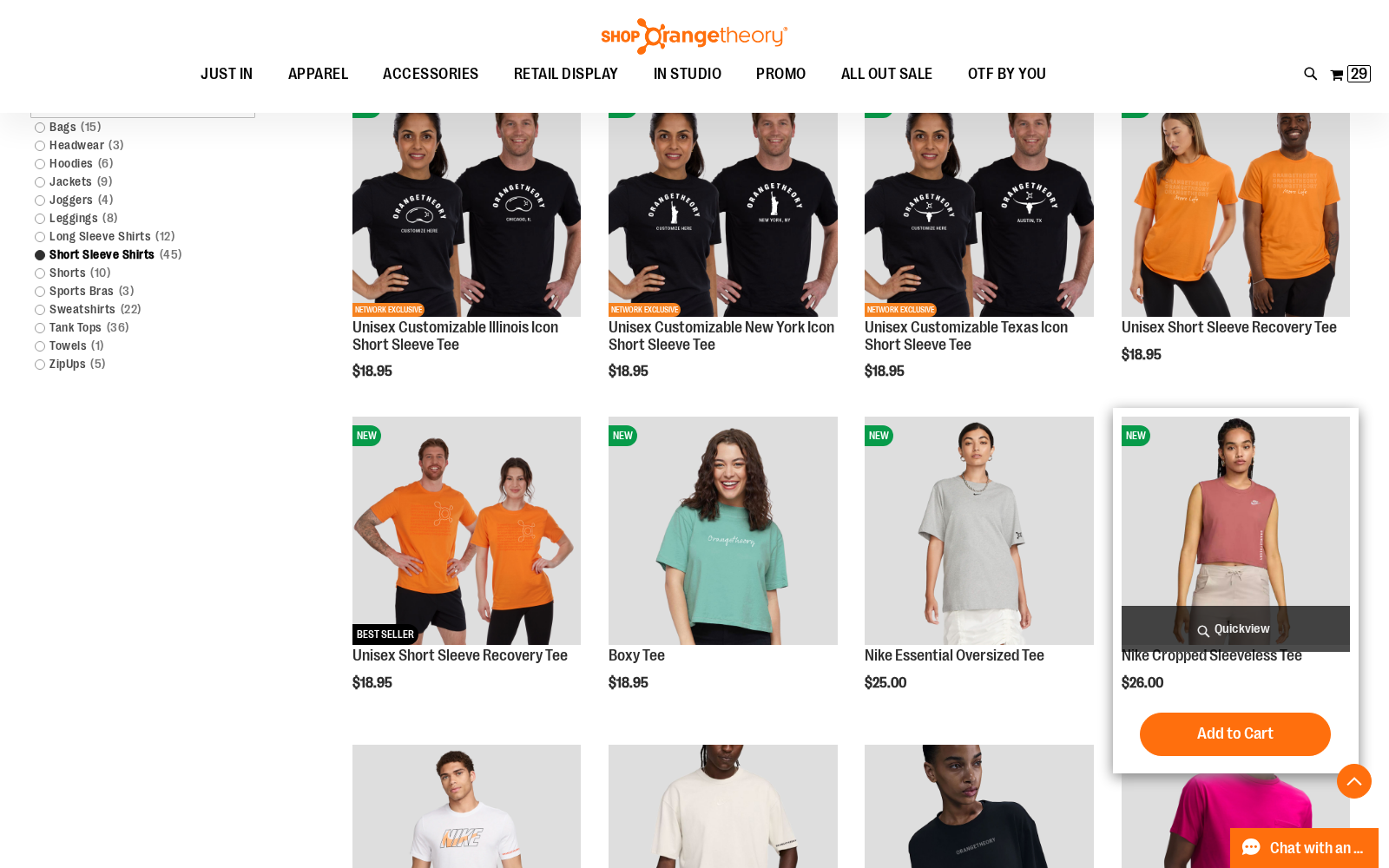 type on "**********" 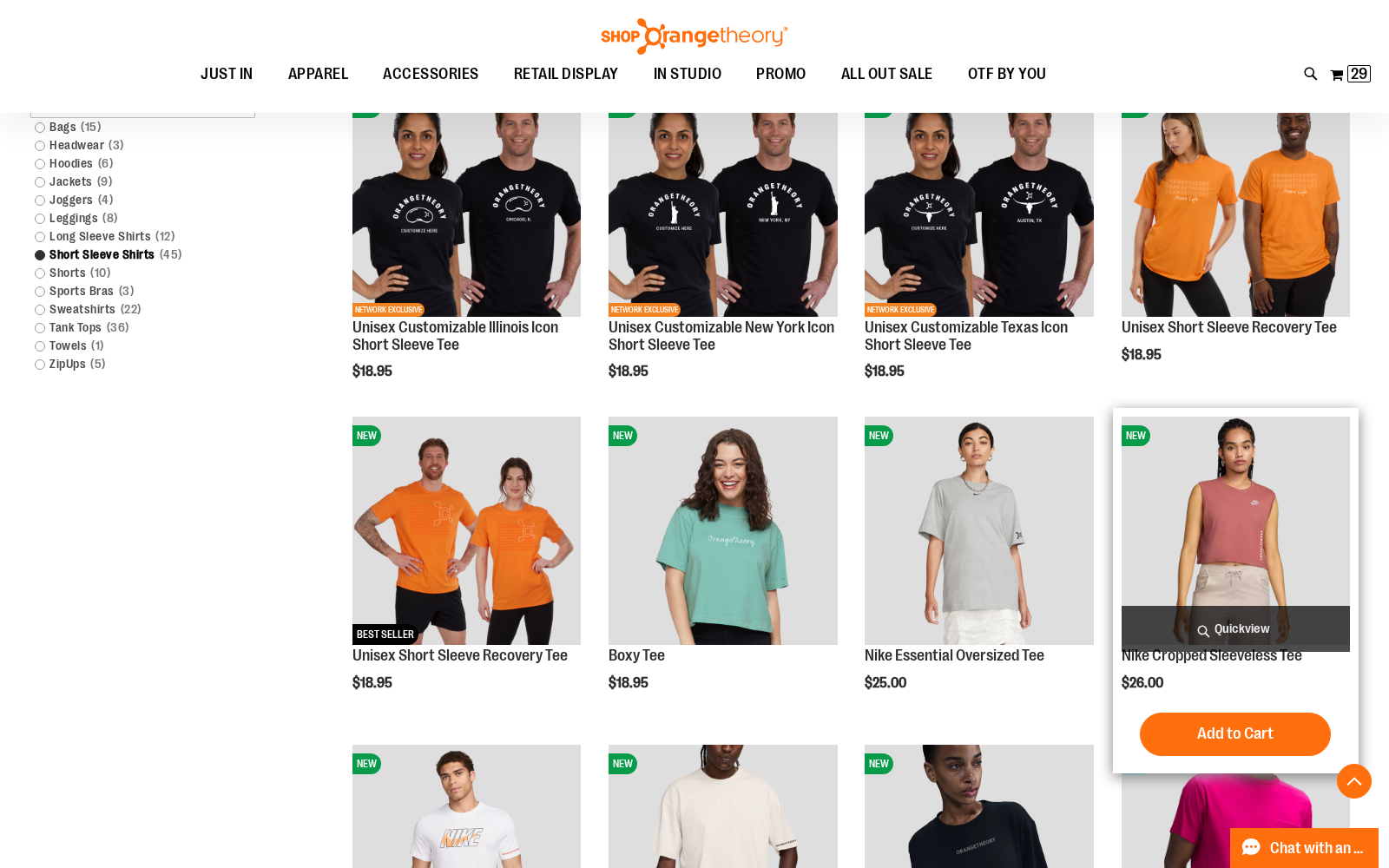 click on "Quickview" at bounding box center (1235, 628) 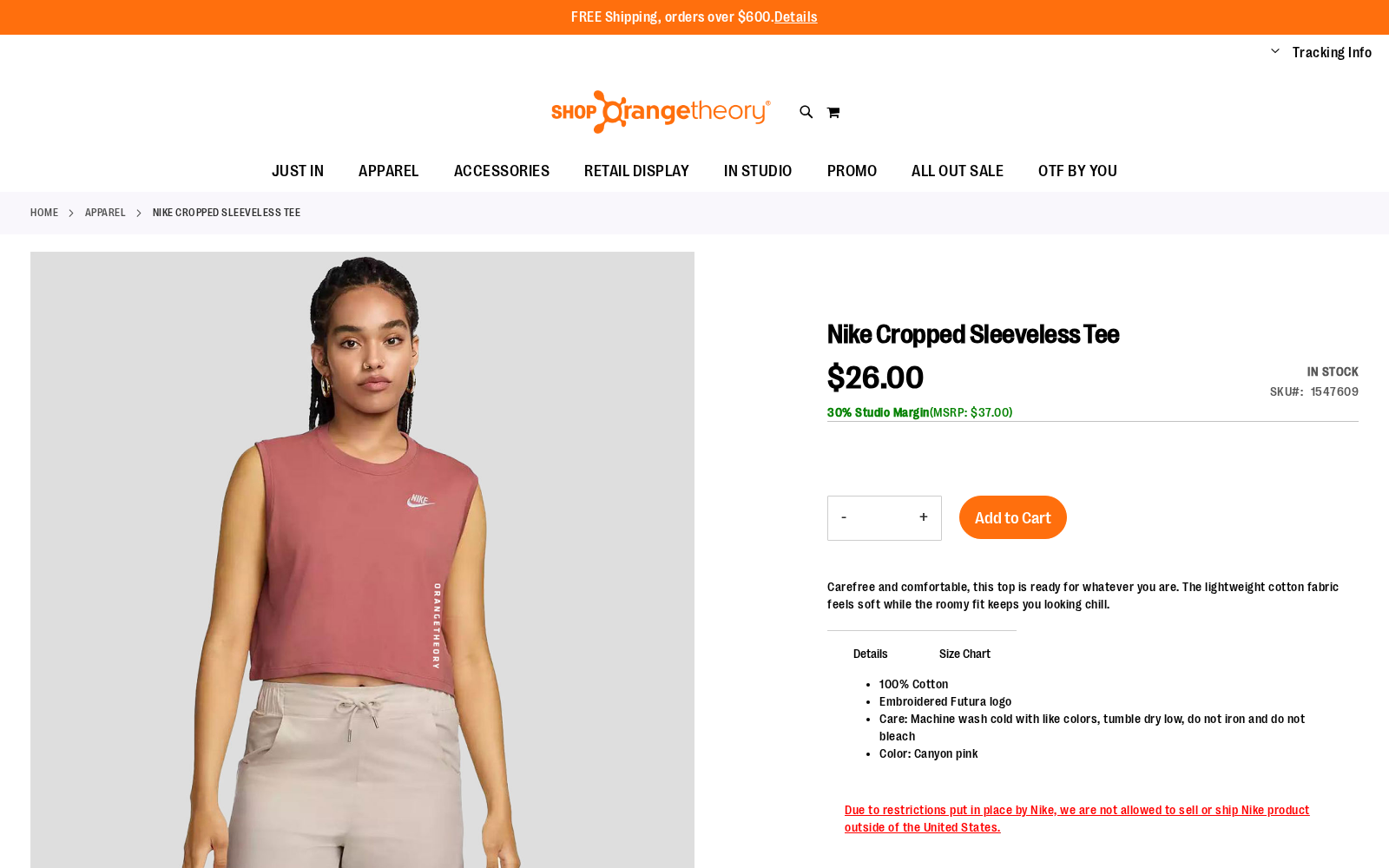 scroll, scrollTop: 0, scrollLeft: 0, axis: both 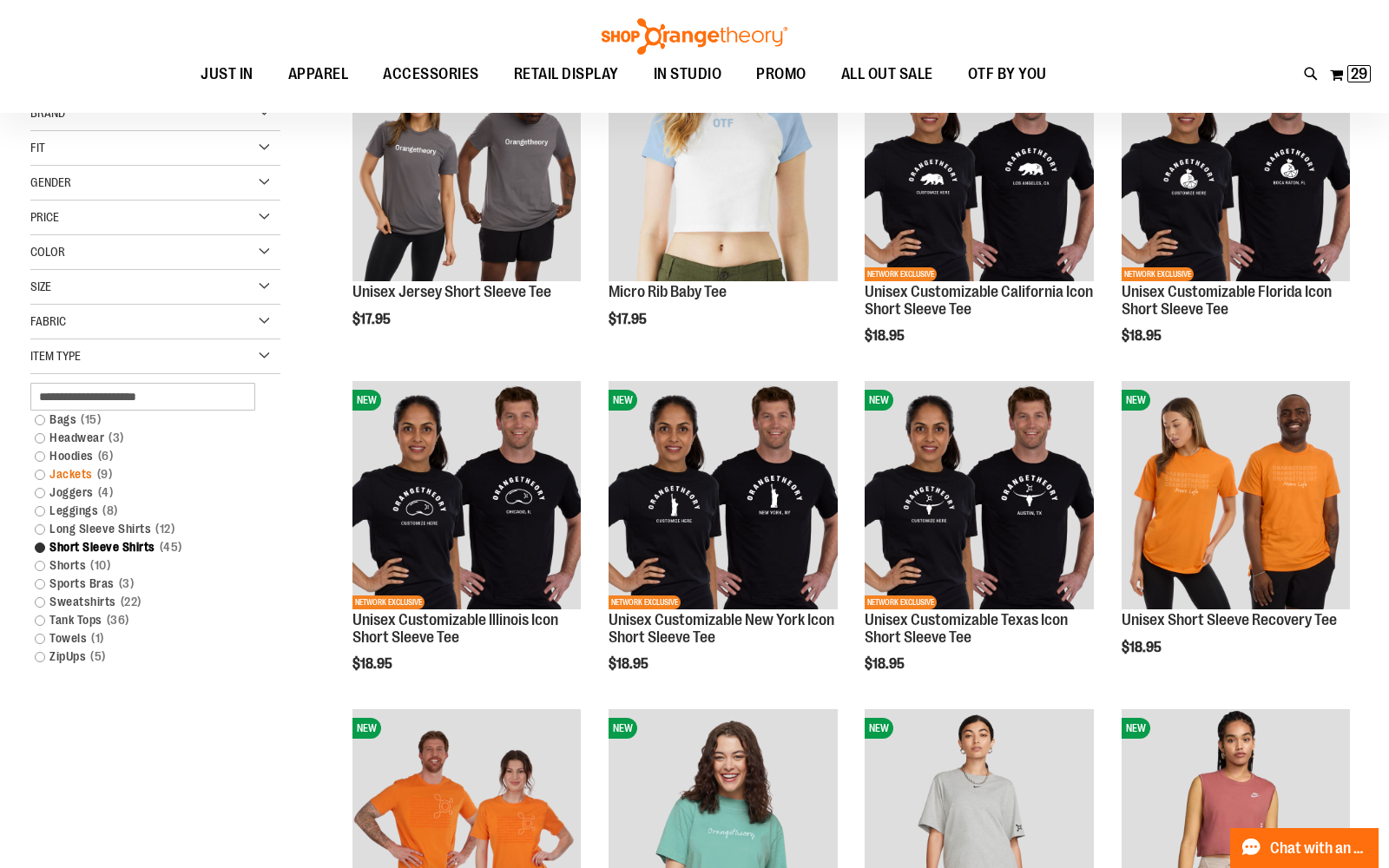 type on "**********" 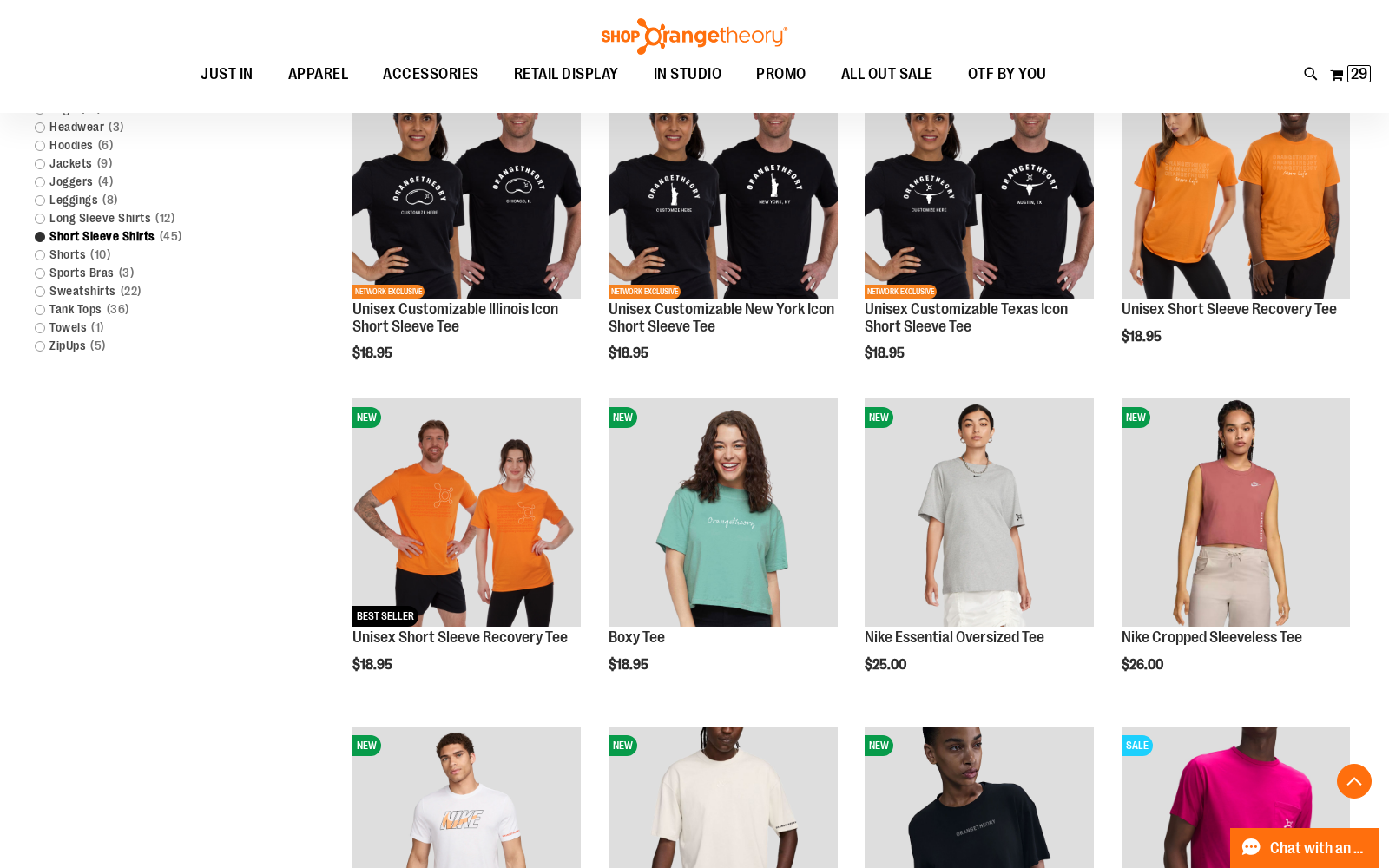 scroll, scrollTop: 454, scrollLeft: 0, axis: vertical 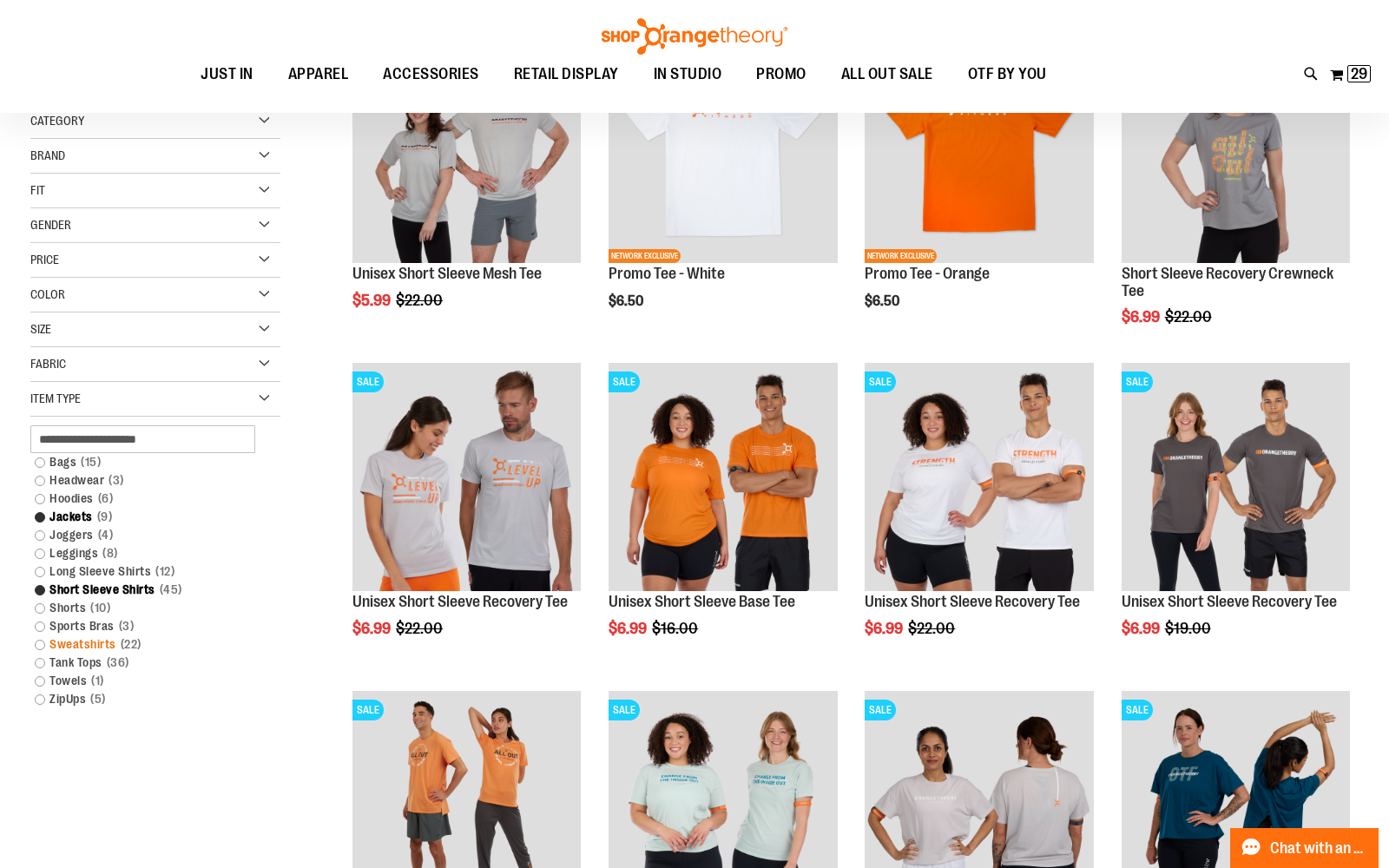 click on "Sweatshirts                                             22
items" at bounding box center [146, 644] 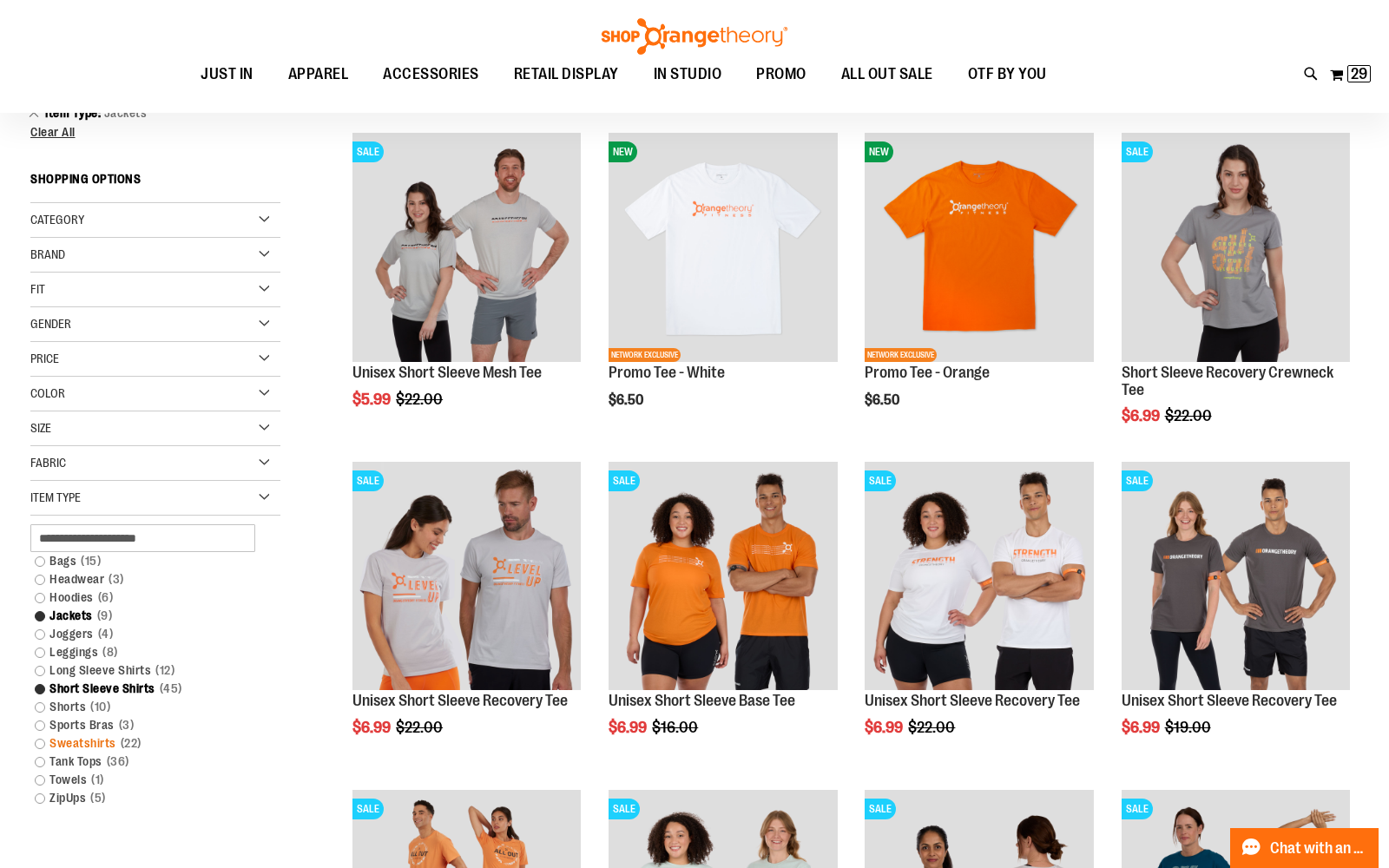 scroll, scrollTop: 0, scrollLeft: 0, axis: both 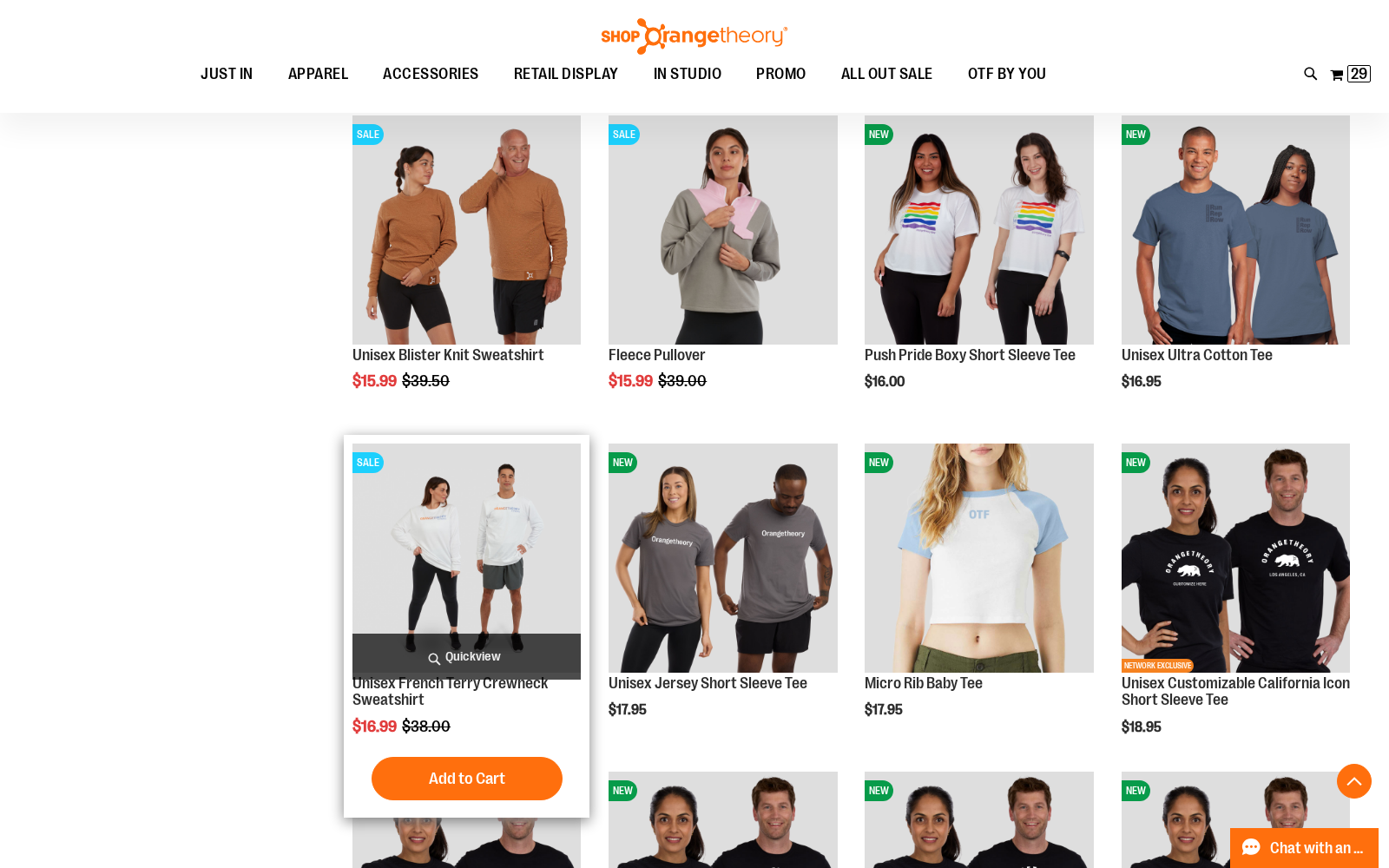 click at bounding box center (466, 557) 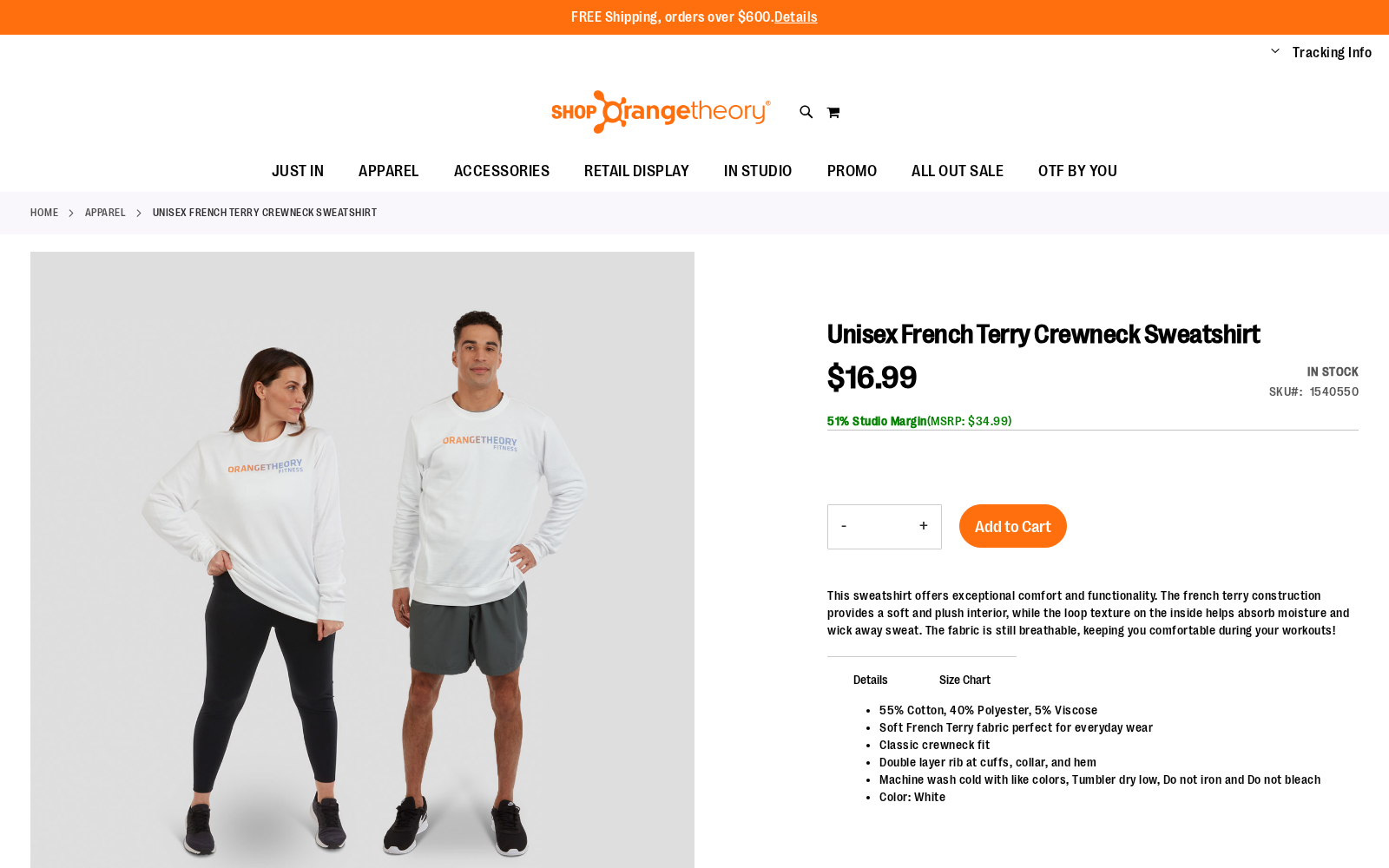 scroll, scrollTop: 0, scrollLeft: 0, axis: both 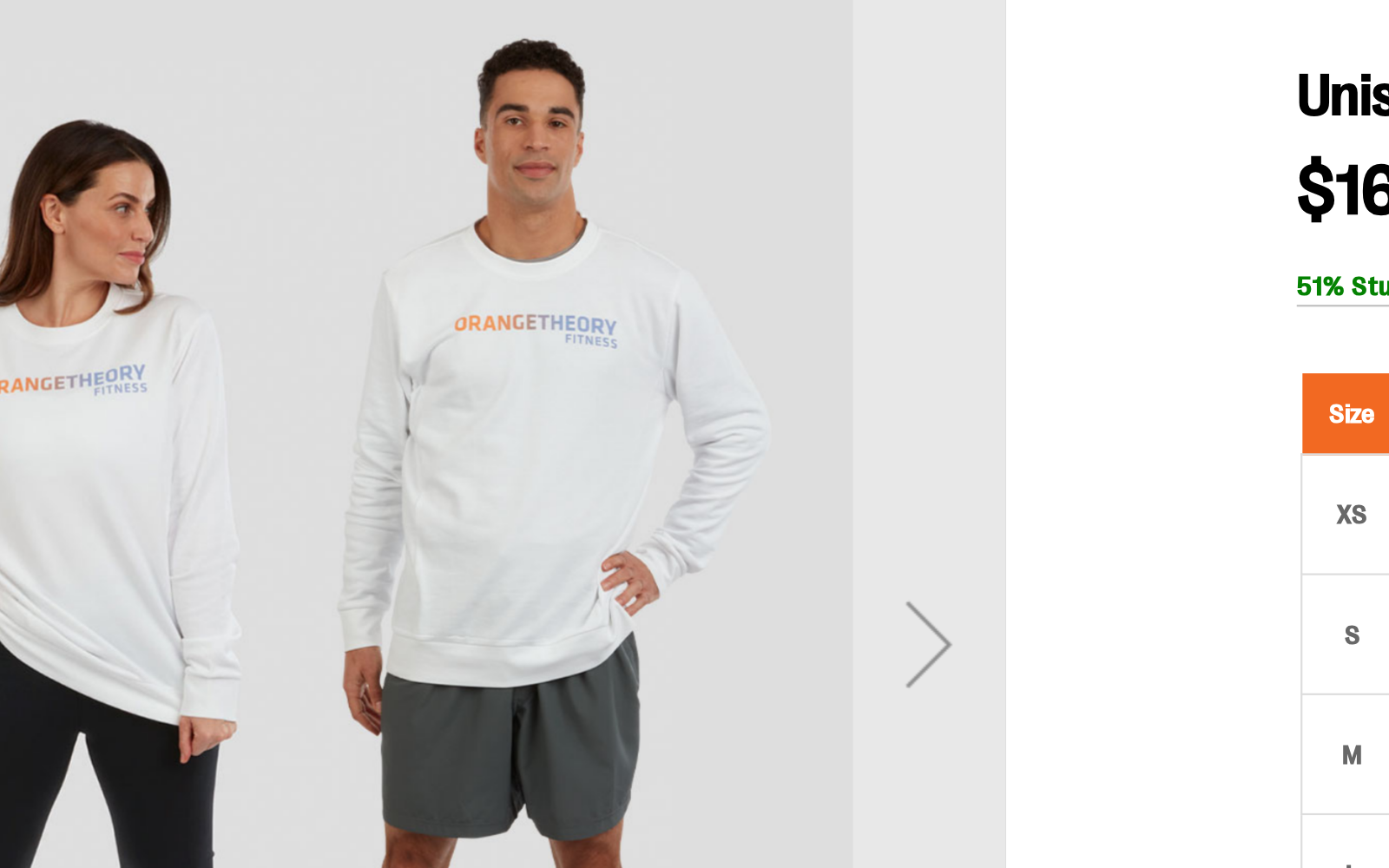 type on "**********" 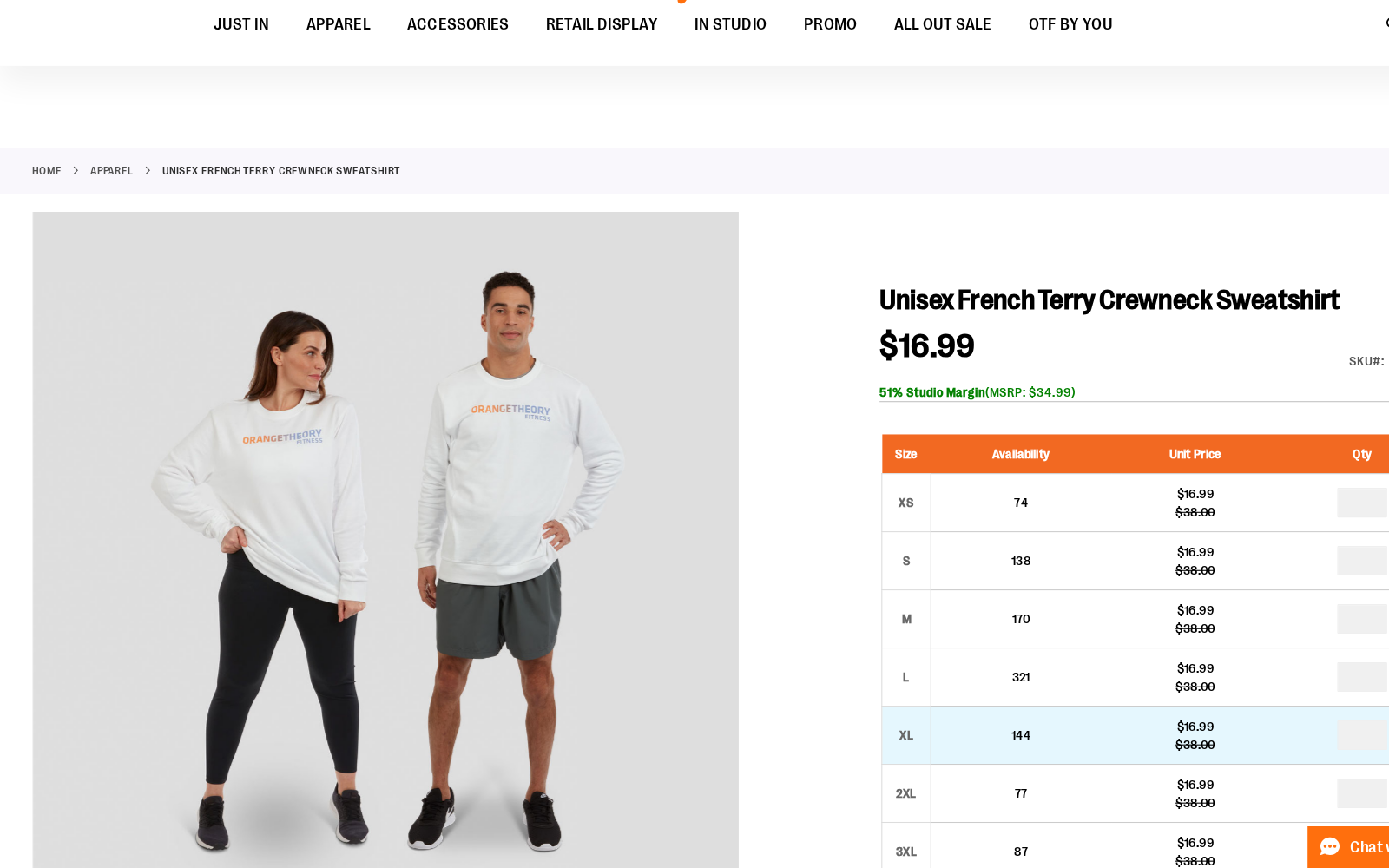 scroll, scrollTop: 3, scrollLeft: 0, axis: vertical 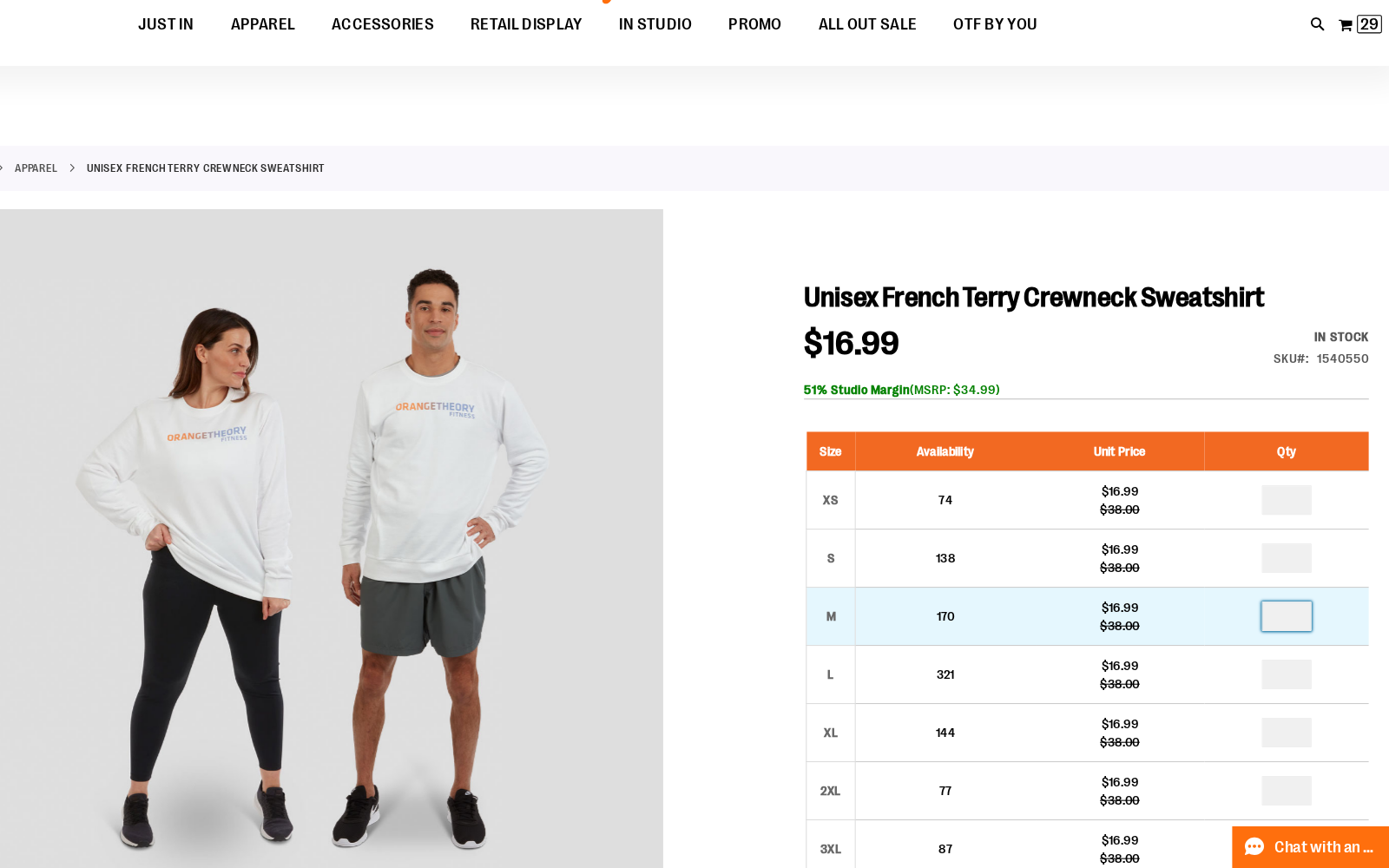 click at bounding box center [1281, 631] 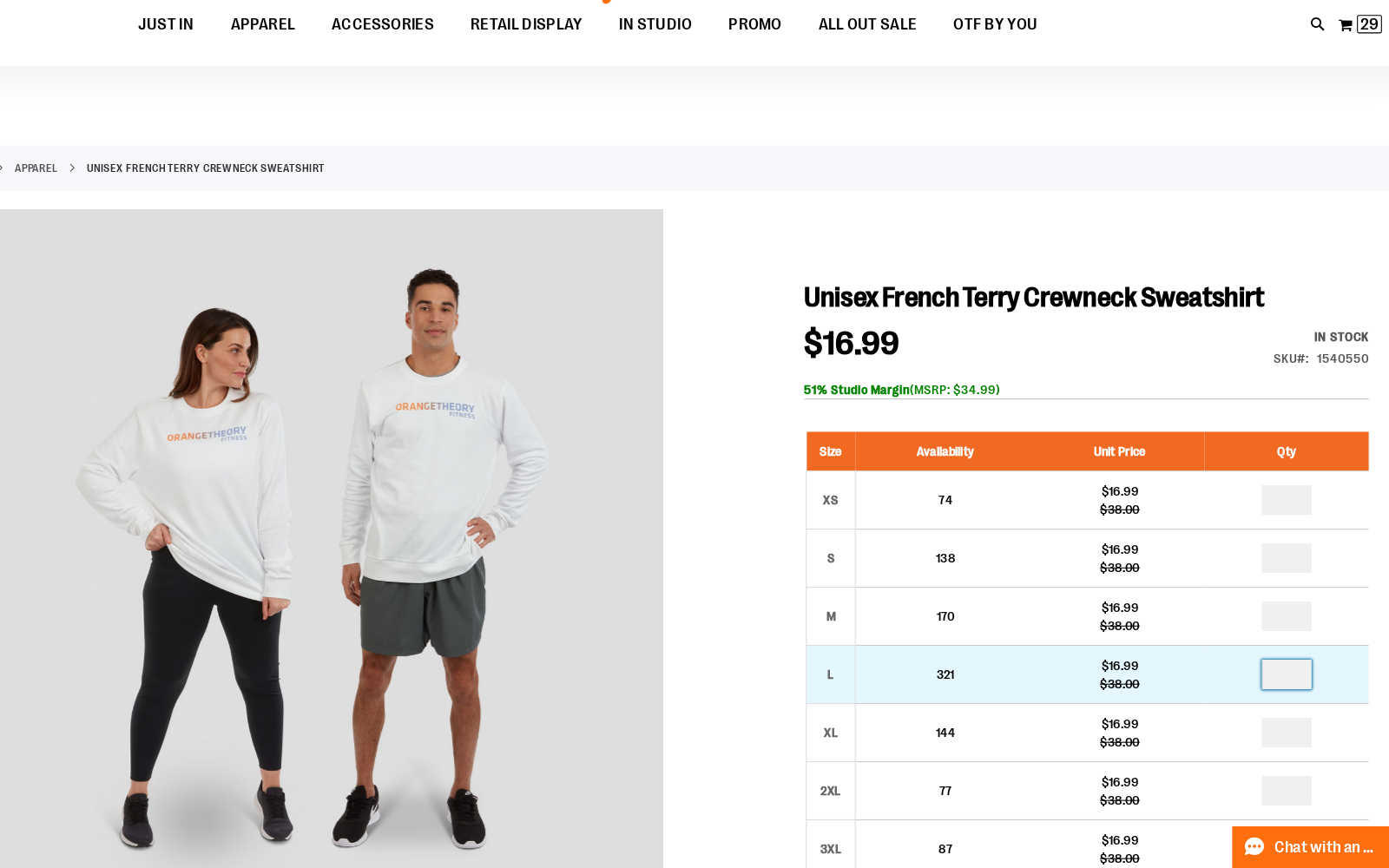 click at bounding box center [1281, 686] 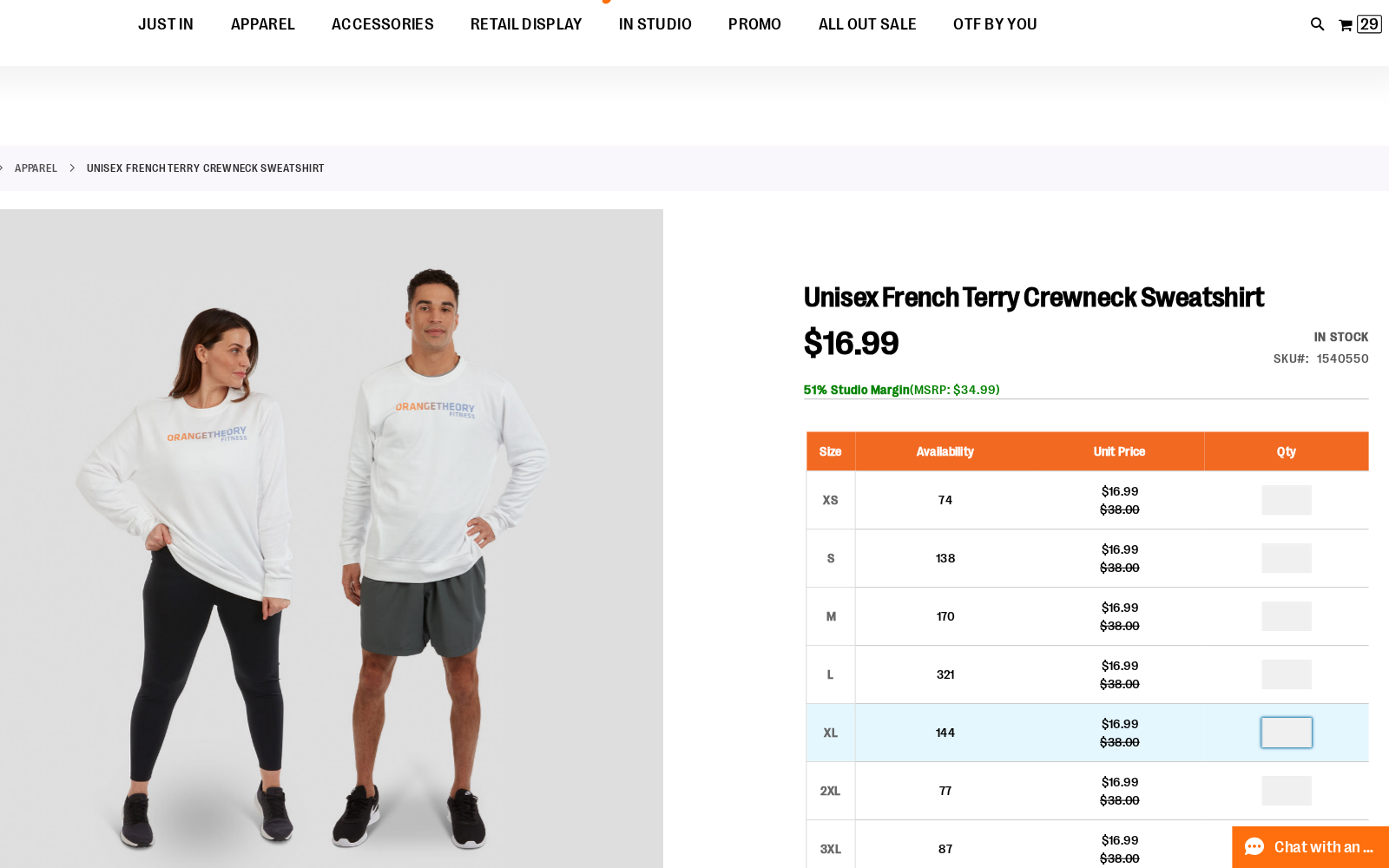 click at bounding box center (1281, 740) 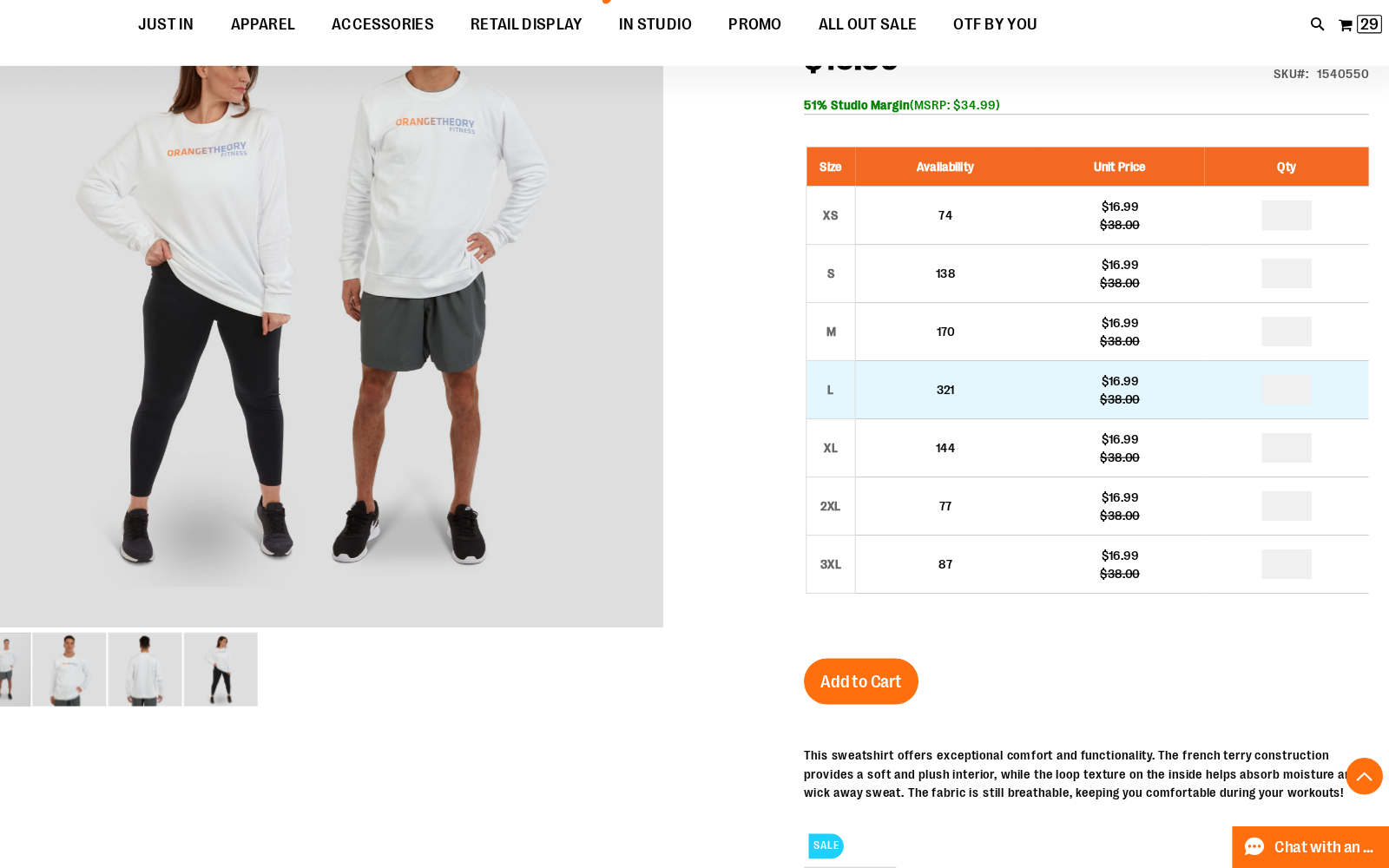 scroll, scrollTop: 299, scrollLeft: 0, axis: vertical 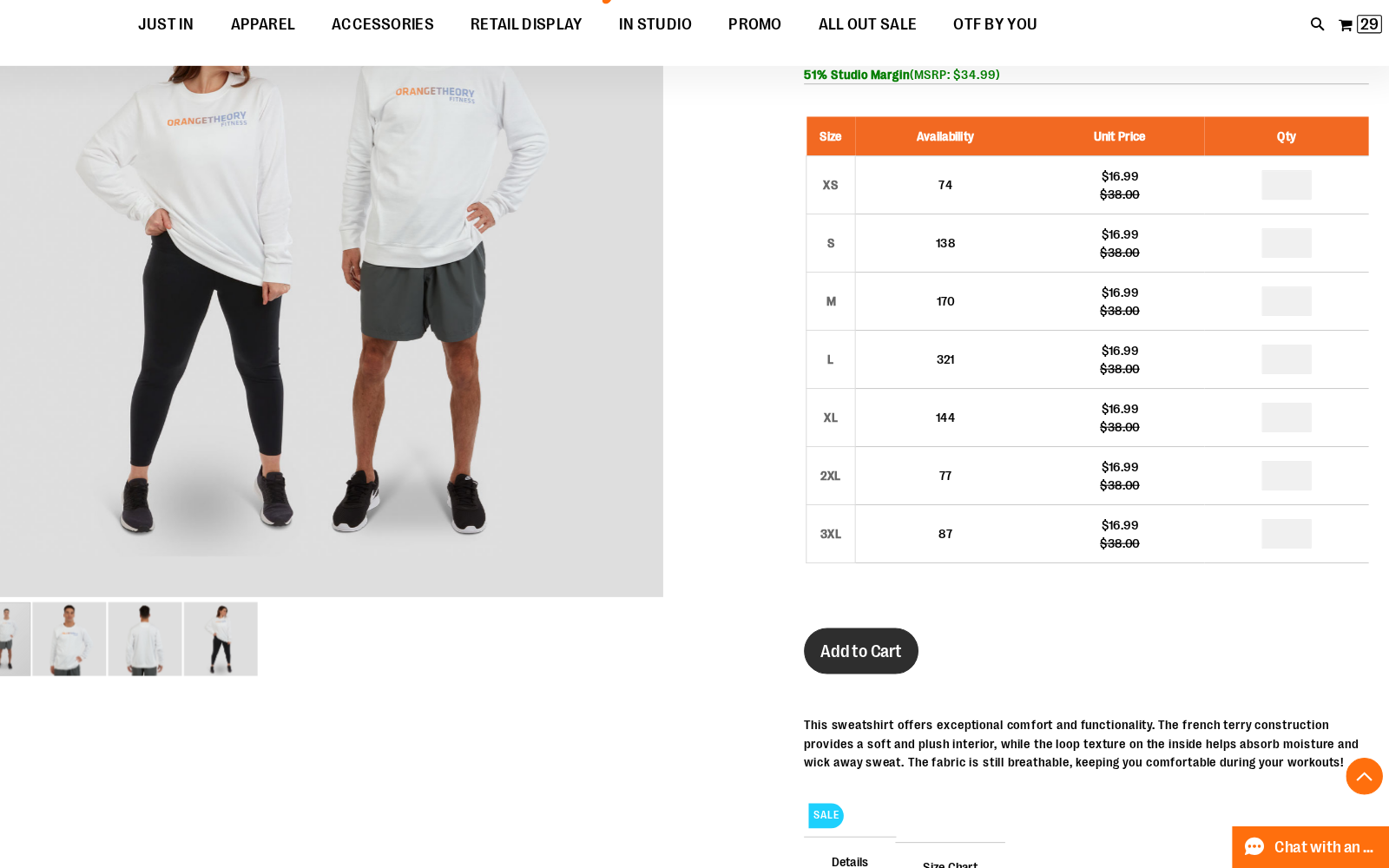click on "Add to Cart" at bounding box center (881, 664) 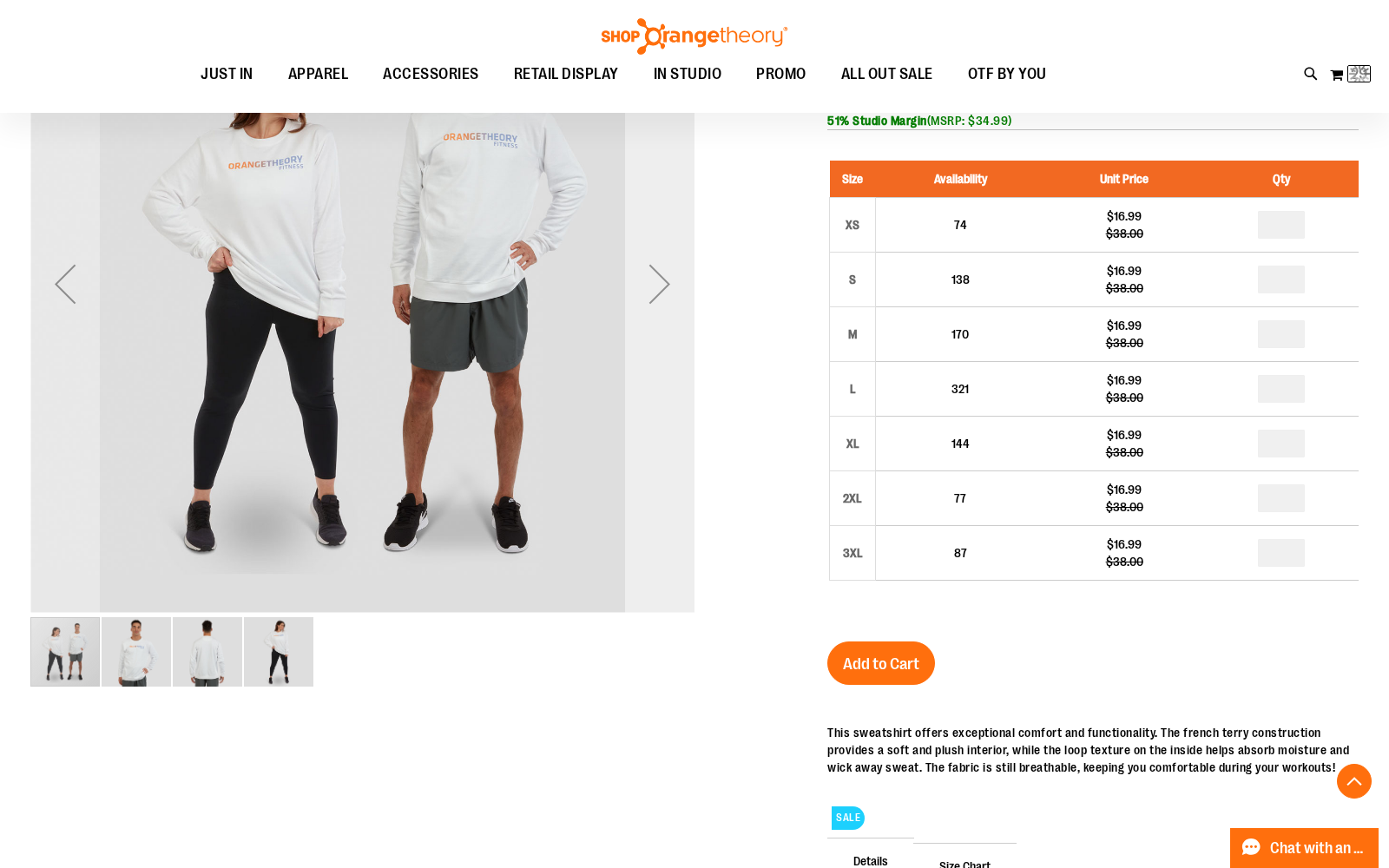 scroll, scrollTop: 0, scrollLeft: 0, axis: both 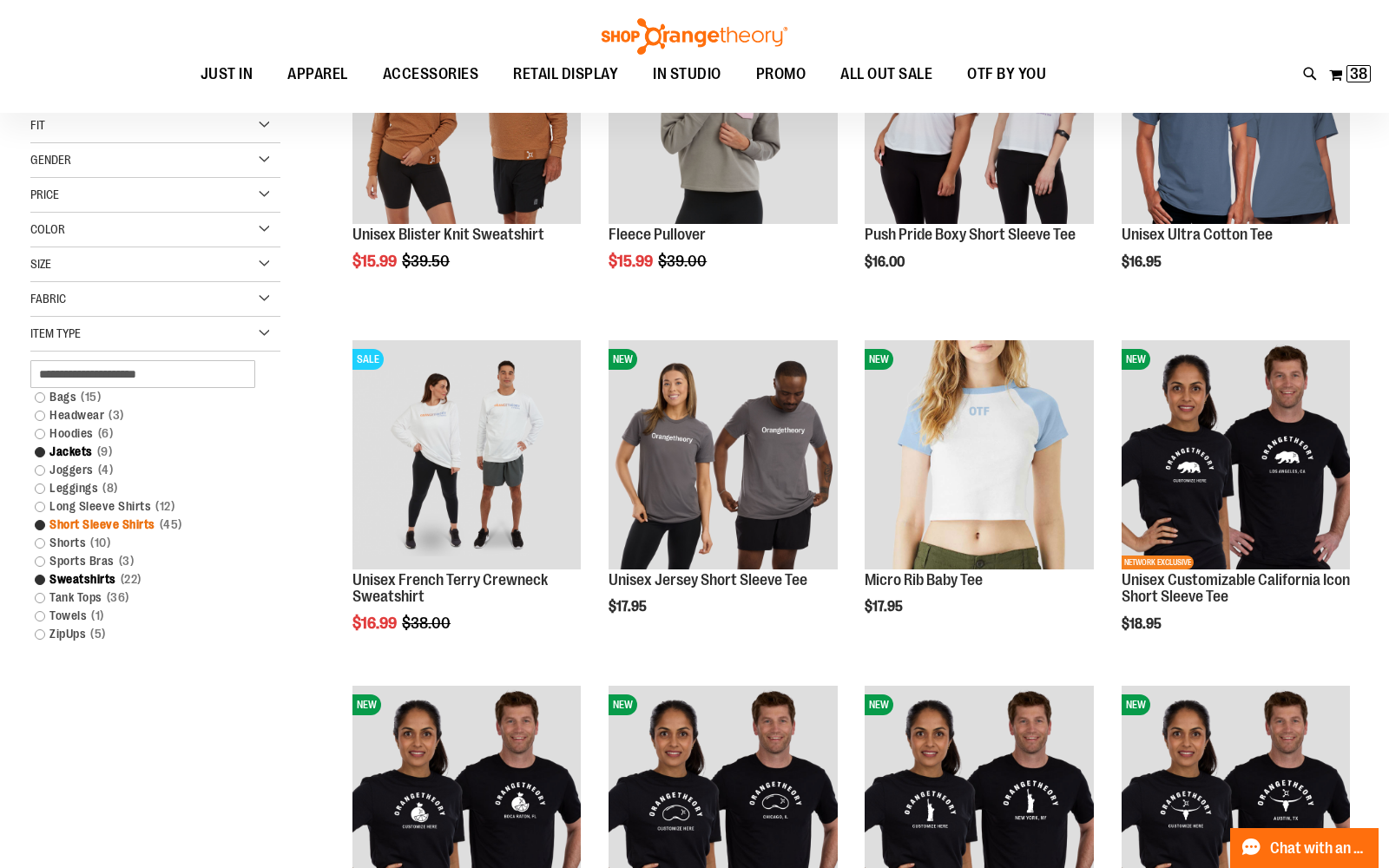 type on "**********" 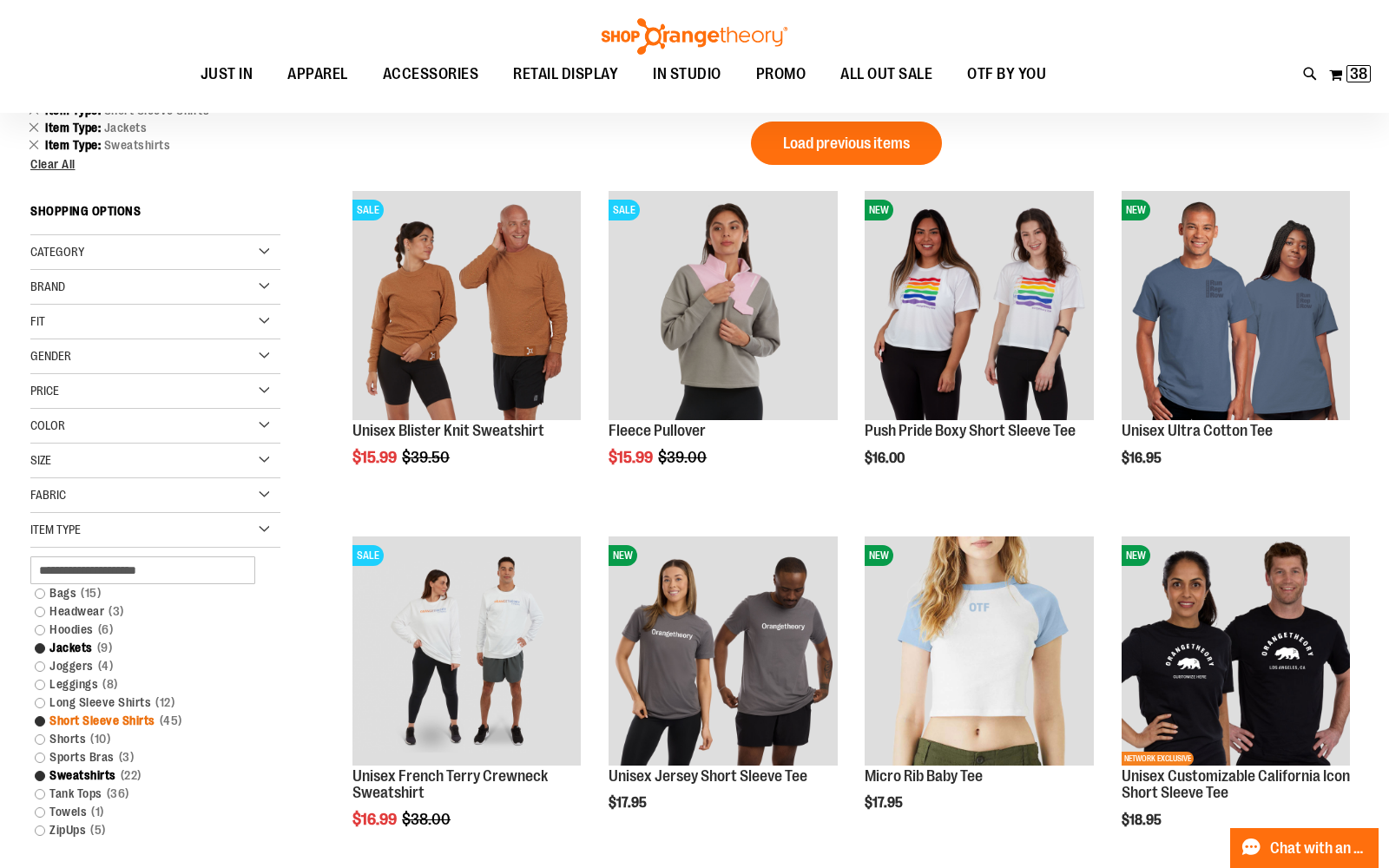 scroll, scrollTop: 0, scrollLeft: 0, axis: both 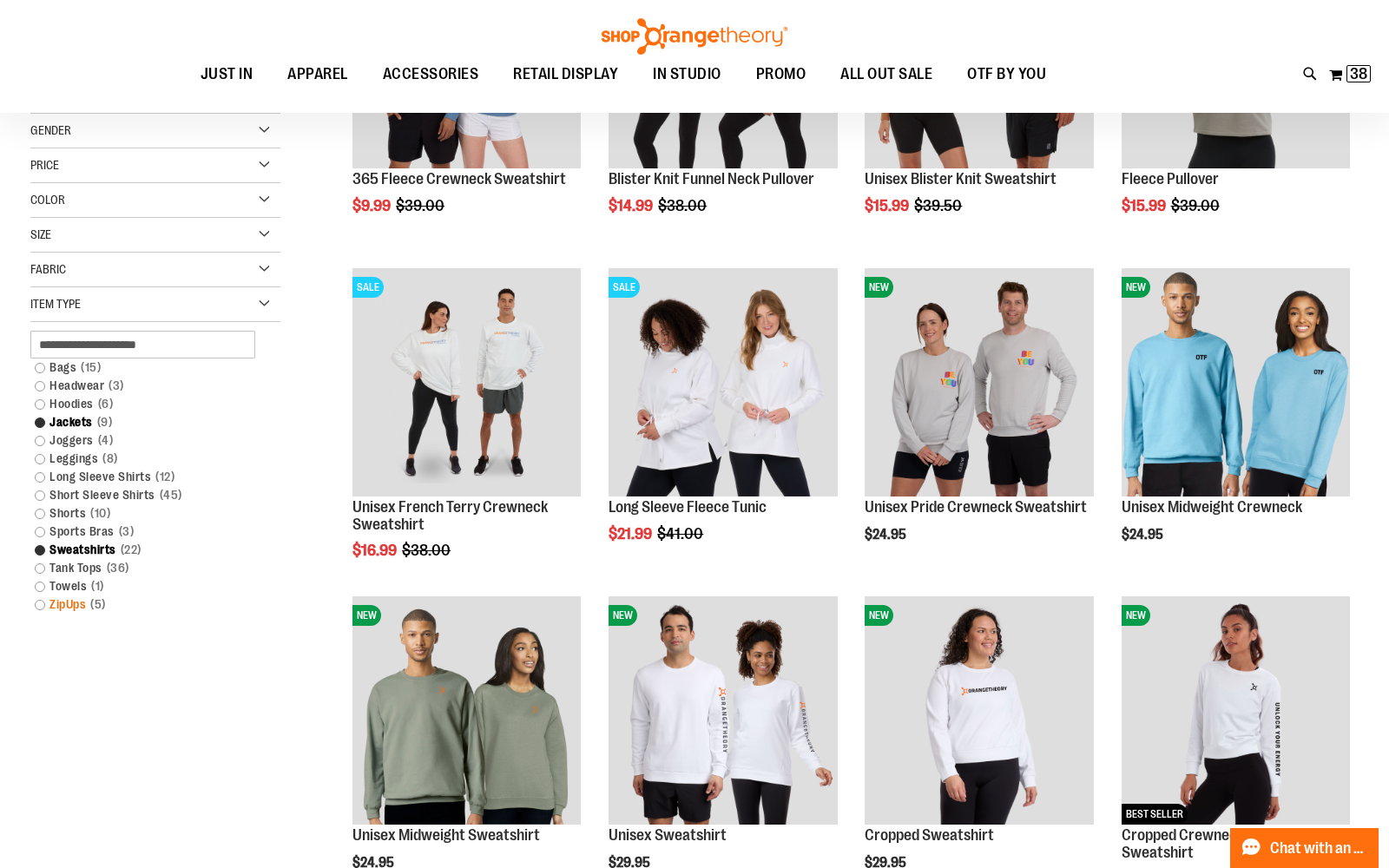 click on "ZipUps                                             5
items" at bounding box center (146, 604) 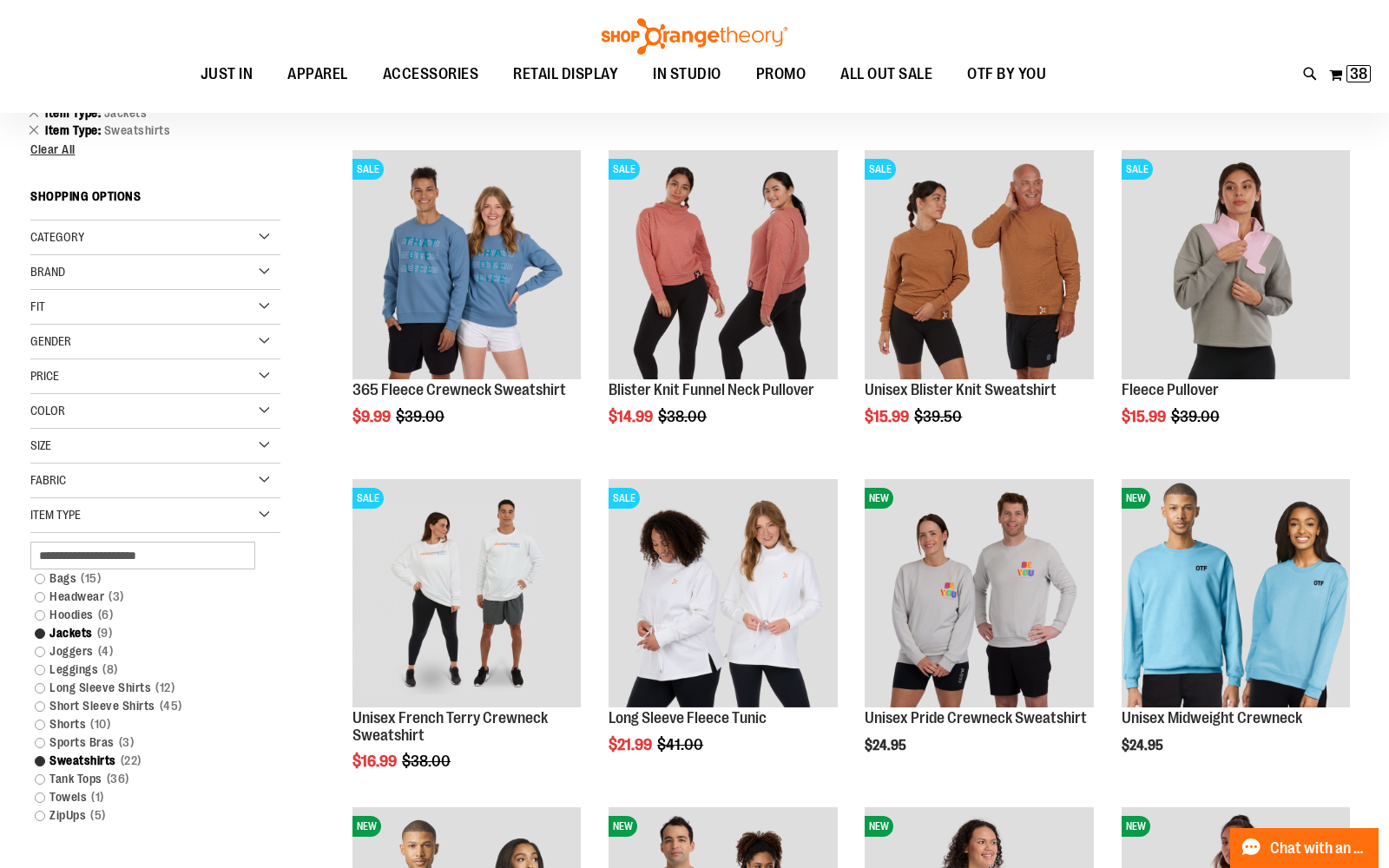 scroll, scrollTop: 0, scrollLeft: 0, axis: both 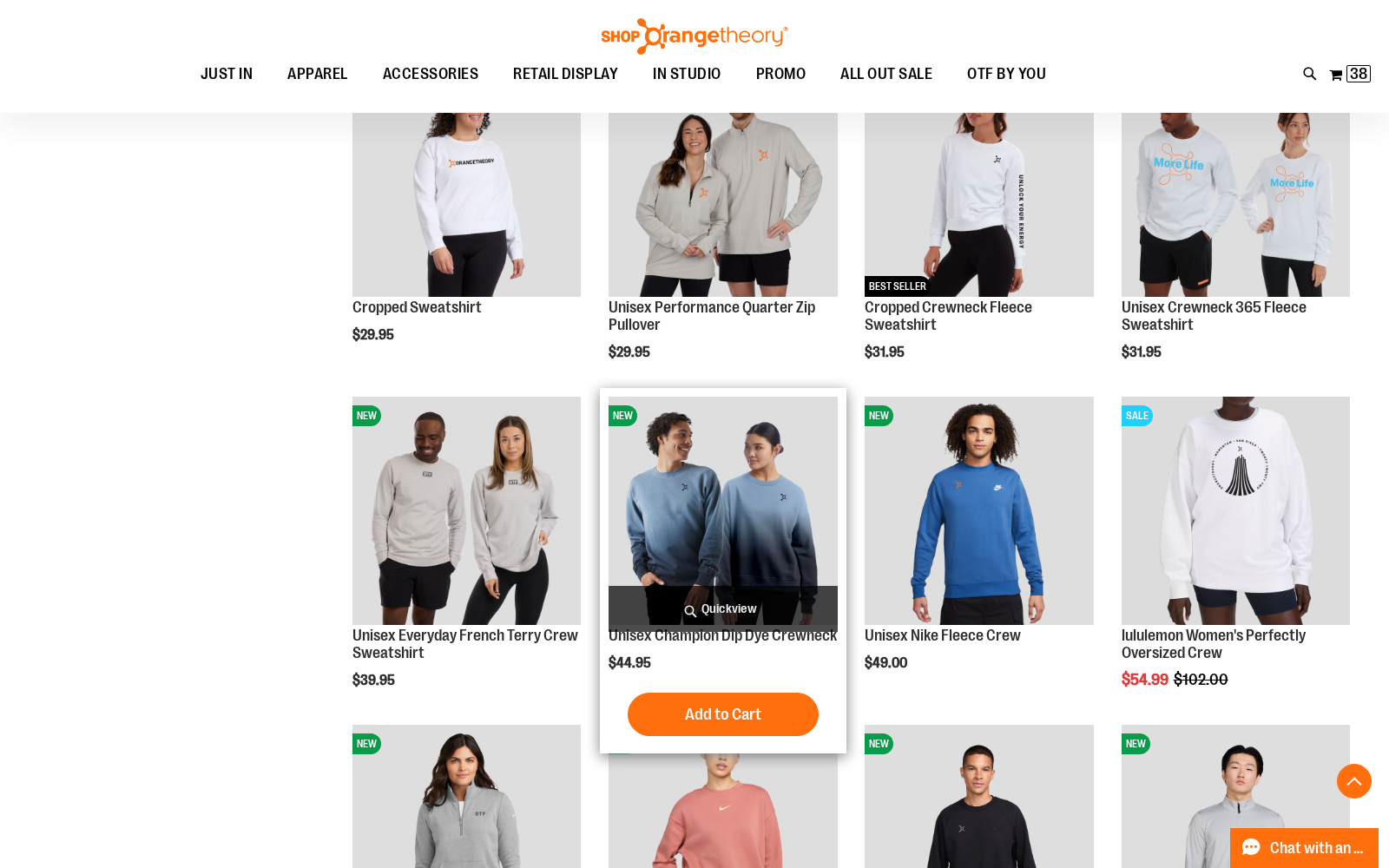 click on "Quickview" at bounding box center (722, 608) 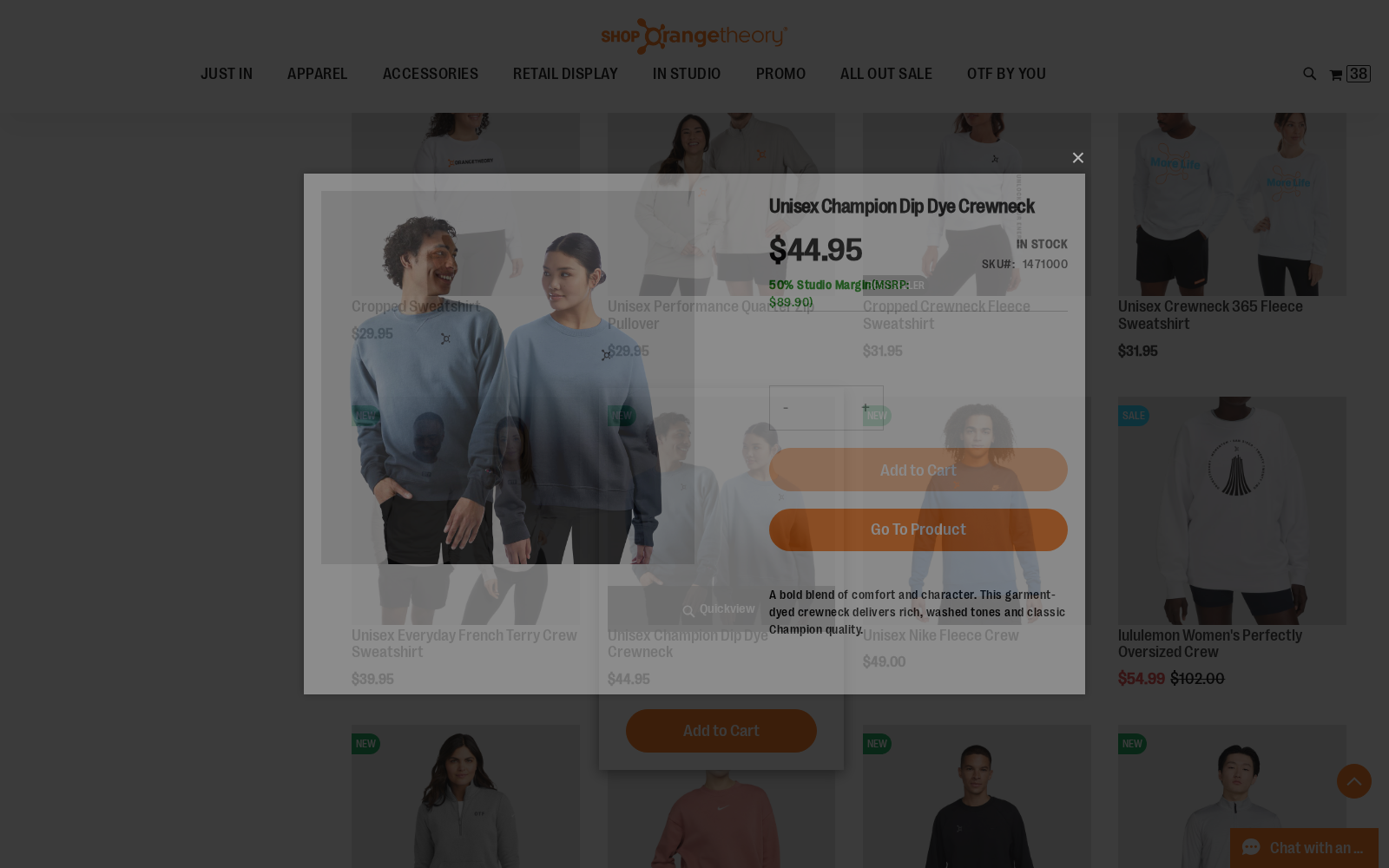 scroll, scrollTop: 0, scrollLeft: 0, axis: both 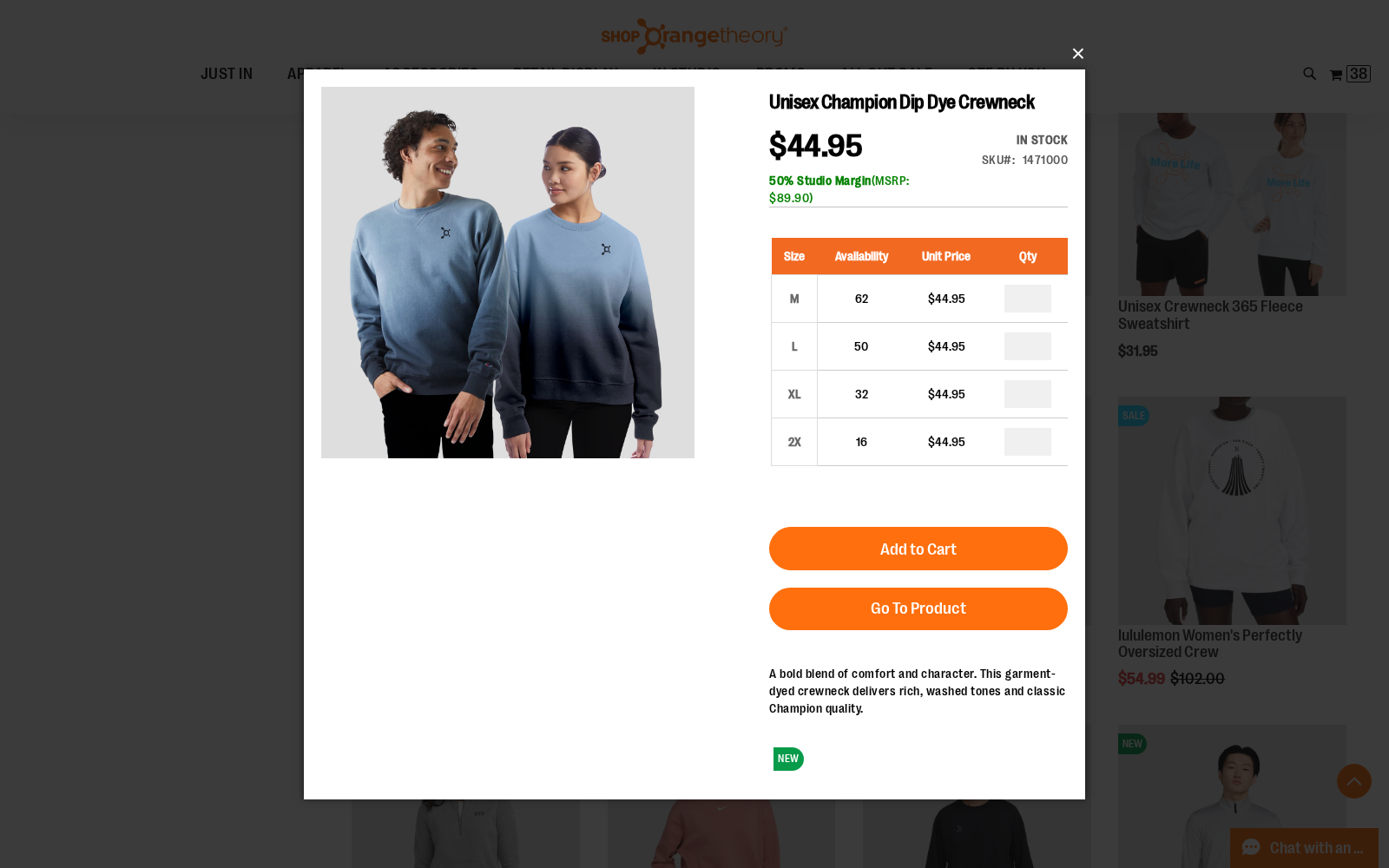 click on "×" at bounding box center [700, 54] 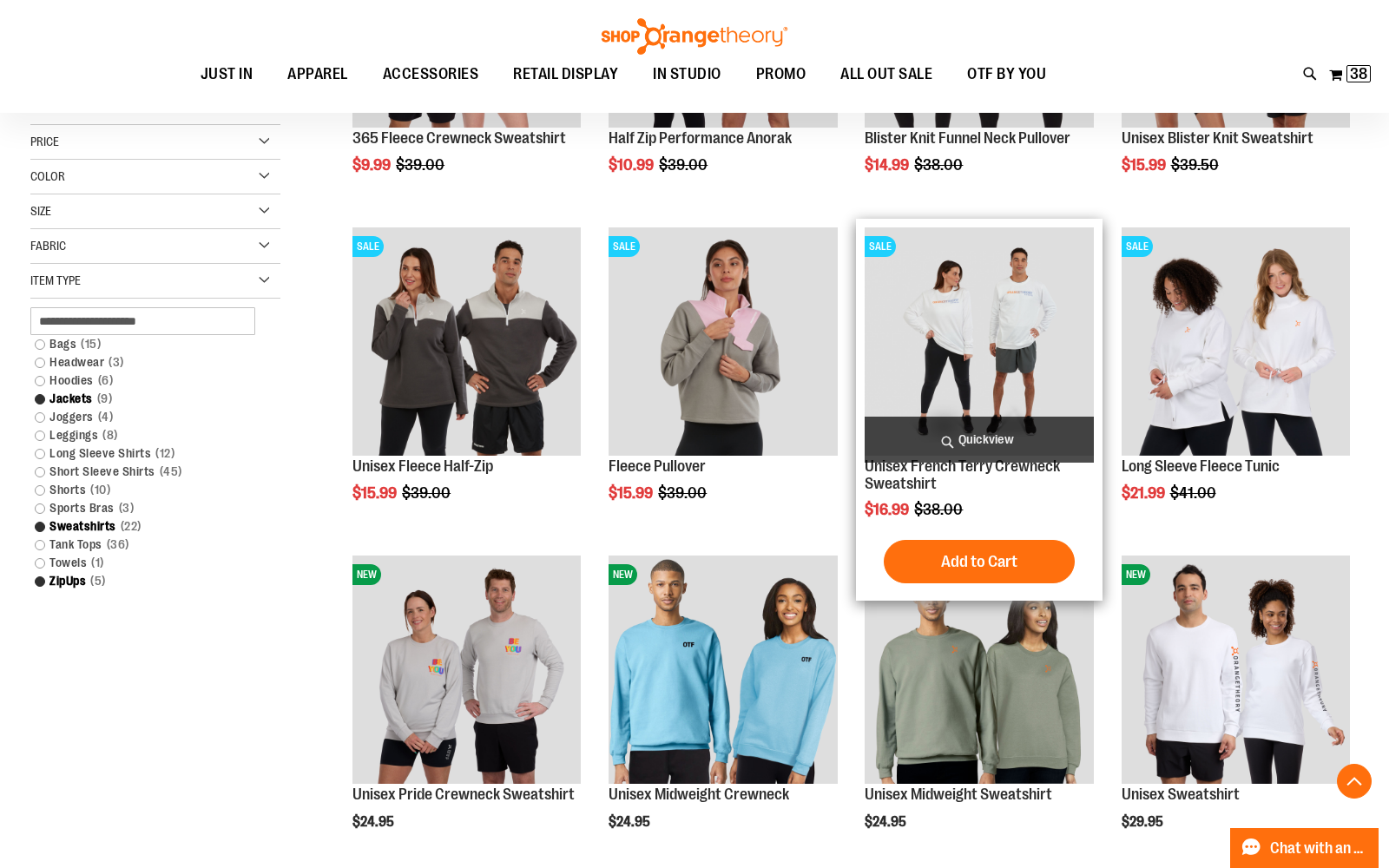 scroll, scrollTop: 275, scrollLeft: 0, axis: vertical 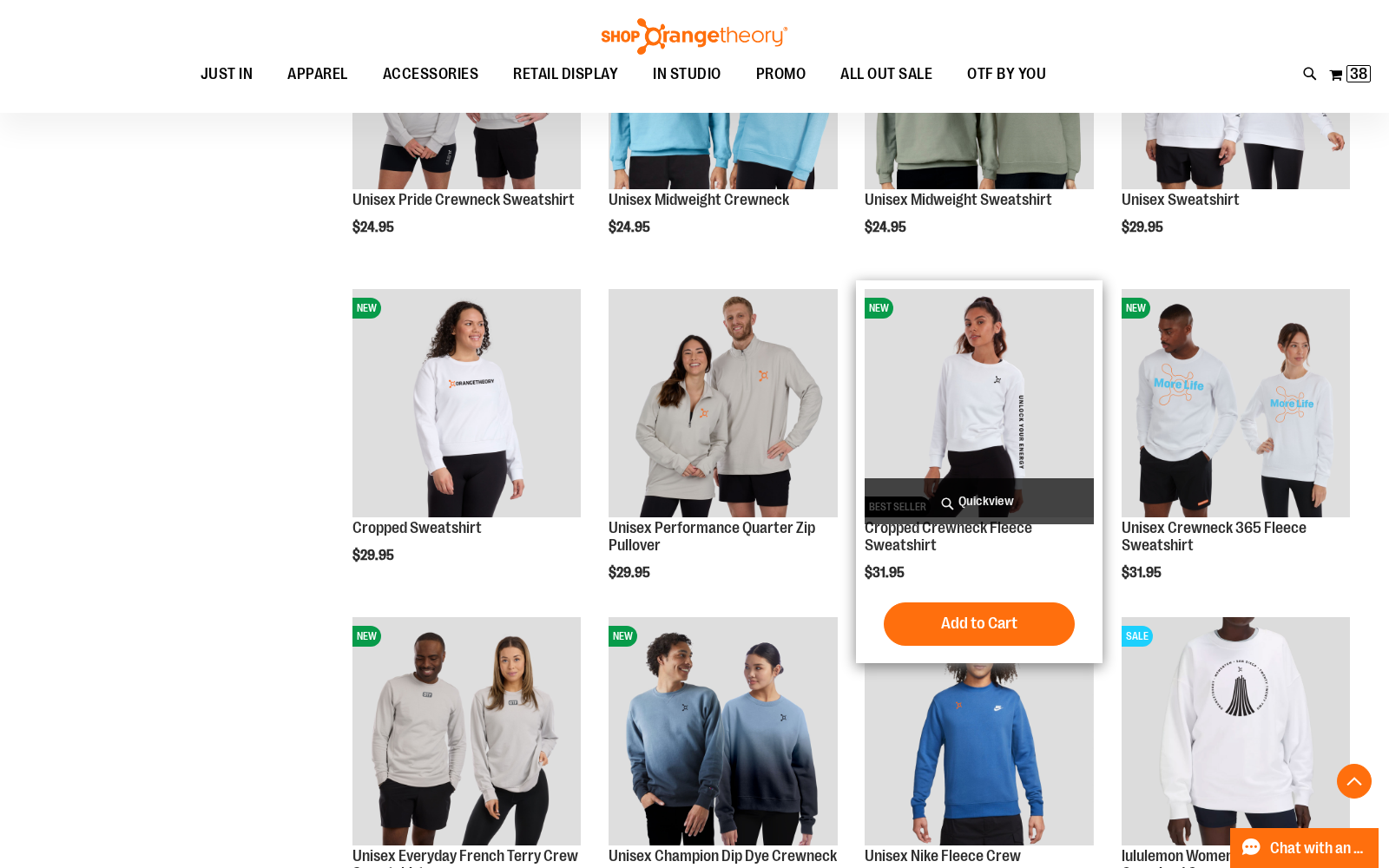 click on "Quickview" at bounding box center [978, 501] 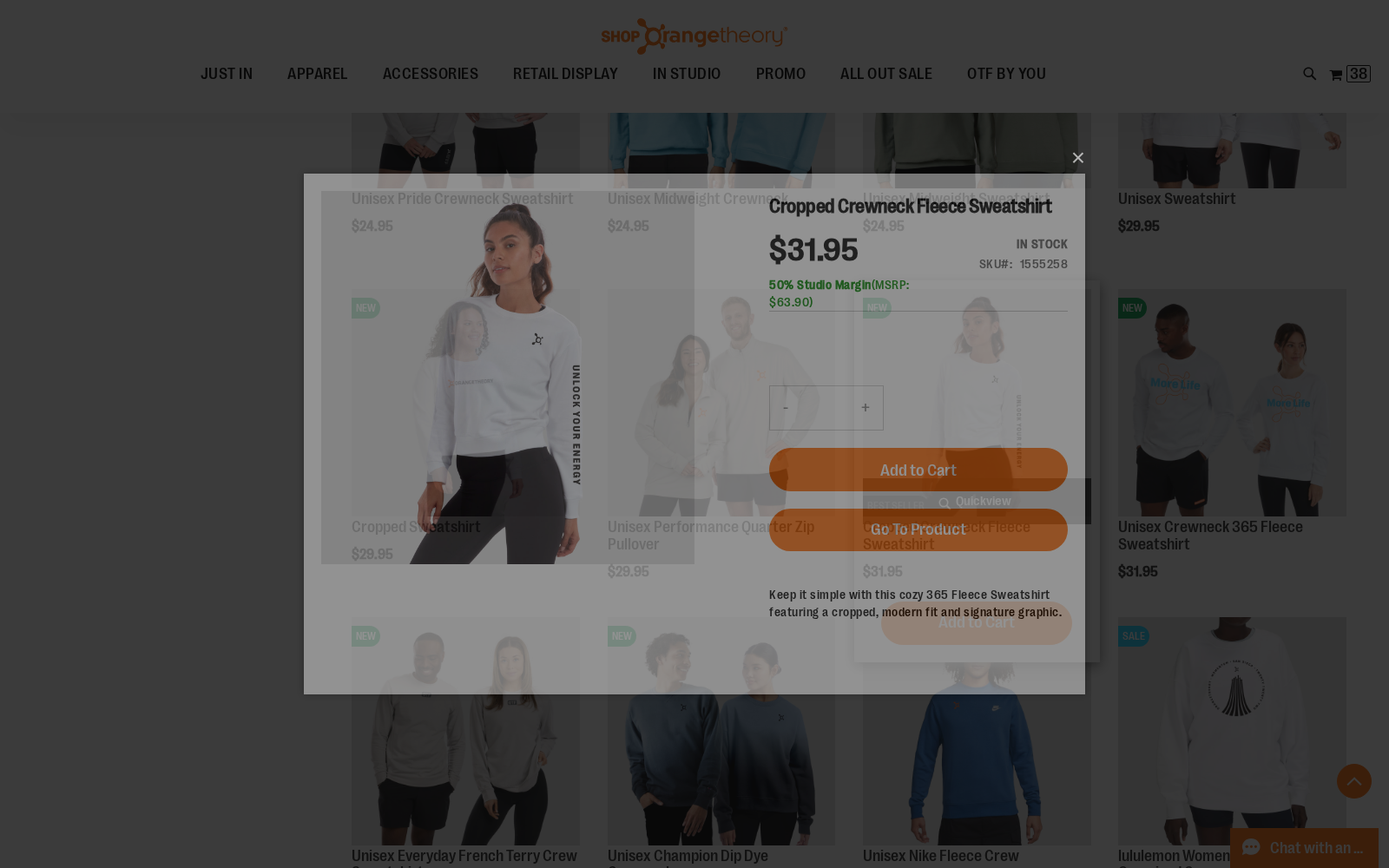 scroll, scrollTop: 0, scrollLeft: 0, axis: both 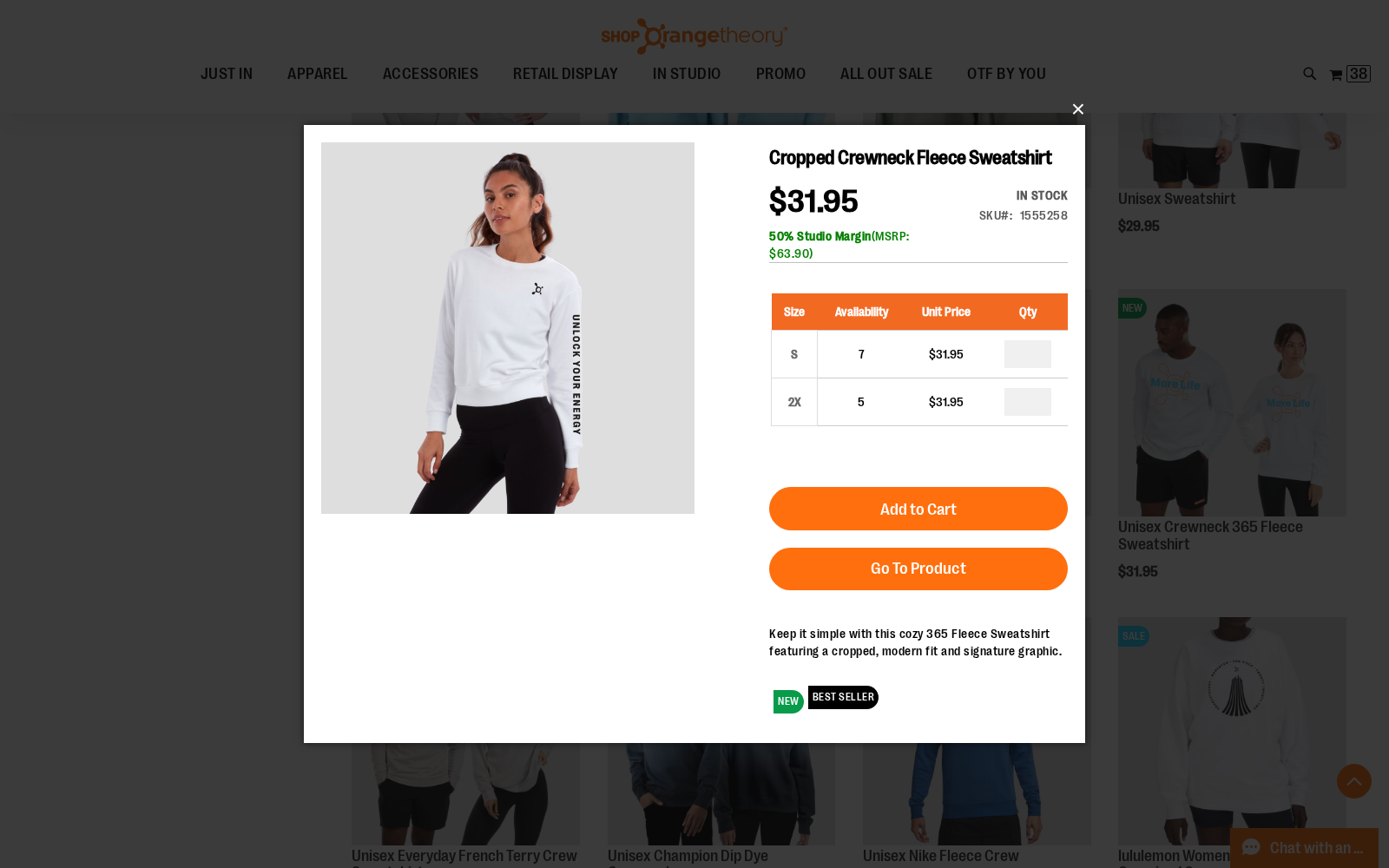 click on "×" at bounding box center (700, 109) 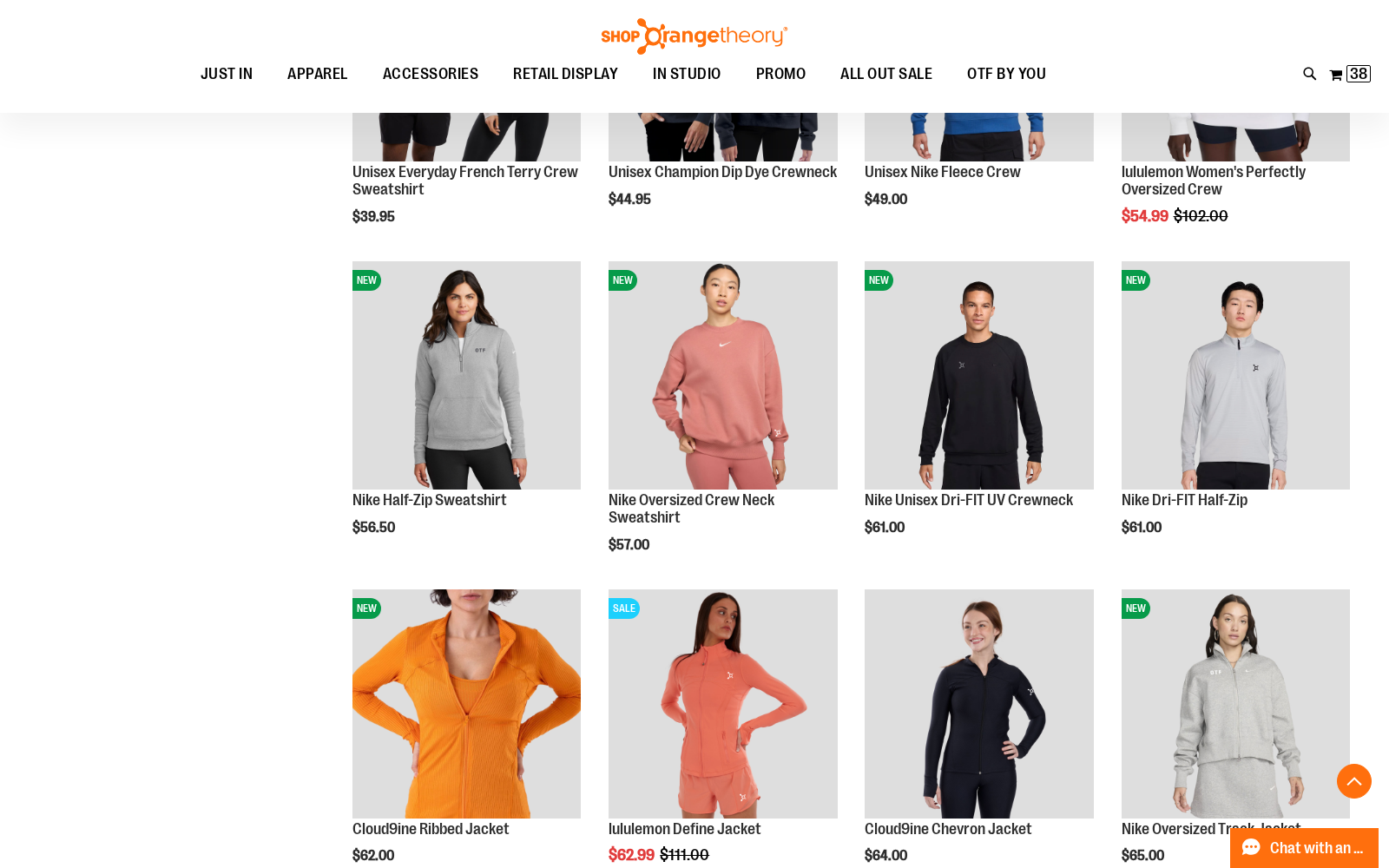 scroll, scrollTop: 1555, scrollLeft: 0, axis: vertical 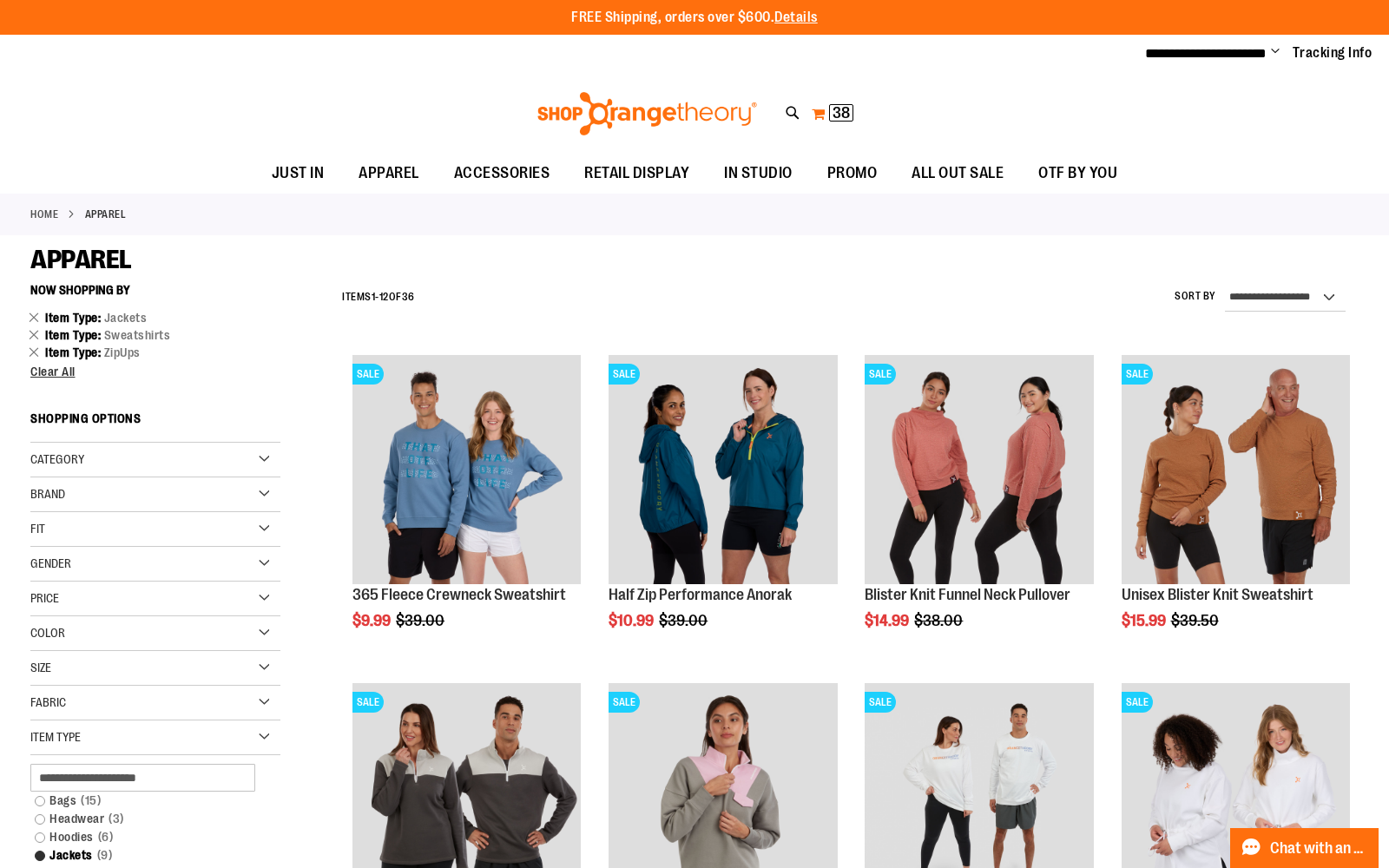click on "My Cart
38
38
items" at bounding box center [833, 114] 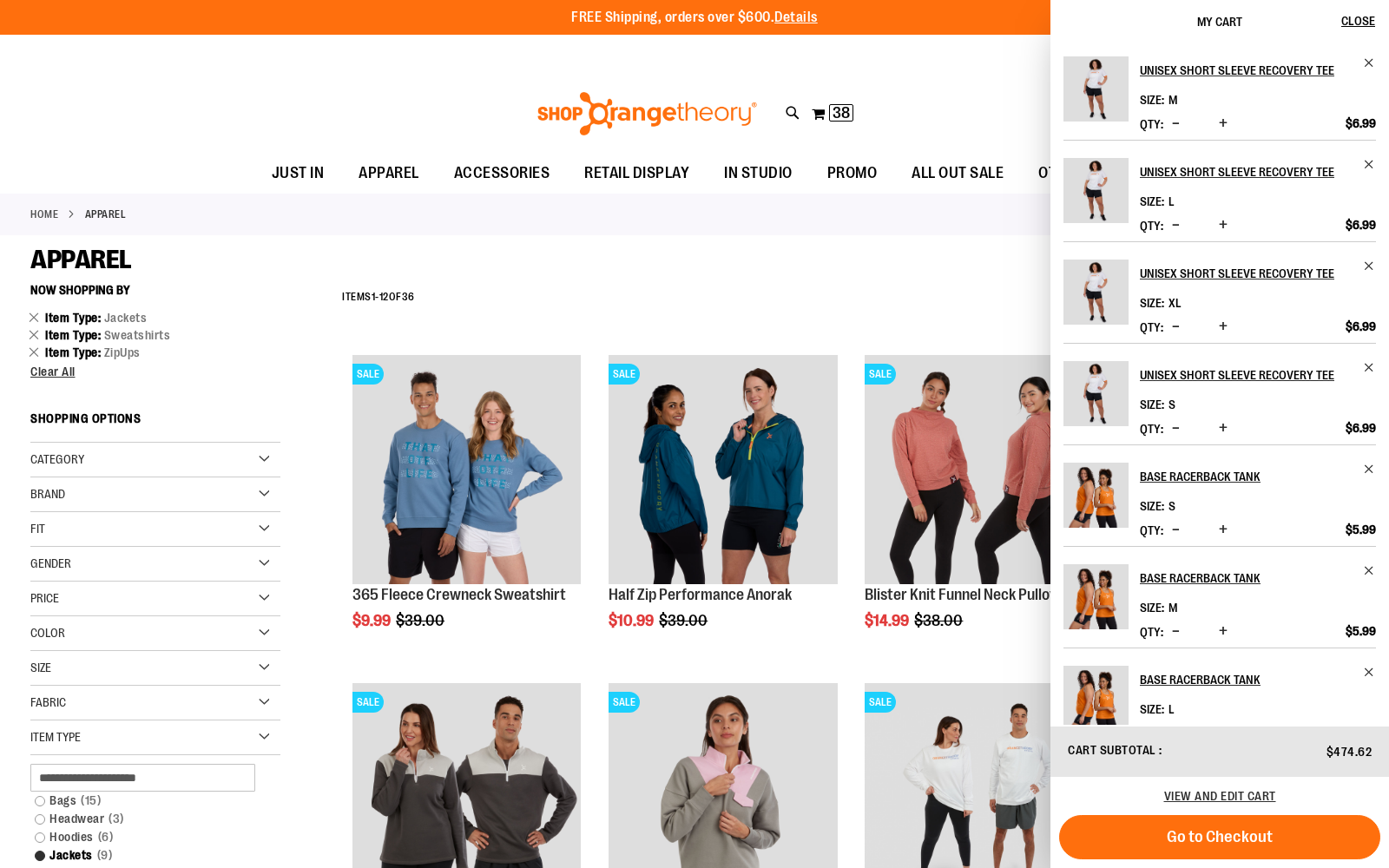 scroll, scrollTop: 125, scrollLeft: 0, axis: vertical 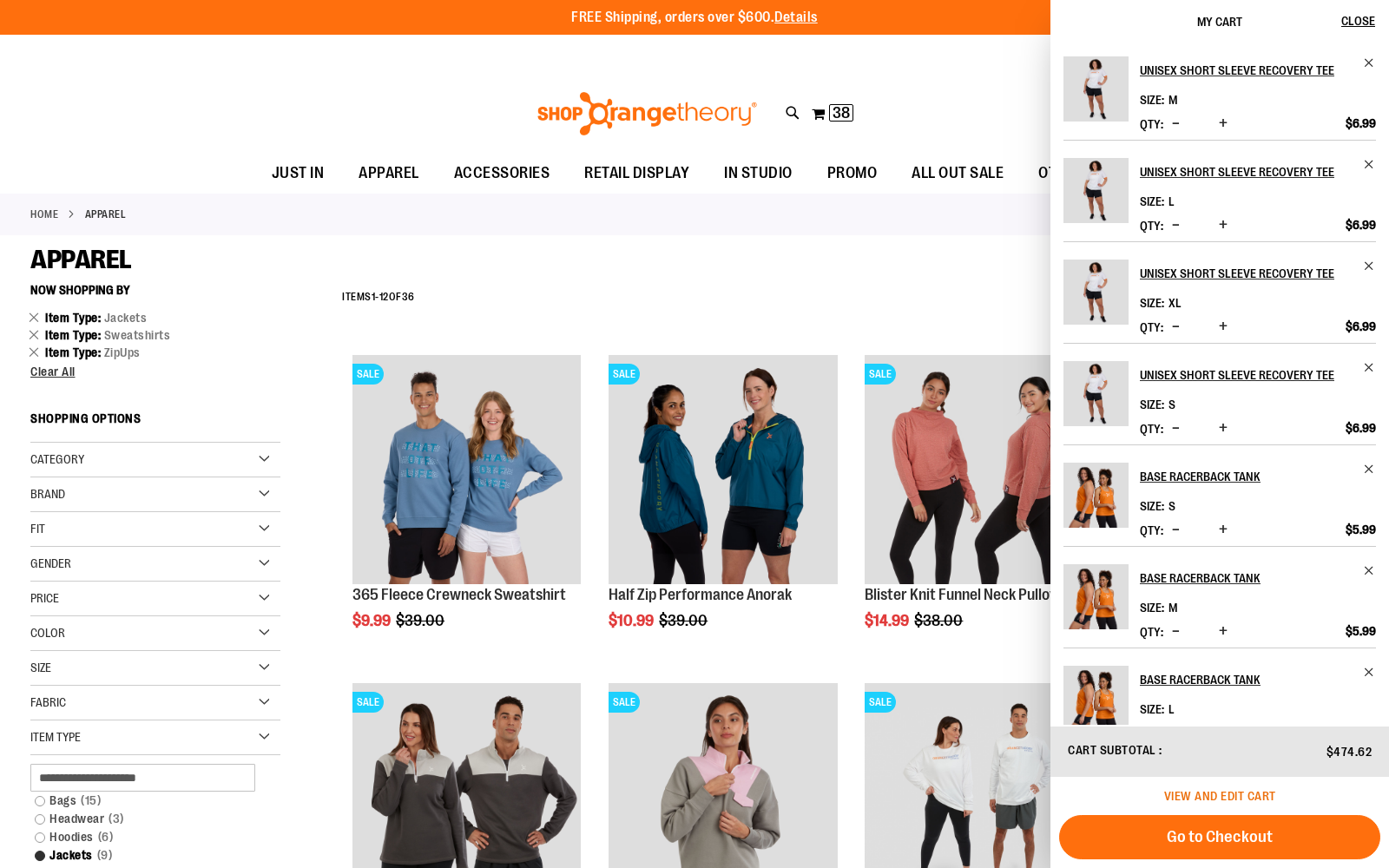 click on "View and edit cart" at bounding box center [1220, 796] 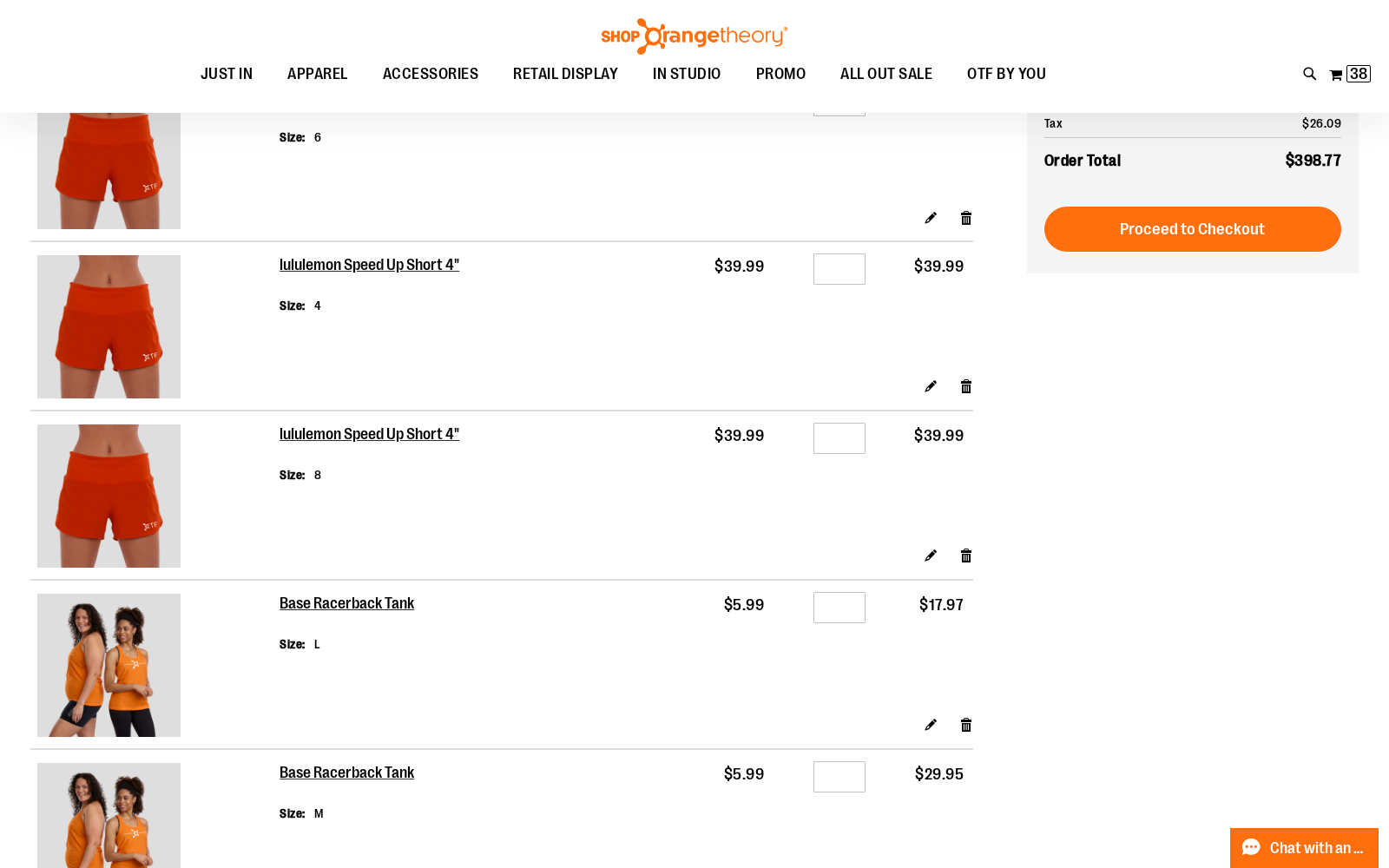 scroll, scrollTop: 0, scrollLeft: 0, axis: both 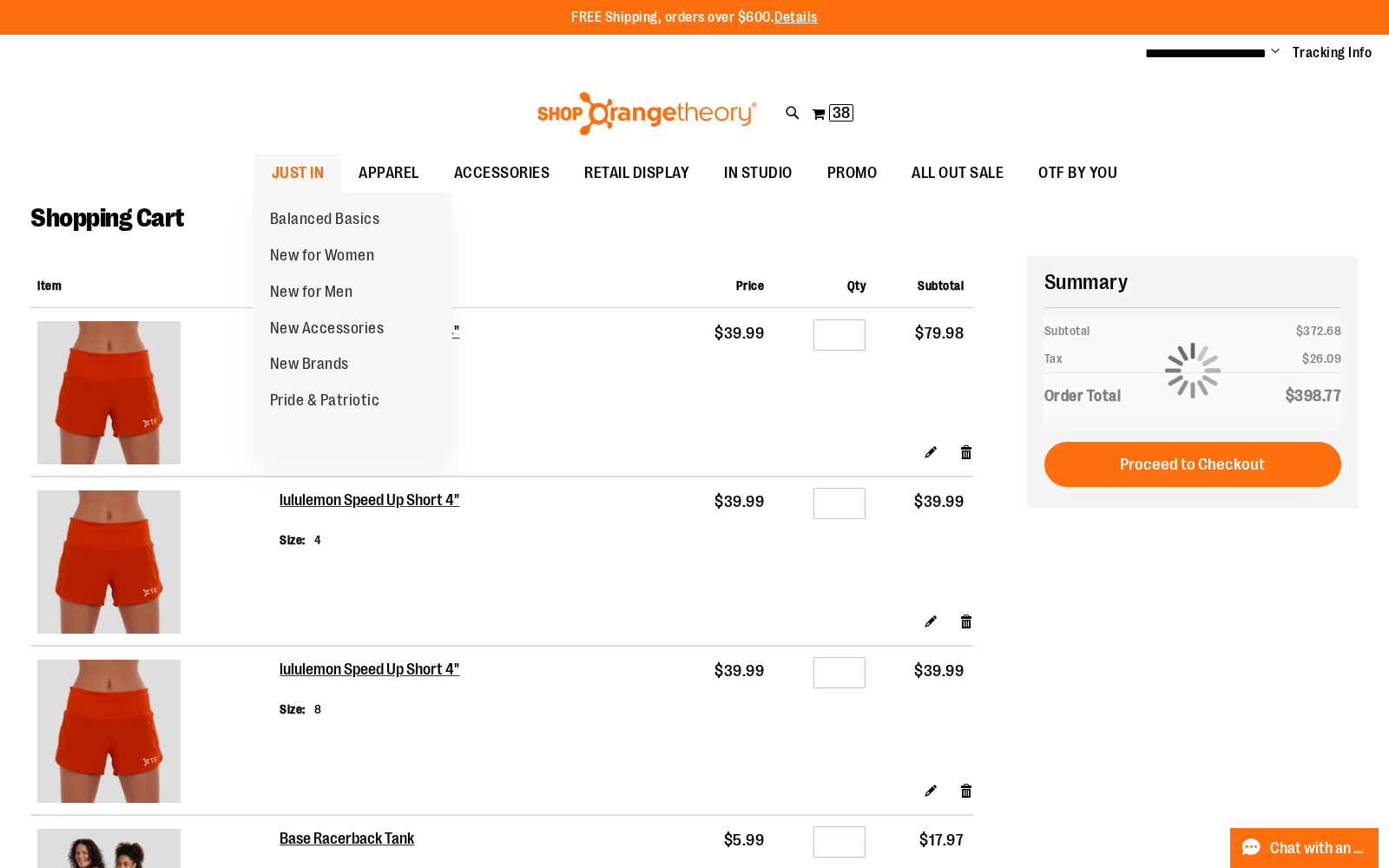 type on "**********" 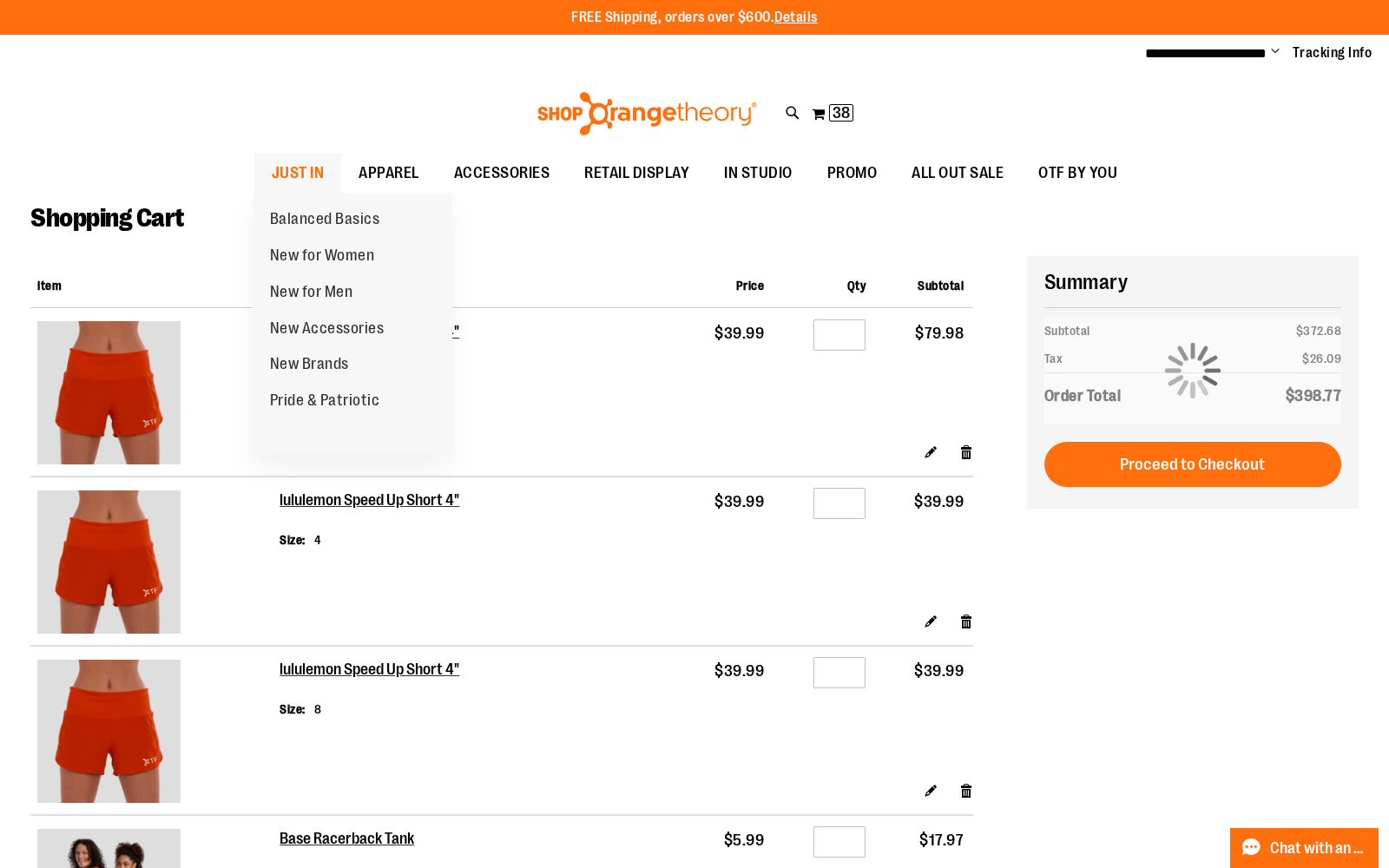 click on "JUST IN" at bounding box center [298, 173] 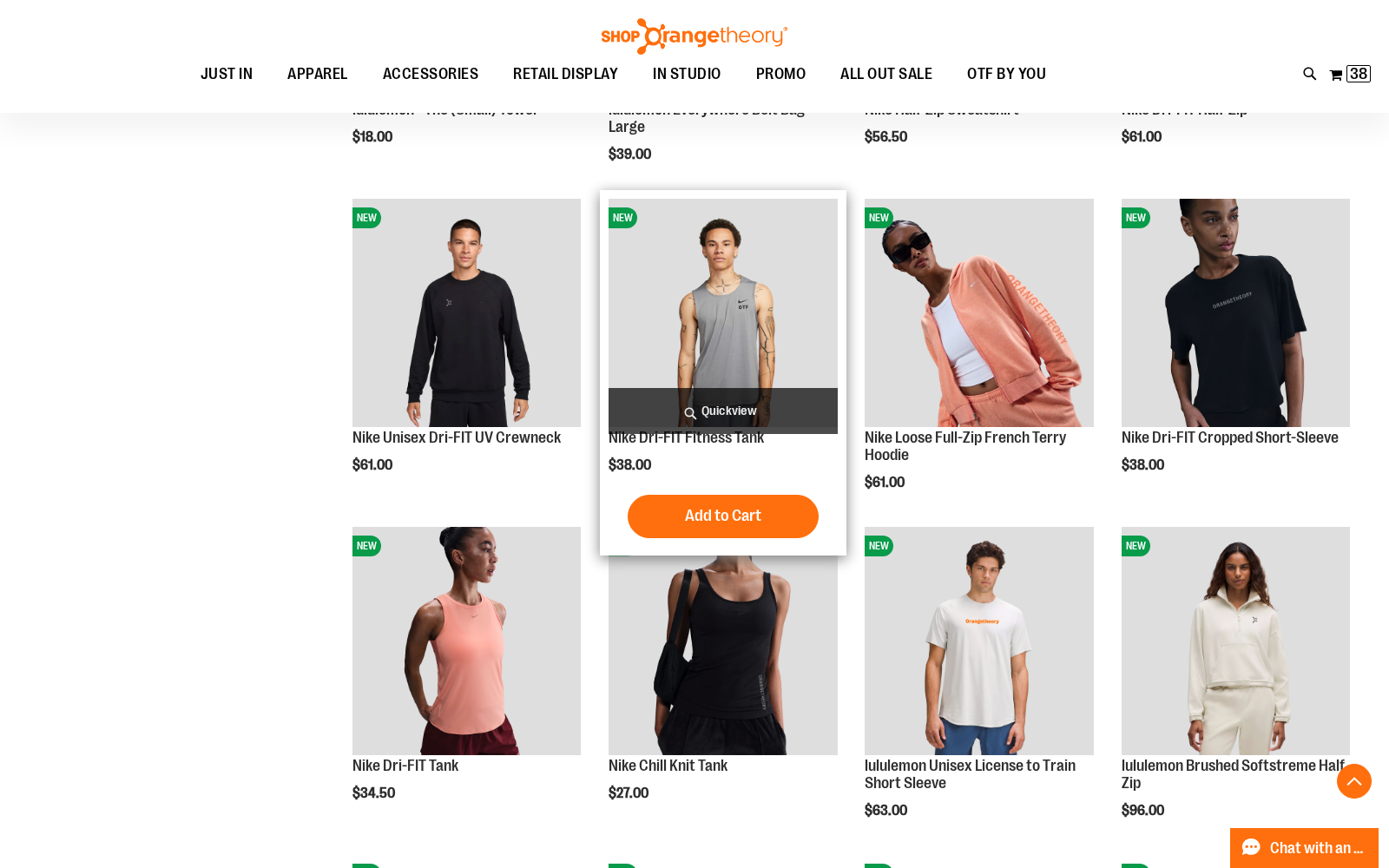 scroll, scrollTop: 950, scrollLeft: 0, axis: vertical 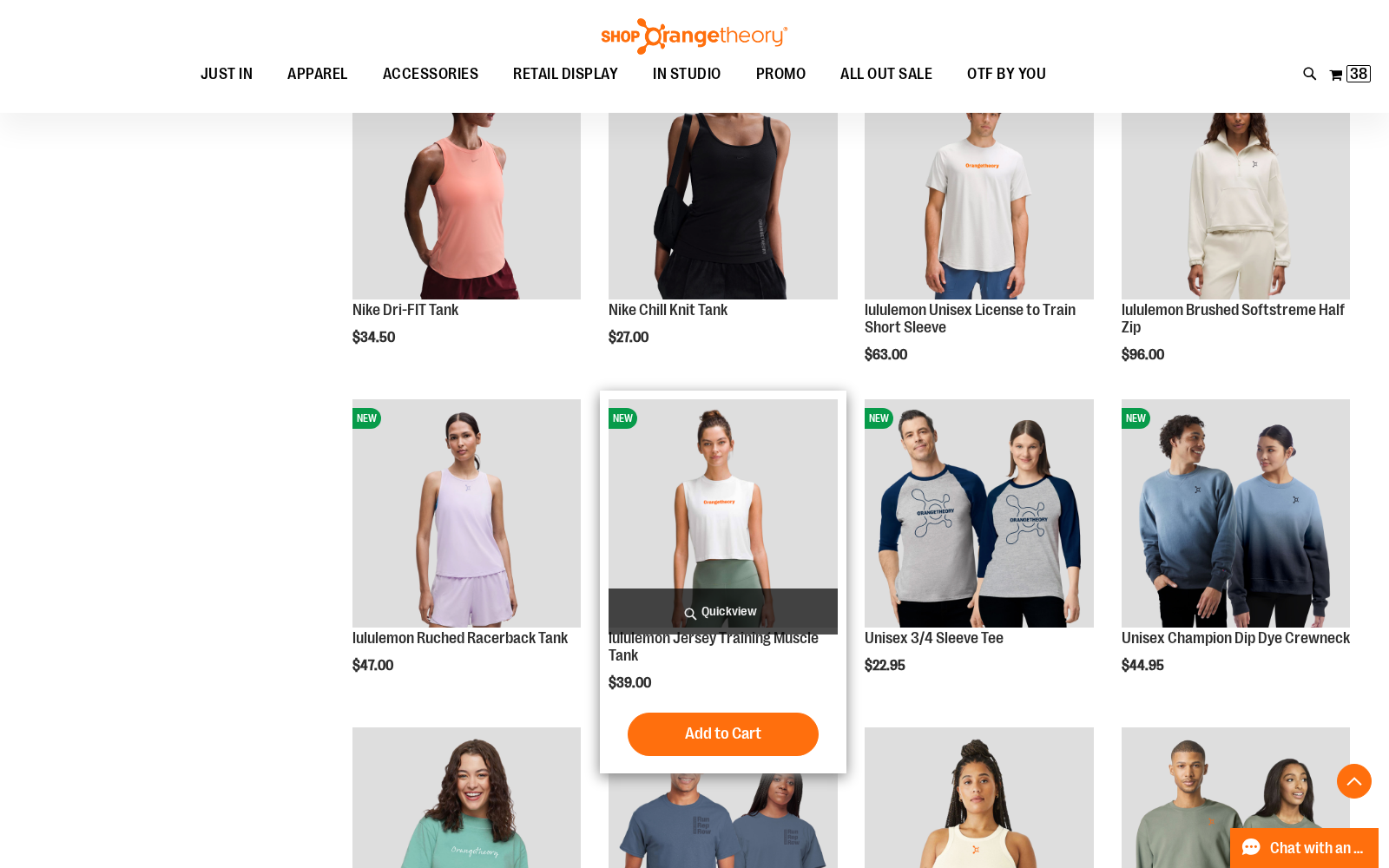 type on "**********" 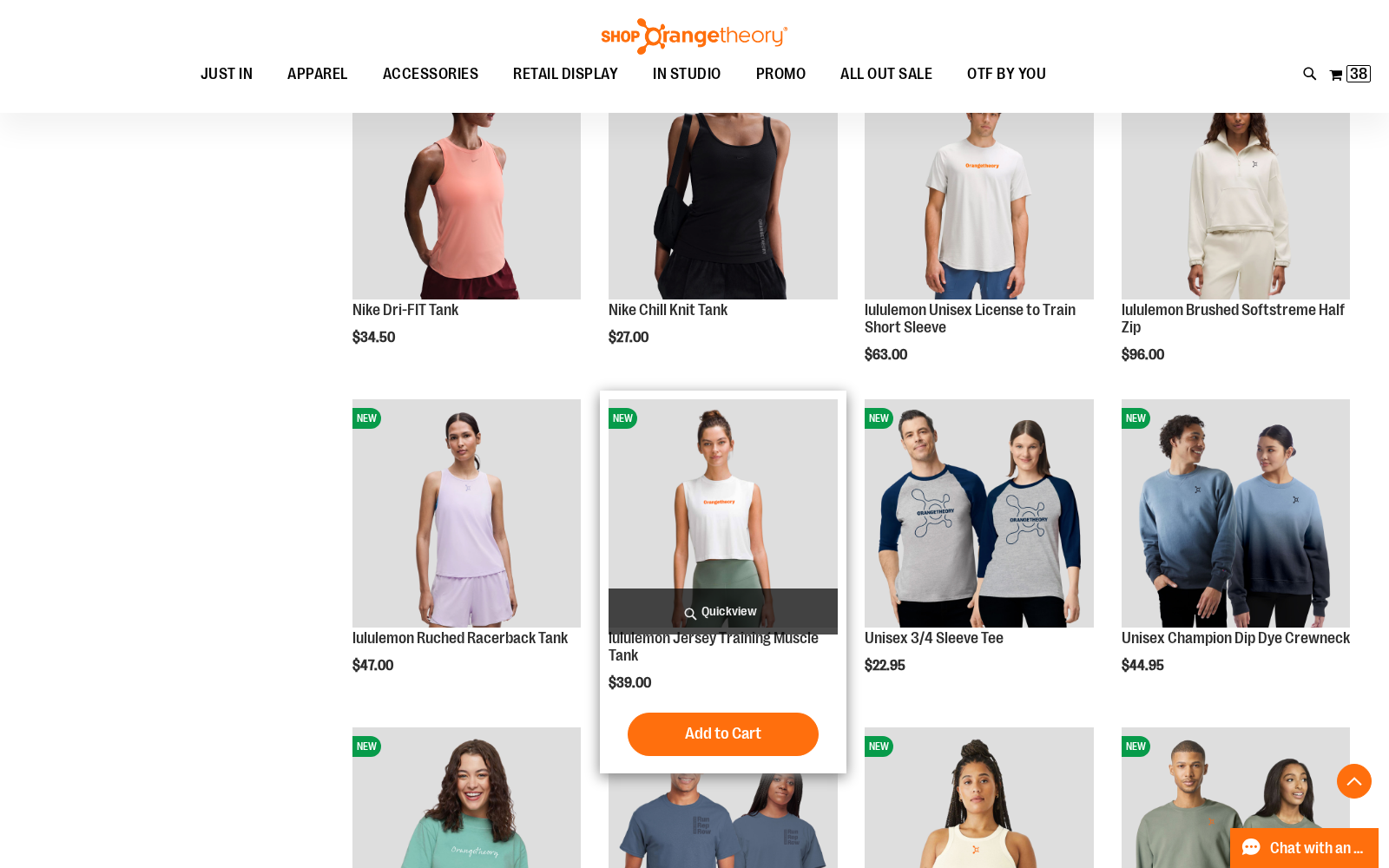 click on "Quickview" at bounding box center [722, 611] 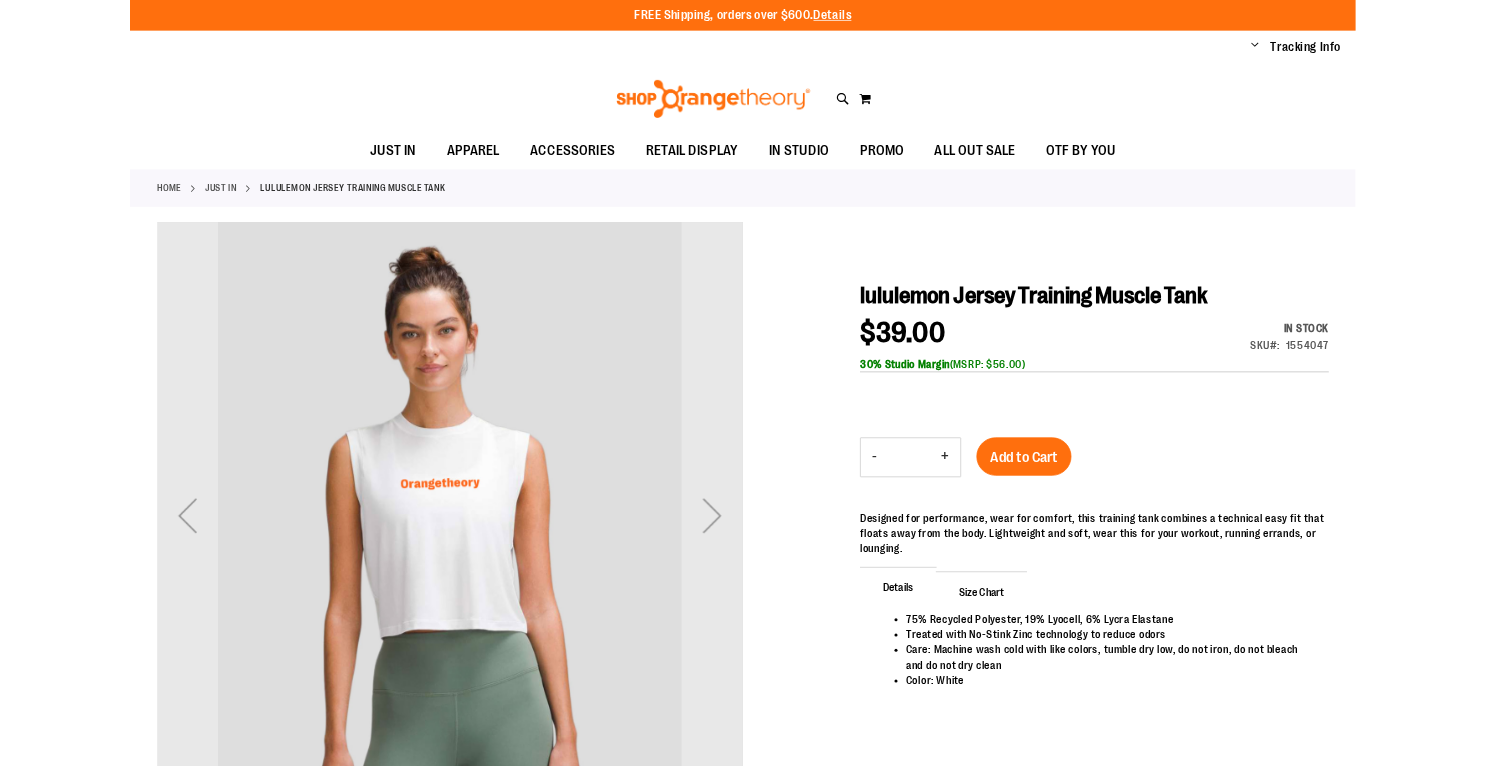 scroll, scrollTop: 0, scrollLeft: 0, axis: both 